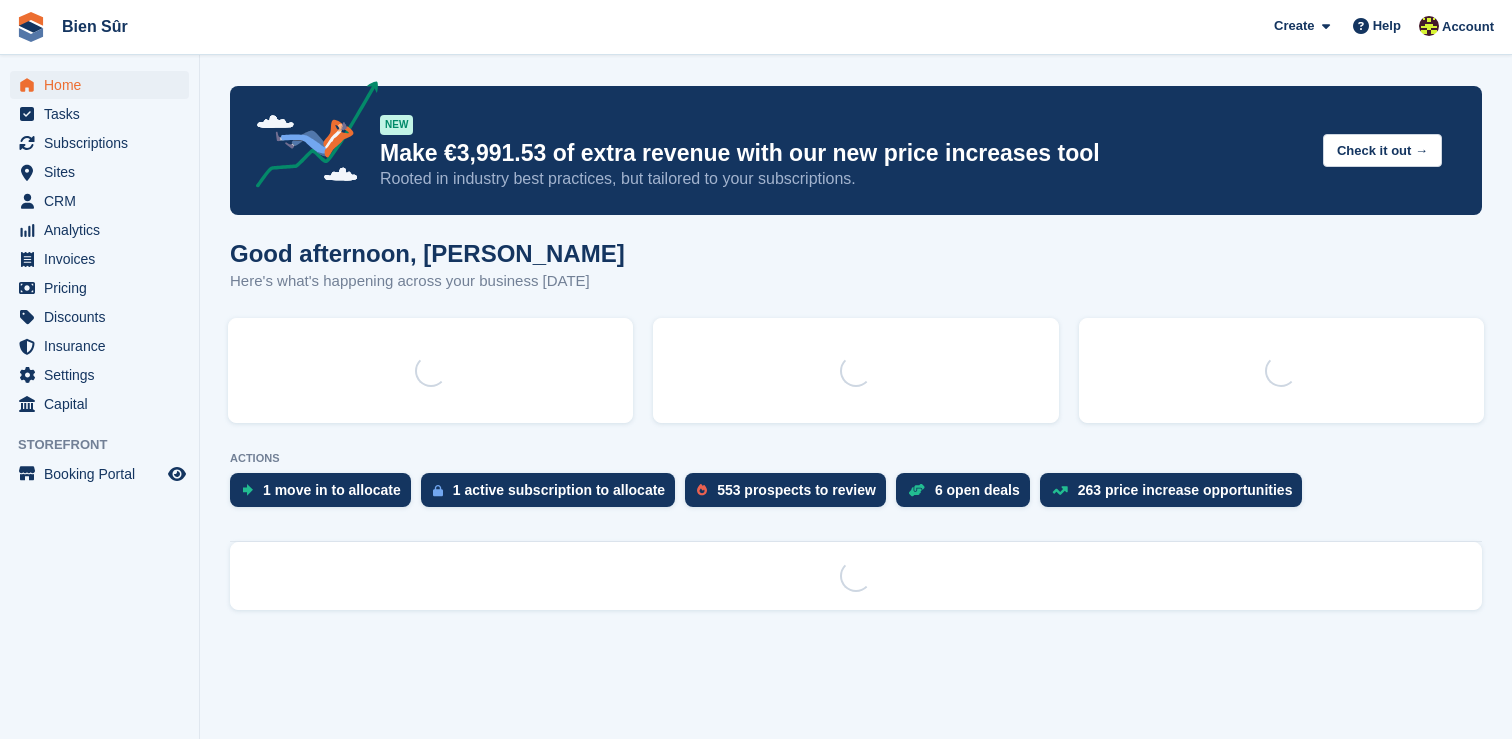 scroll, scrollTop: 0, scrollLeft: 0, axis: both 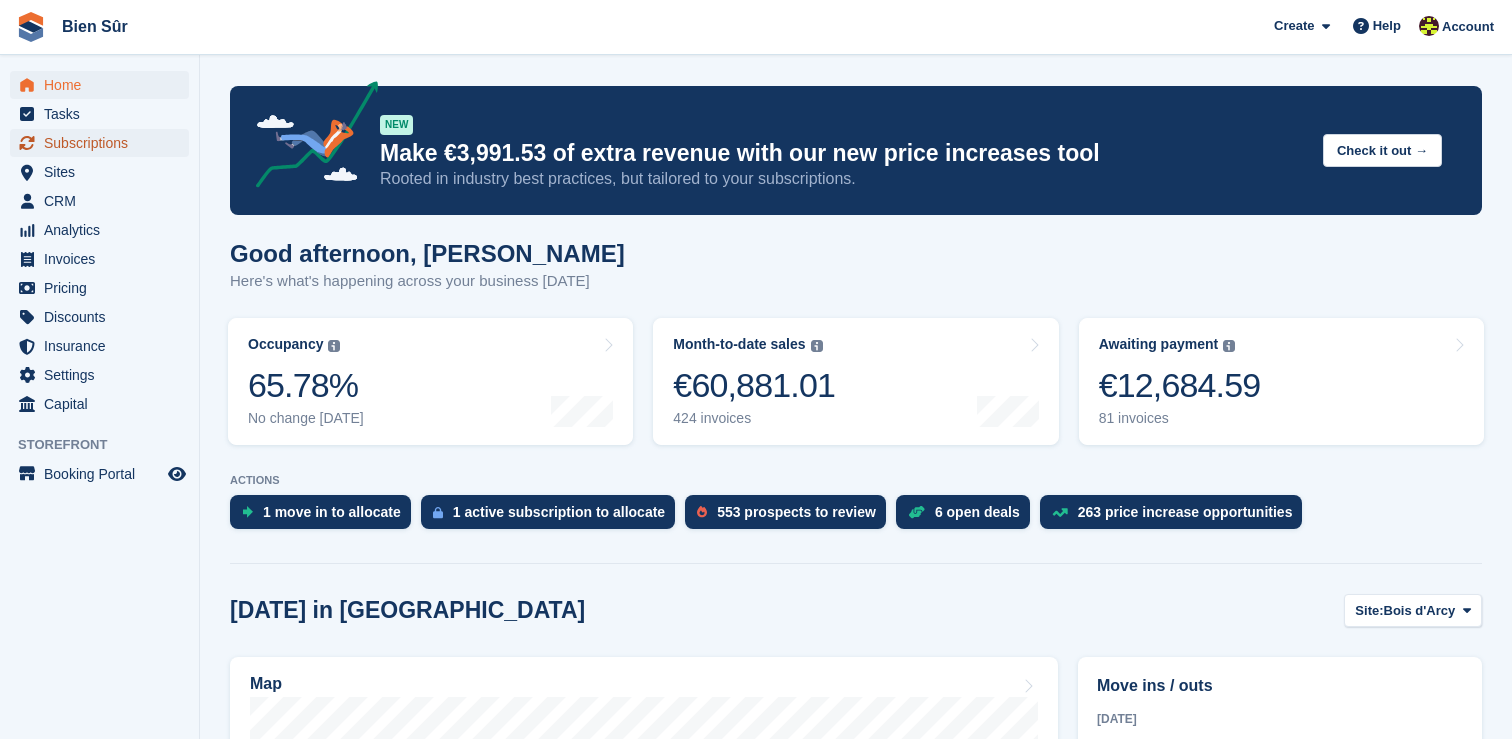click on "Subscriptions" at bounding box center (104, 143) 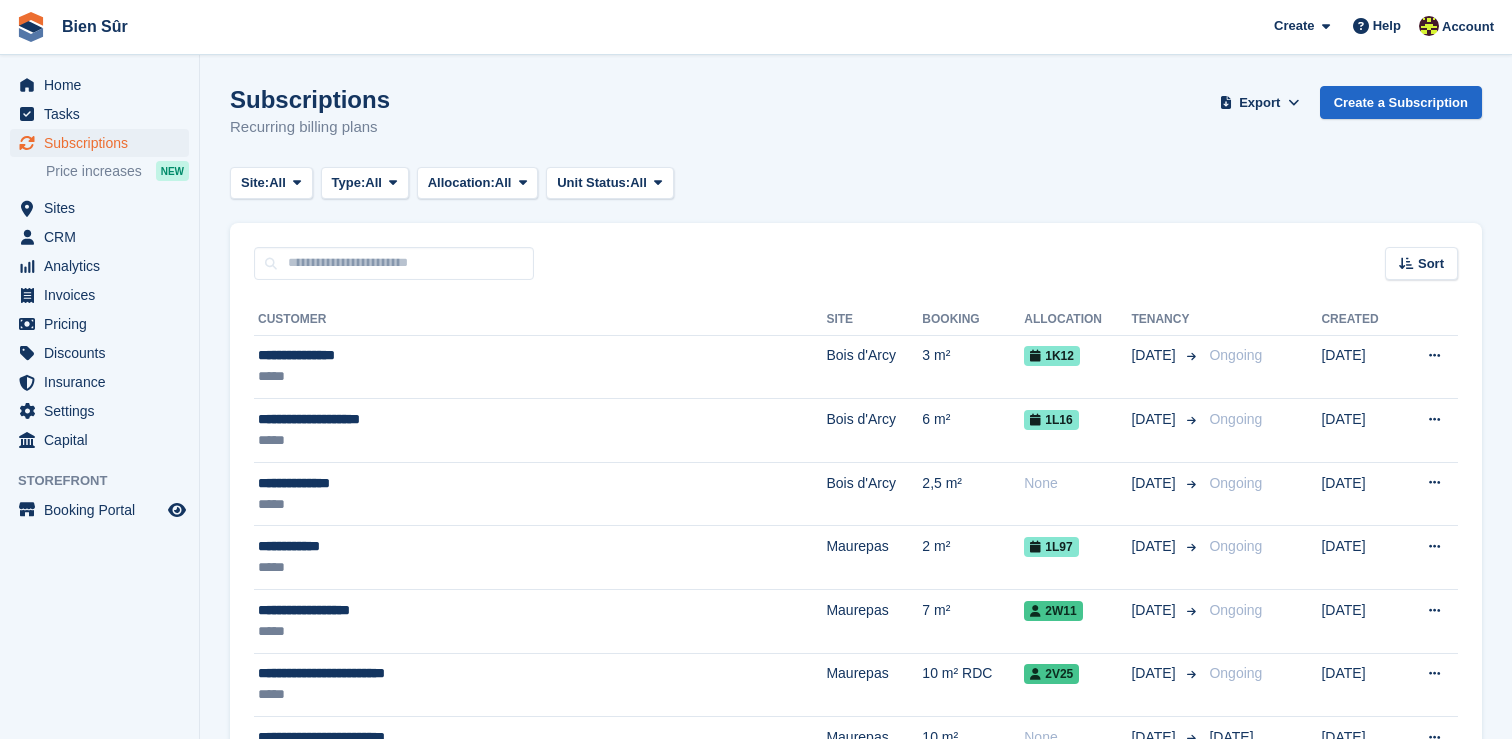 scroll, scrollTop: 0, scrollLeft: 0, axis: both 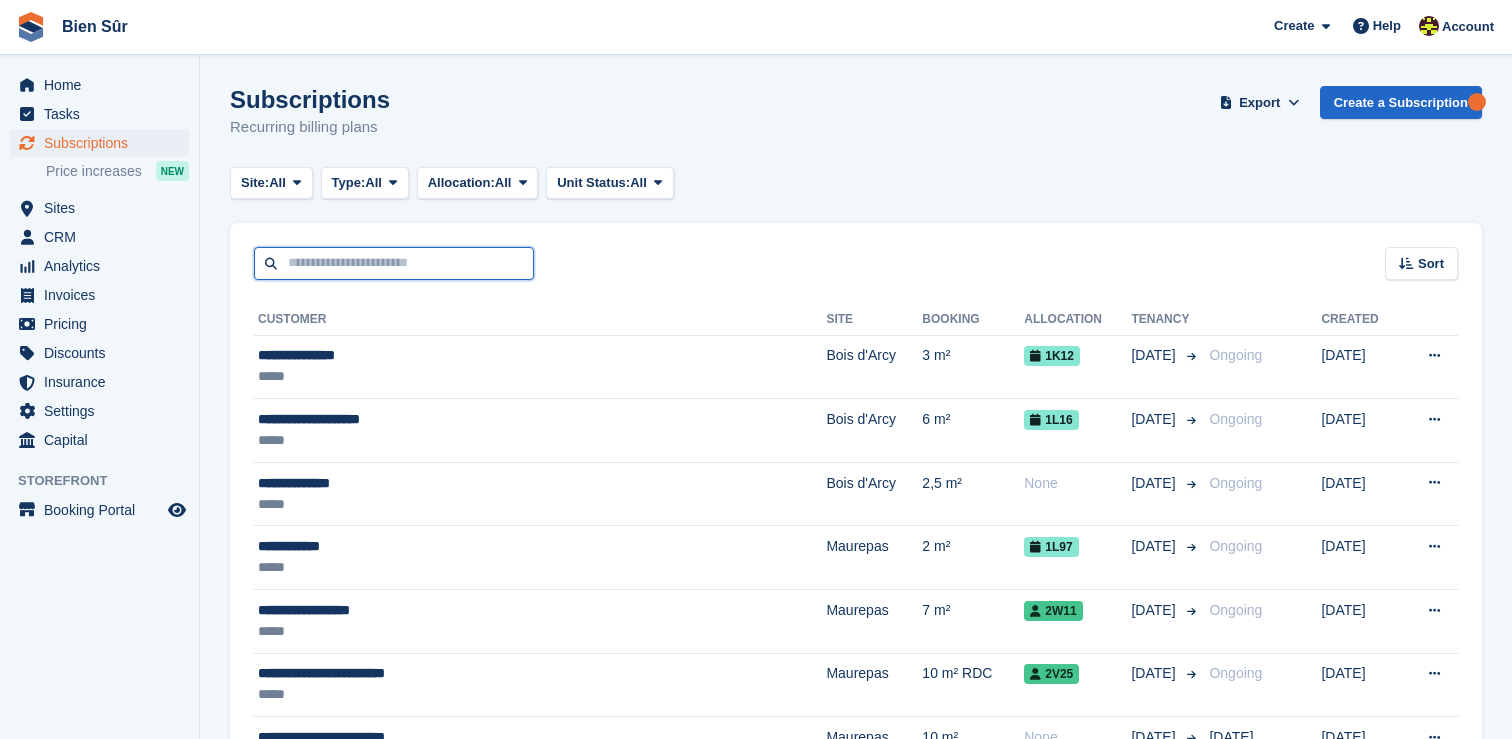 click at bounding box center [394, 263] 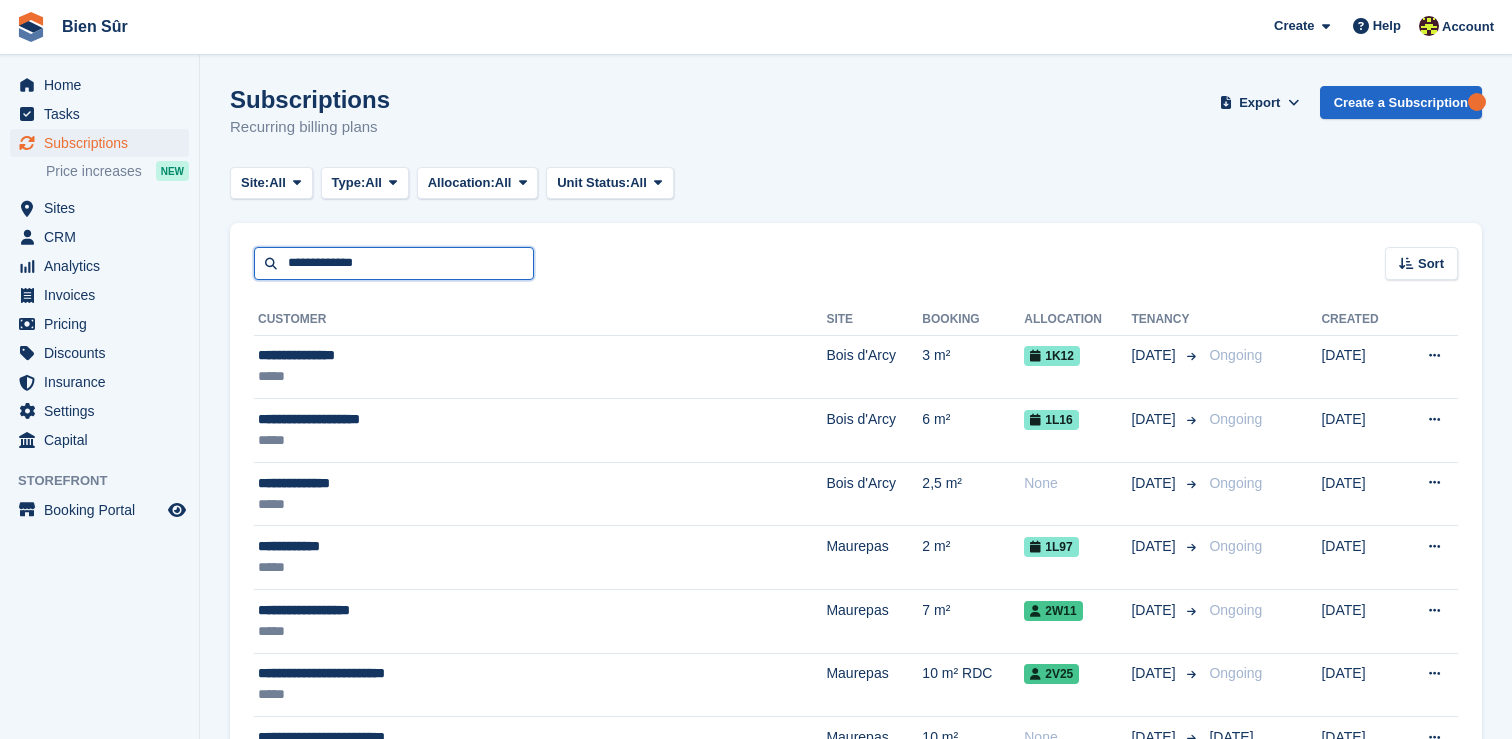type on "**********" 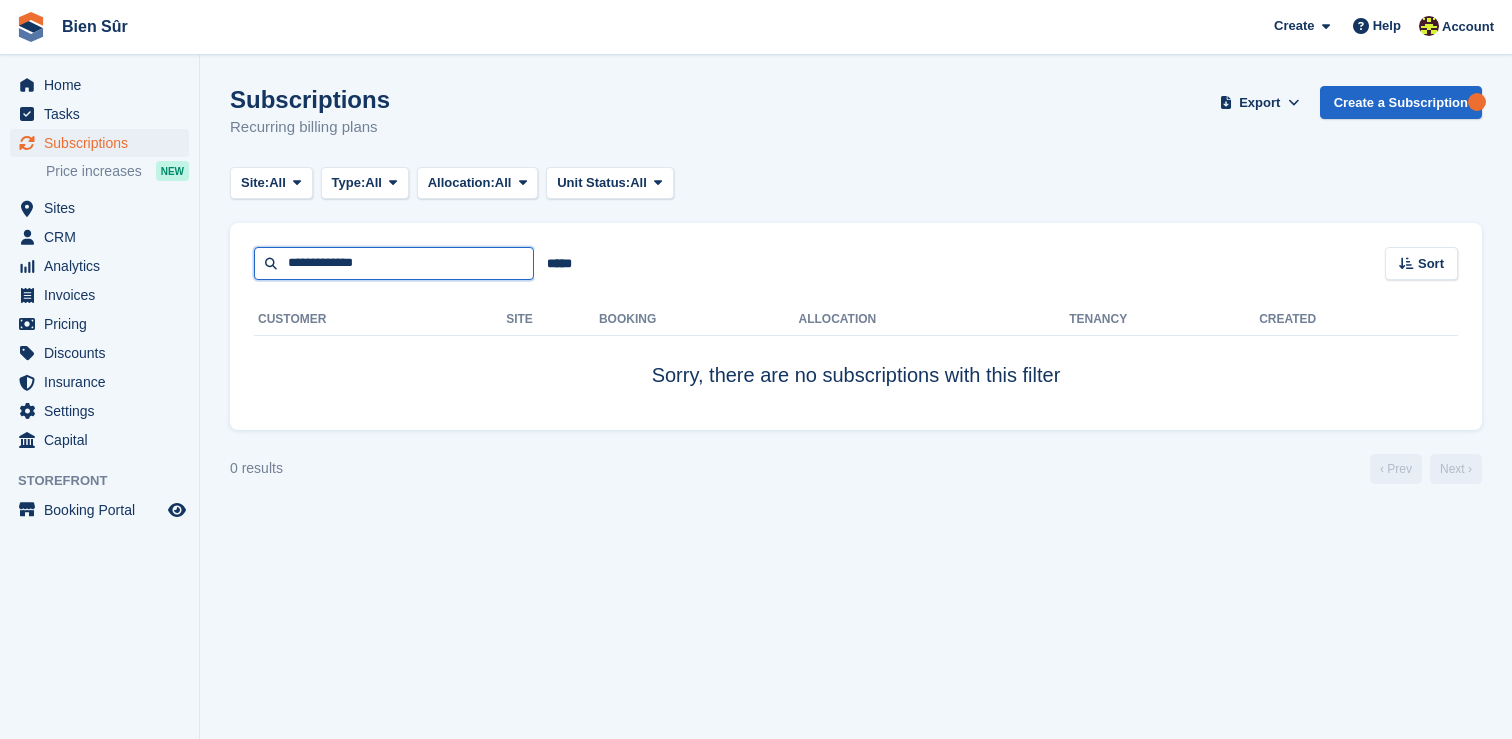 click on "**********" at bounding box center [394, 263] 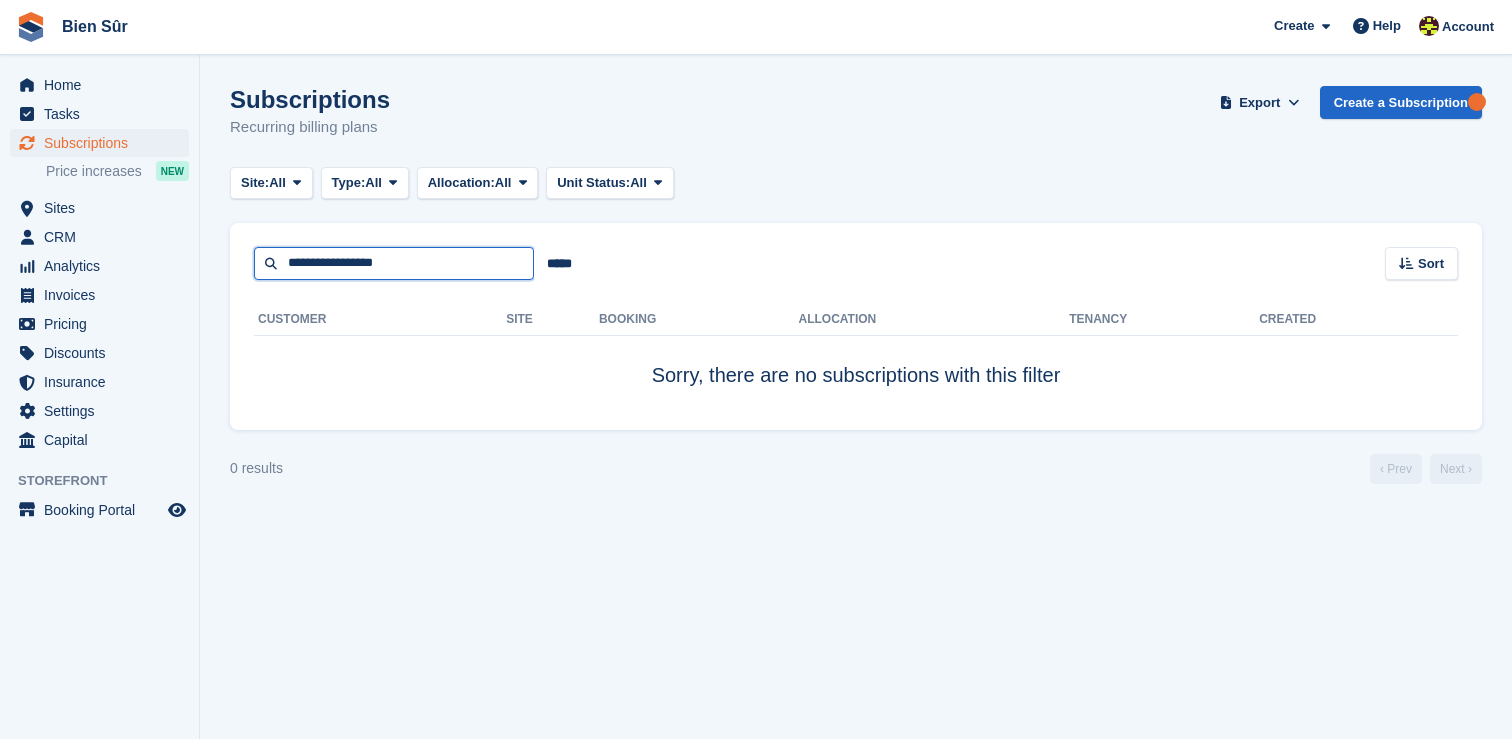 type on "**********" 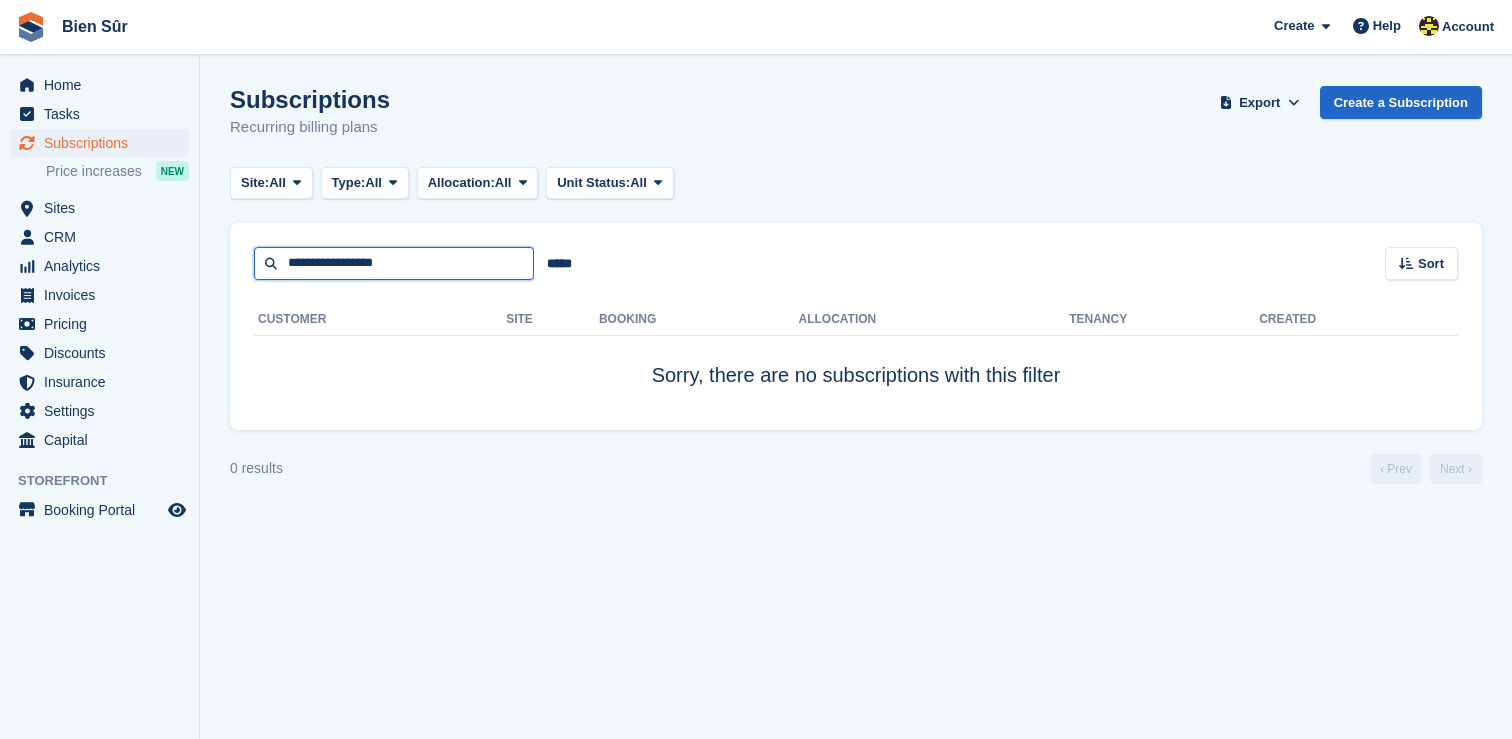 click on "**********" at bounding box center [394, 263] 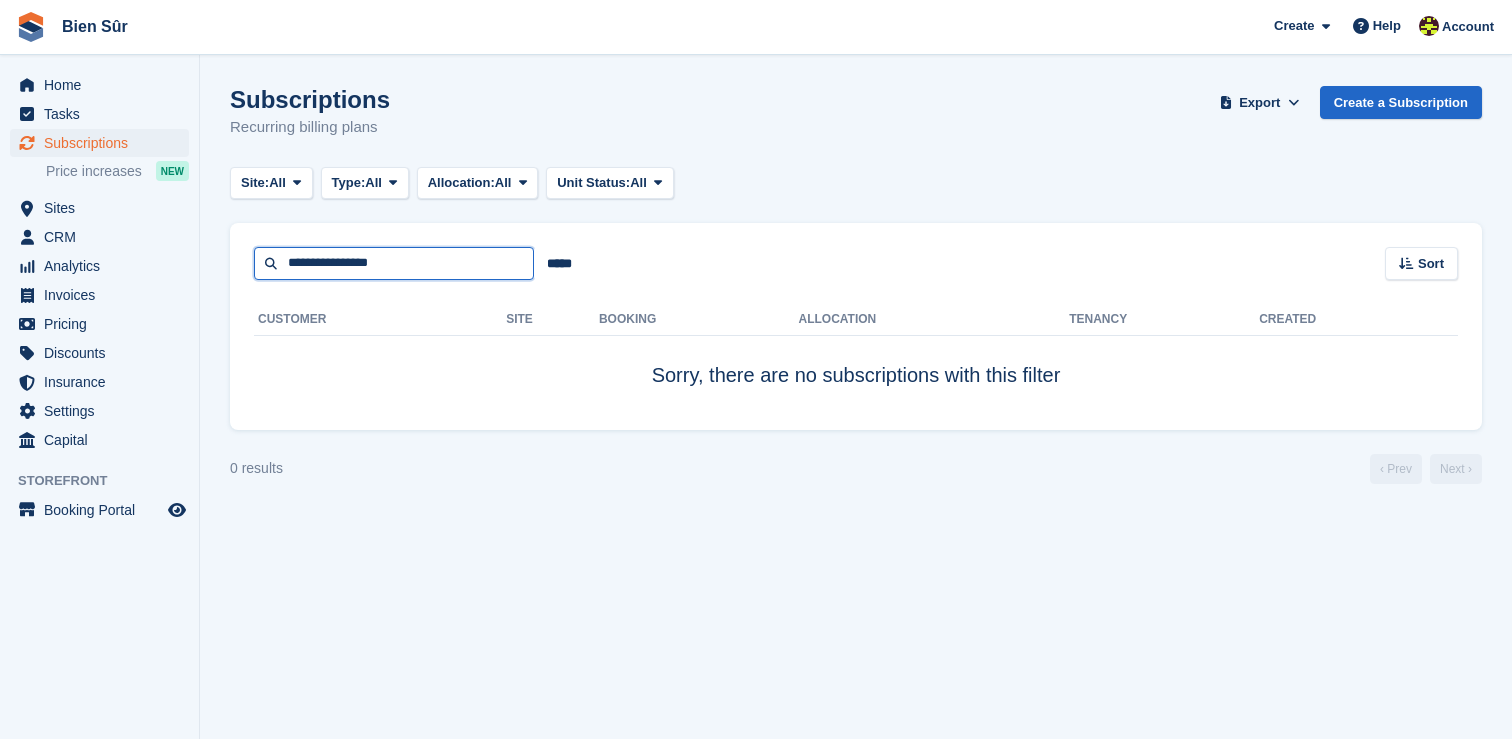 type on "**********" 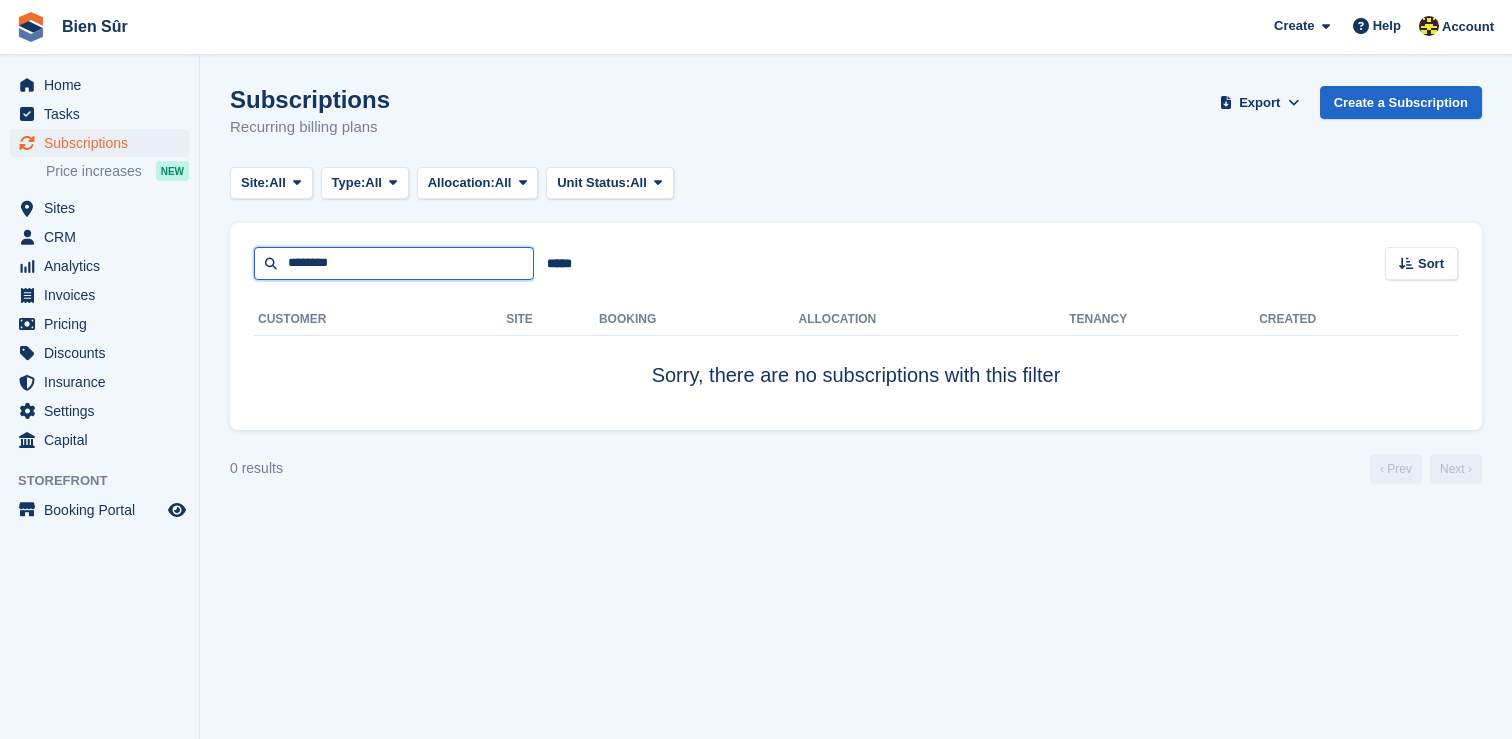 type on "********" 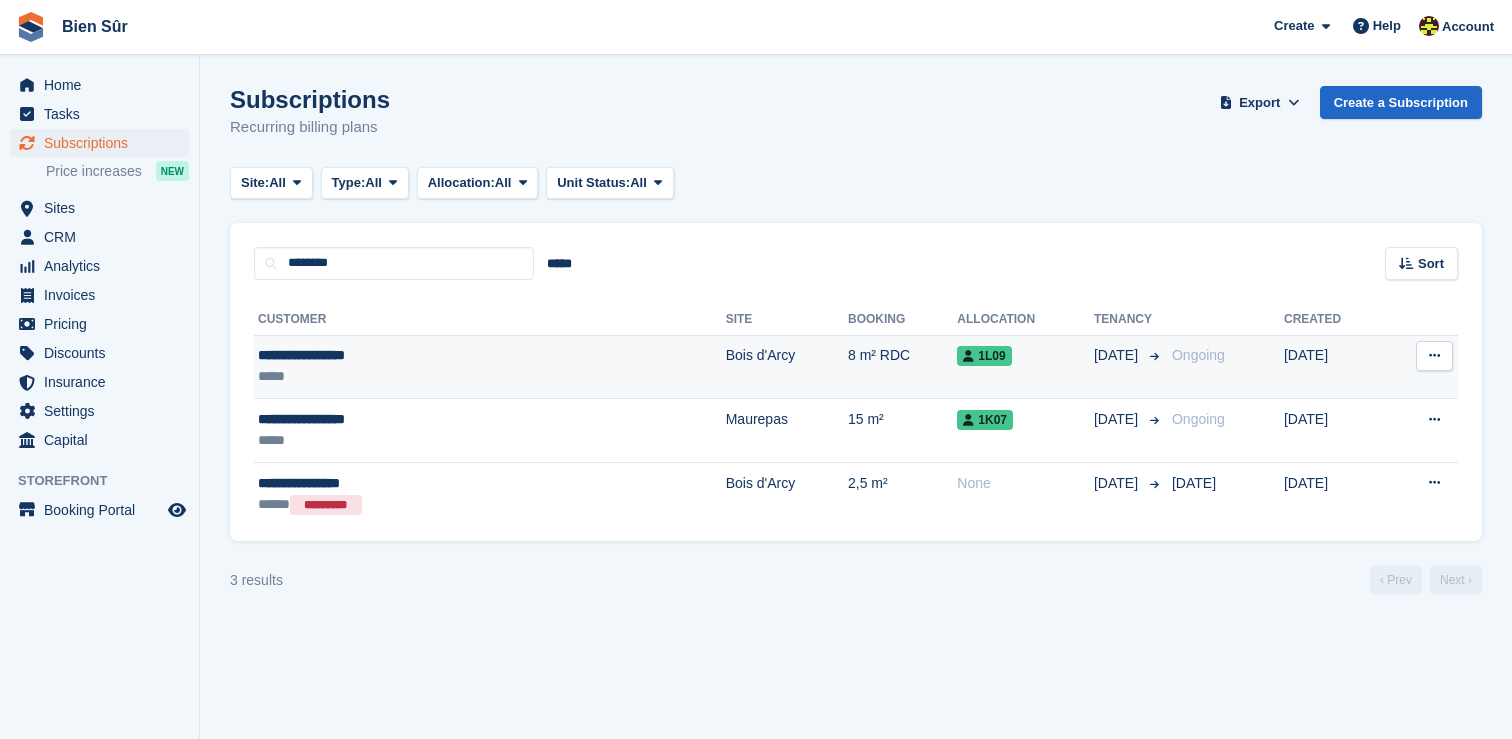 click at bounding box center [1434, 356] 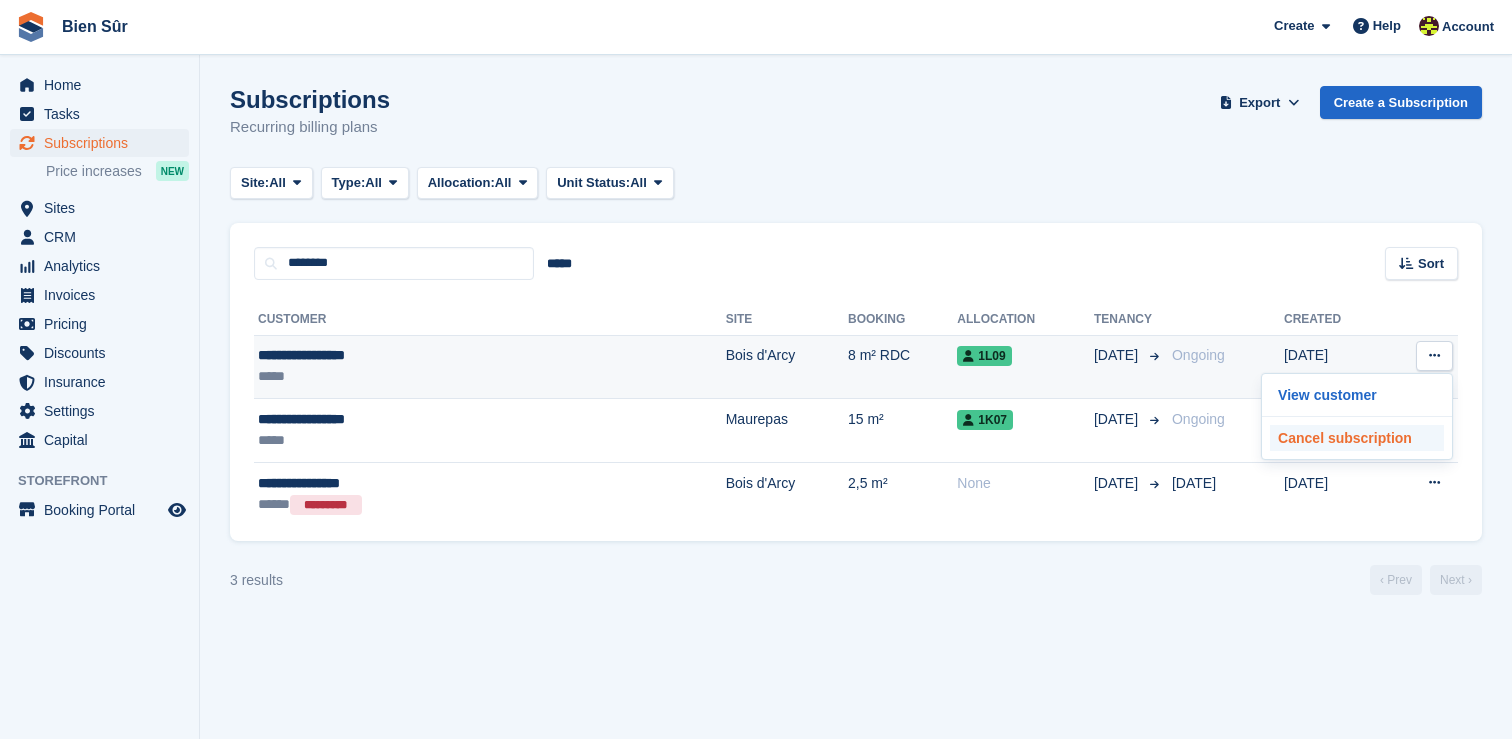 click on "Cancel subscription" at bounding box center [1357, 438] 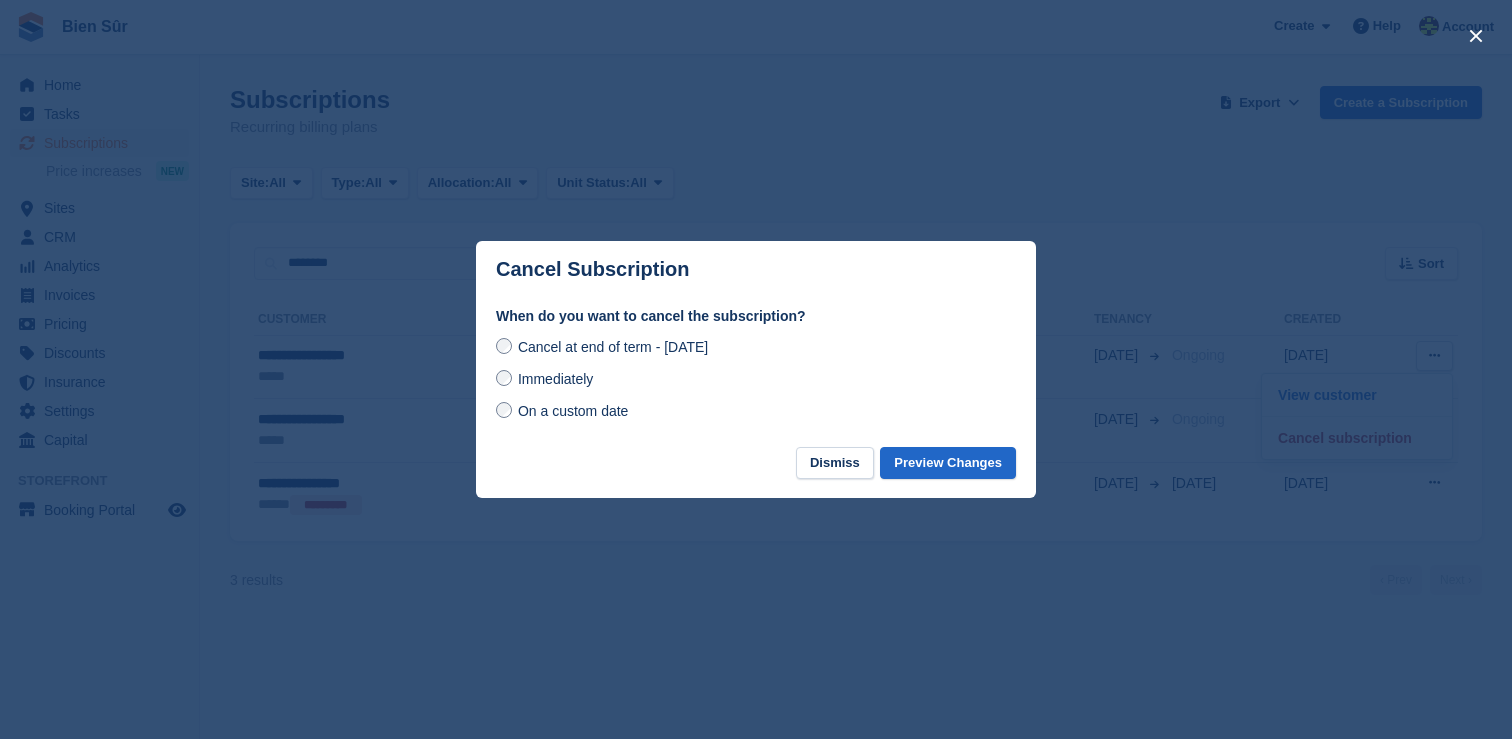 click on "Immediately" at bounding box center (555, 379) 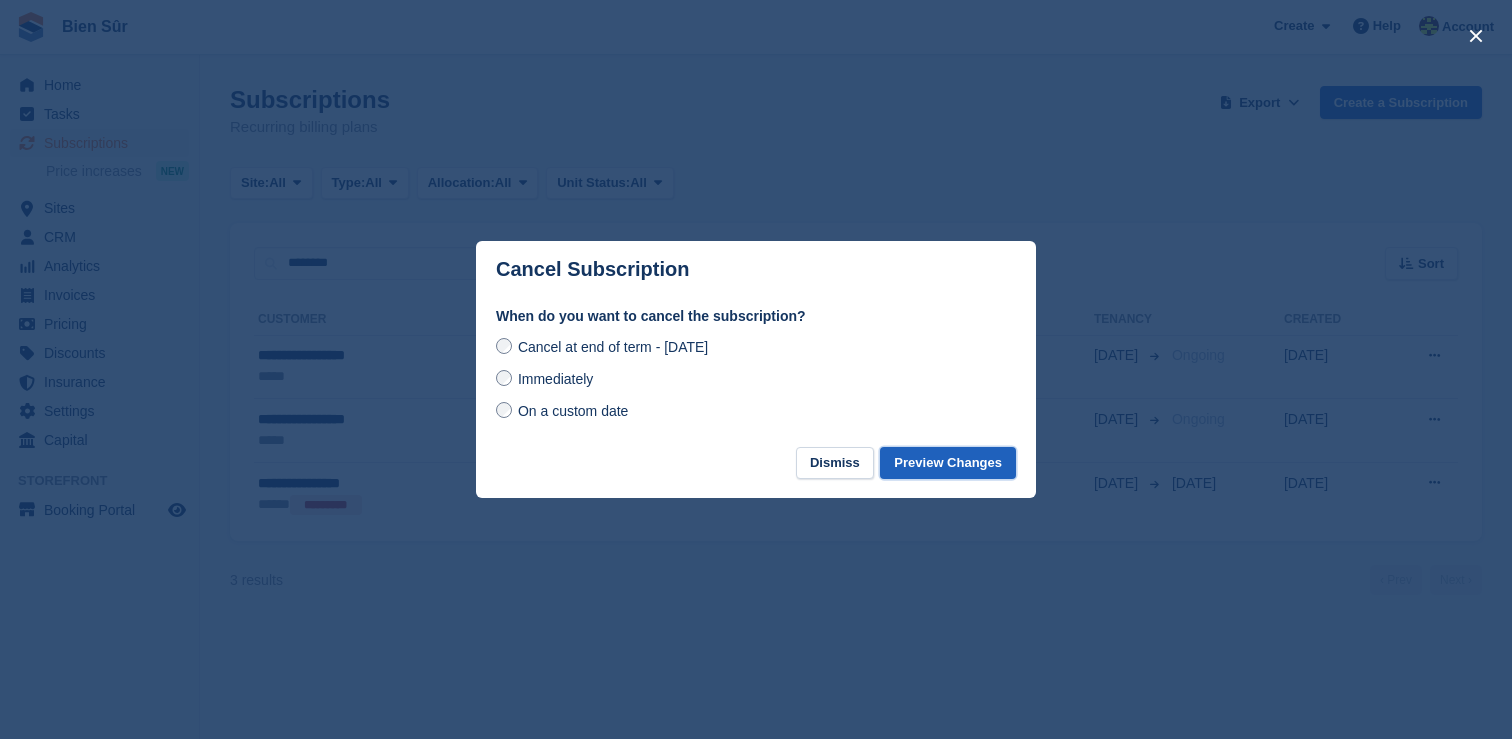 click on "Preview Changes" at bounding box center [948, 463] 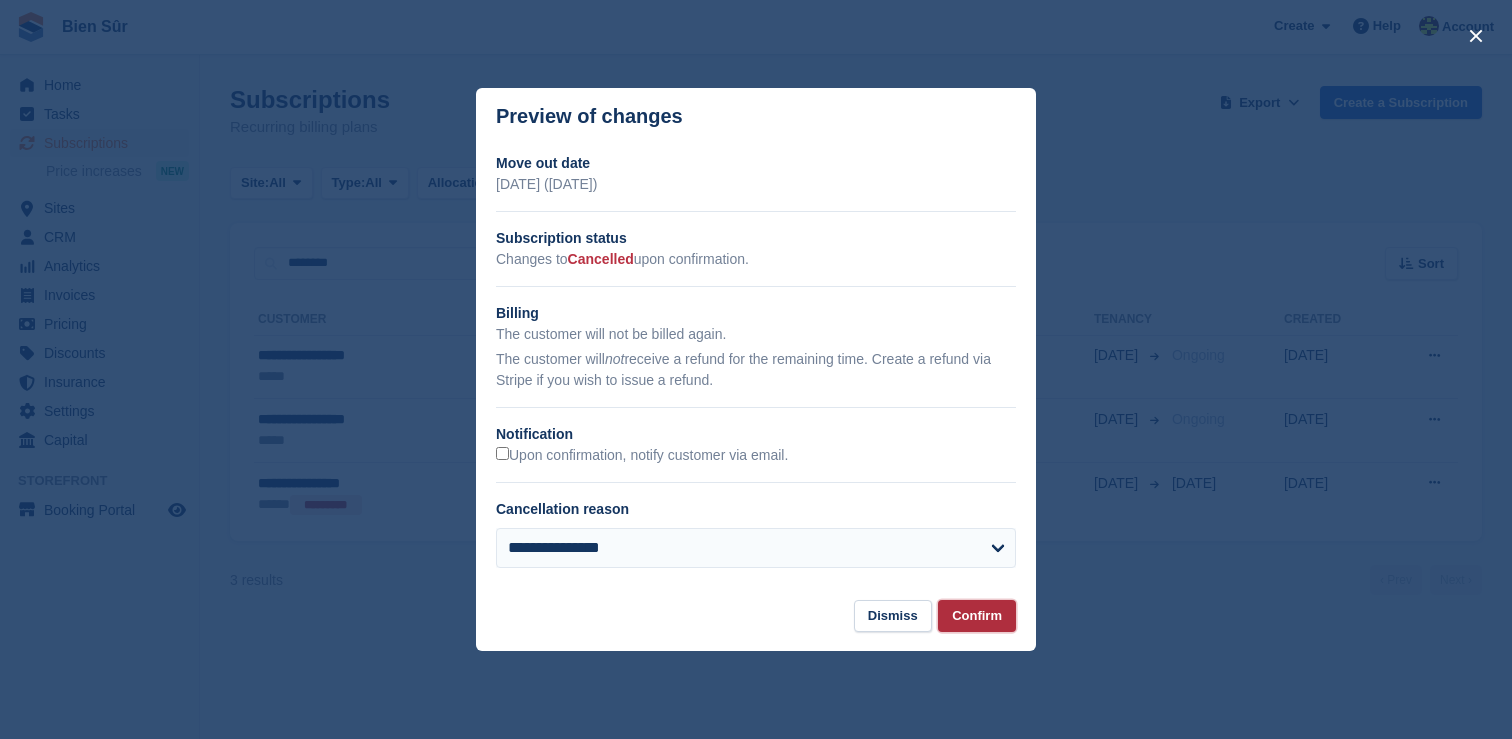 click on "Confirm" at bounding box center [977, 616] 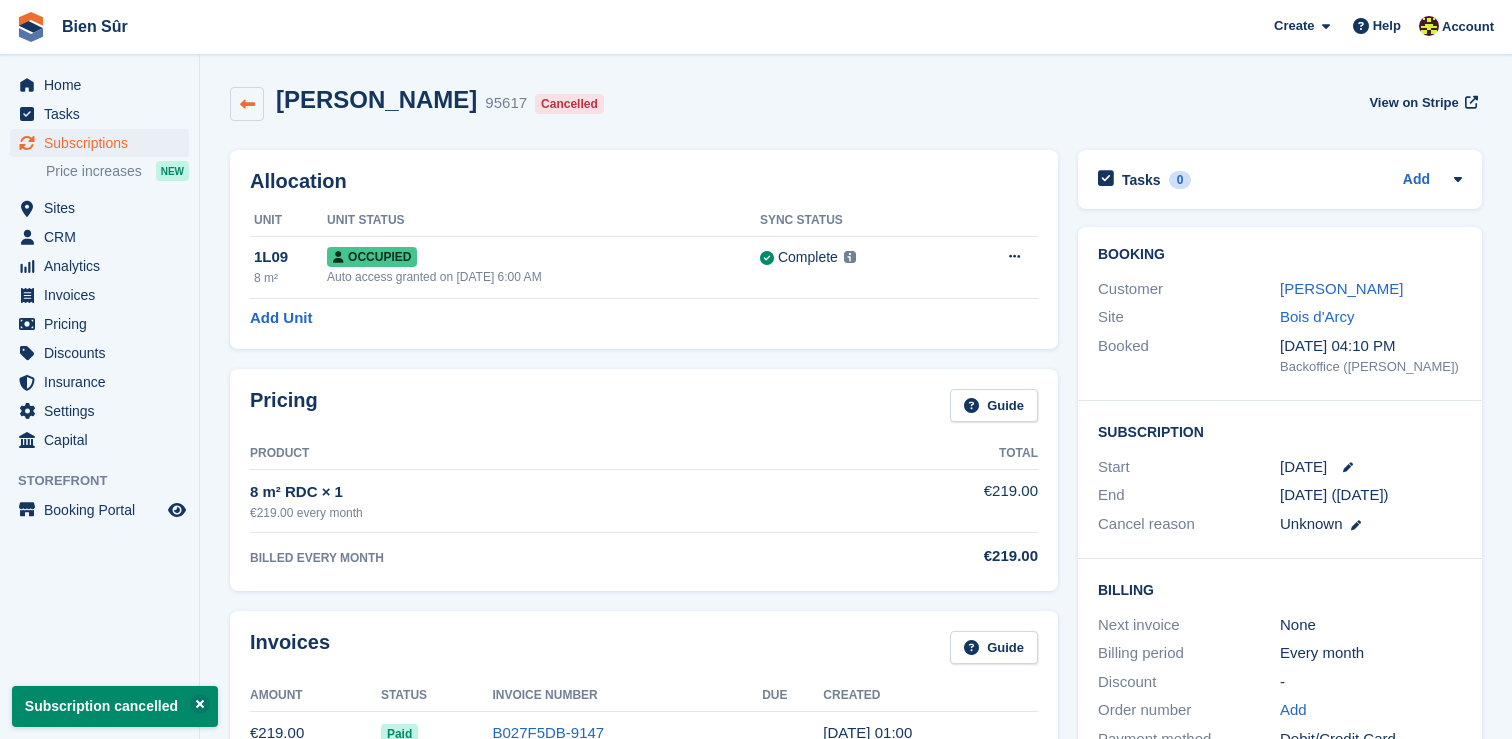 click at bounding box center (247, 104) 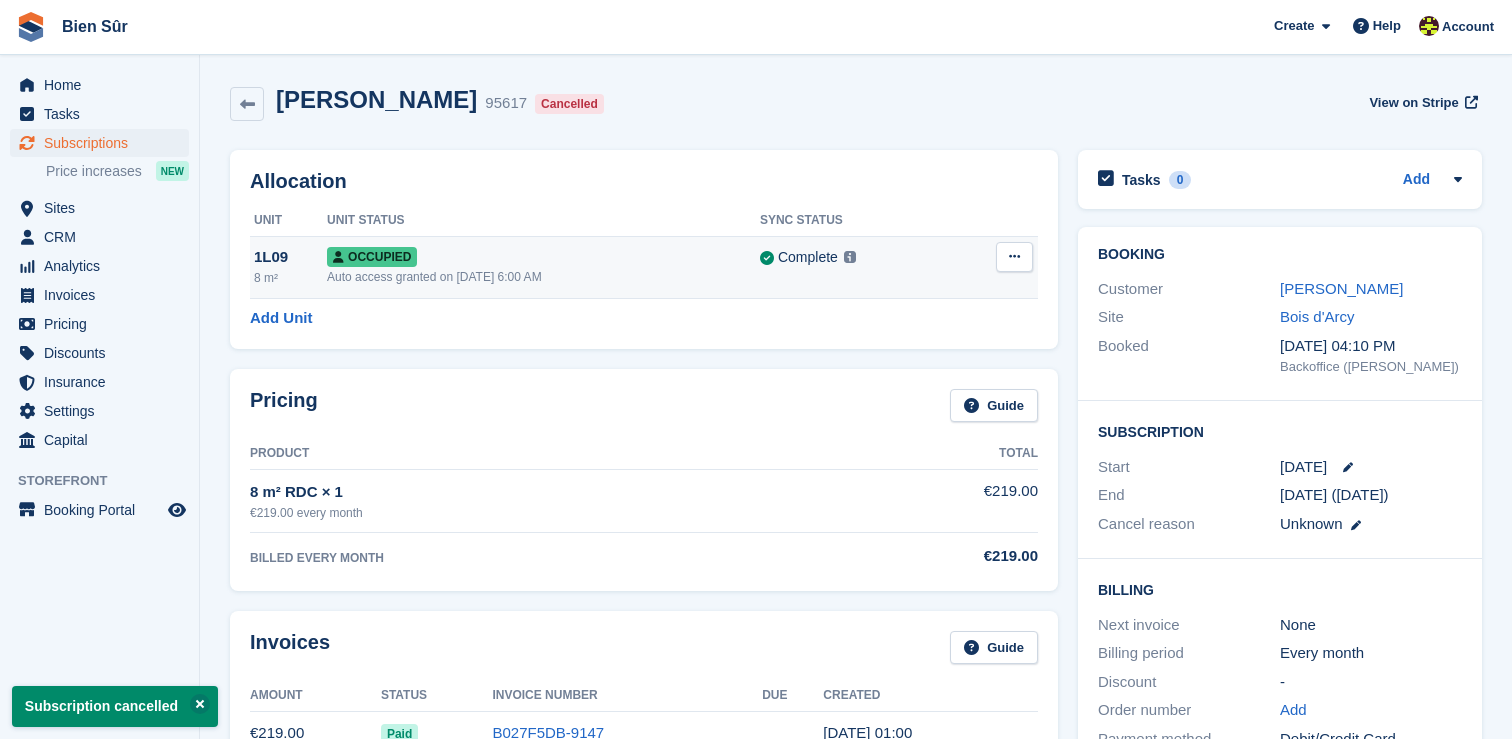 click at bounding box center [1014, 256] 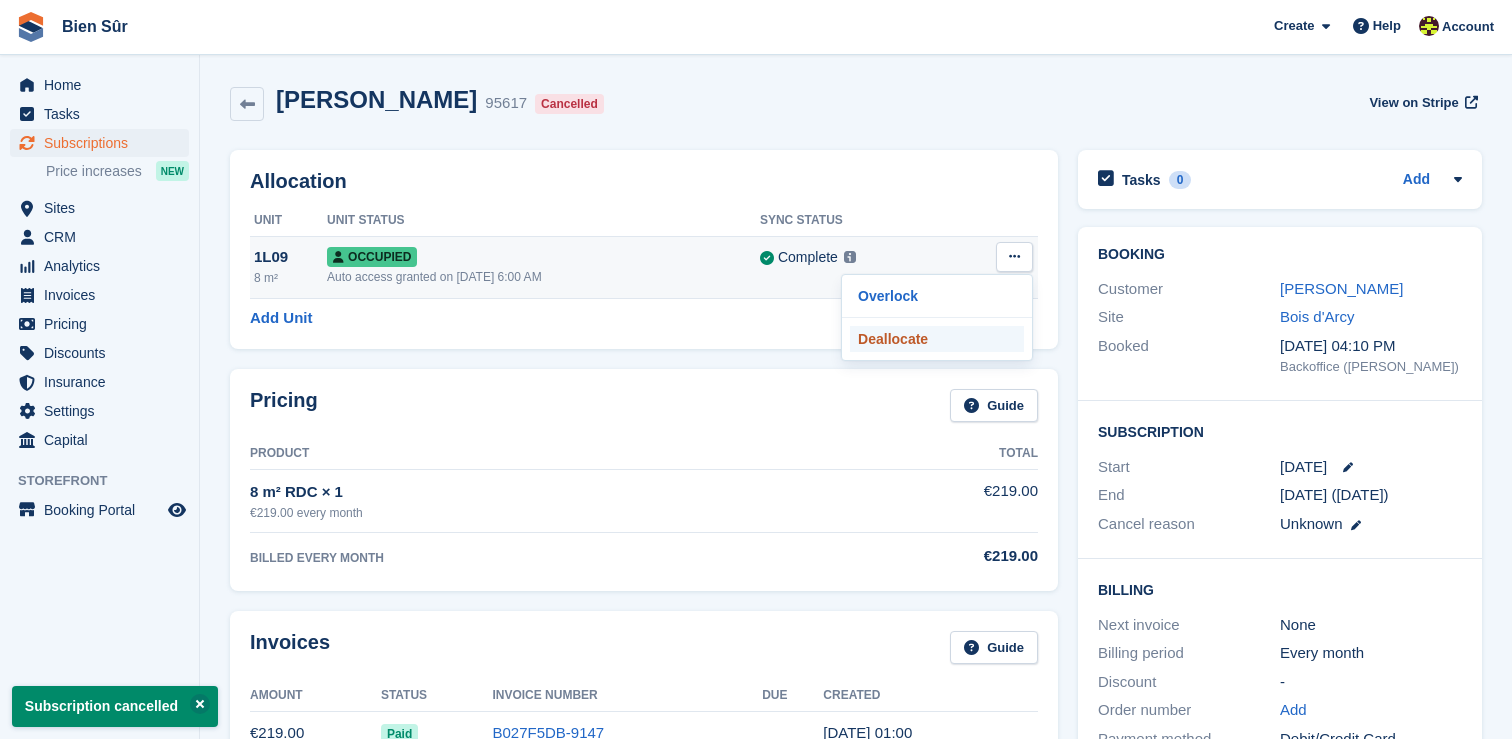 click on "Deallocate" at bounding box center (937, 339) 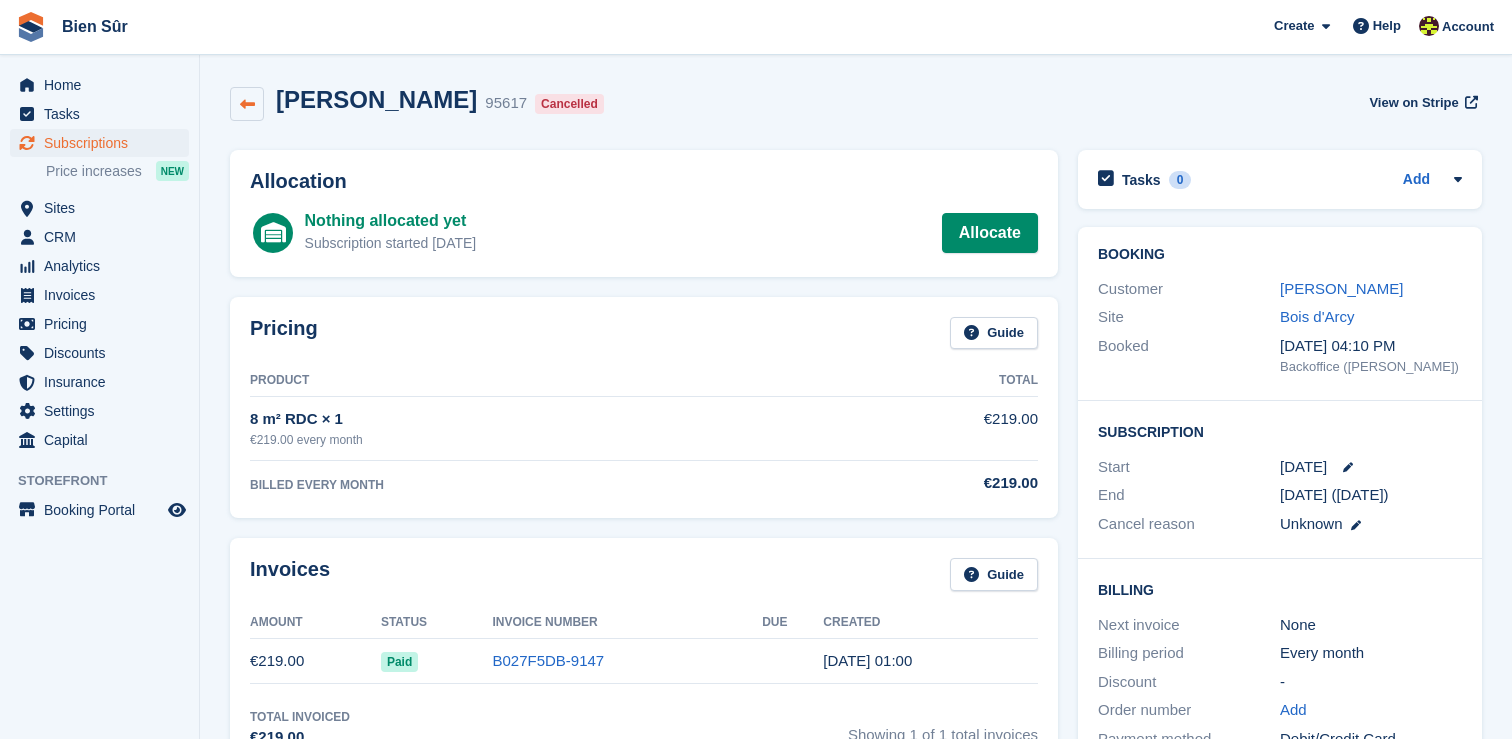 click at bounding box center (247, 104) 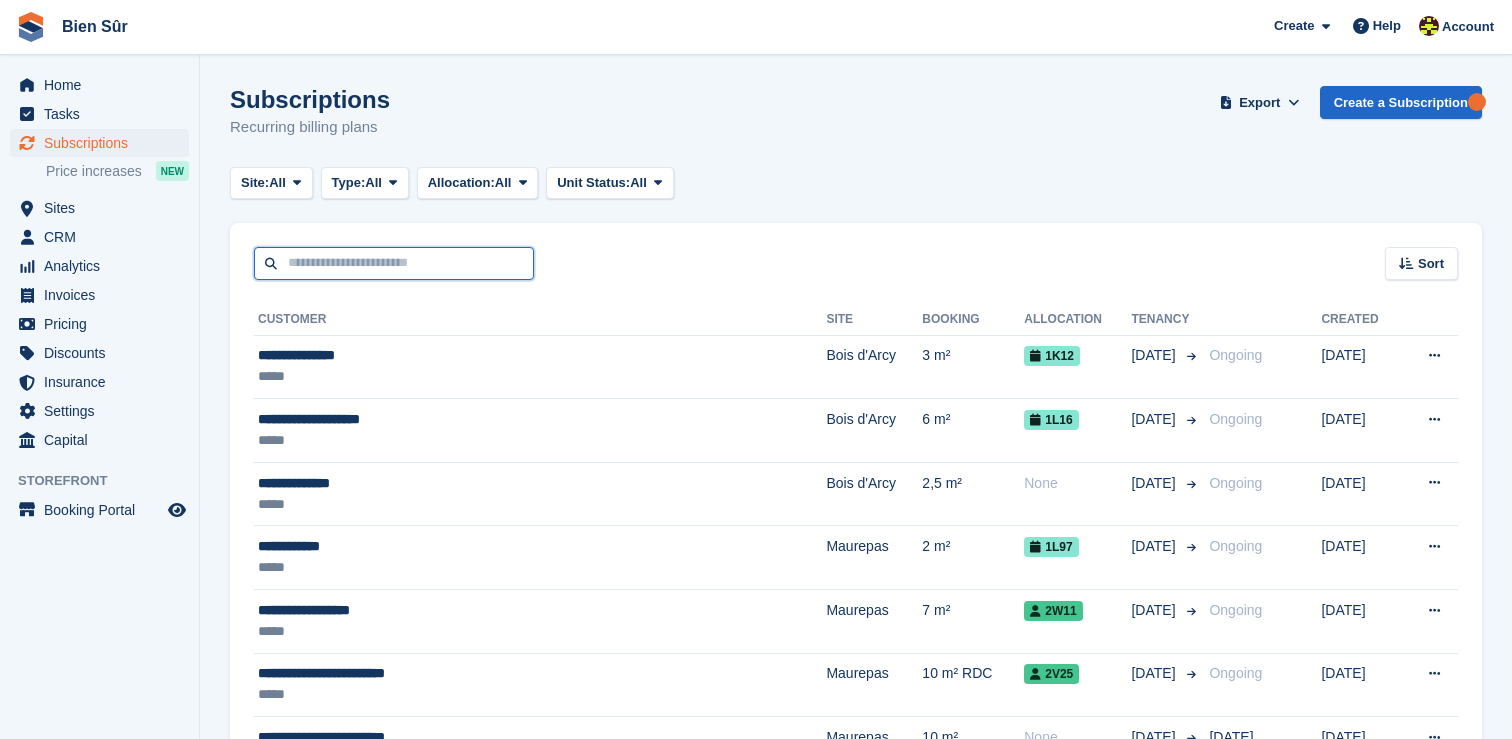 click at bounding box center [394, 263] 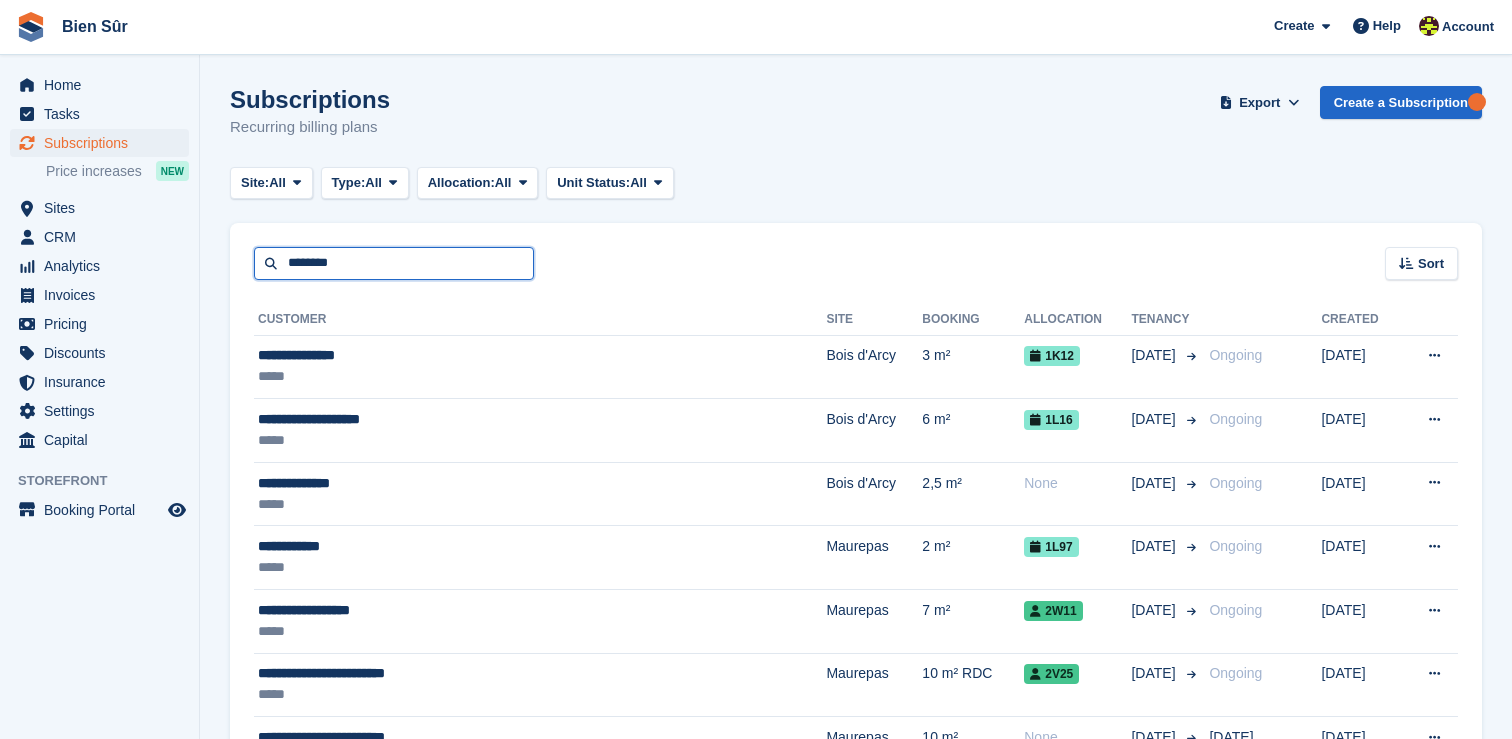 type on "********" 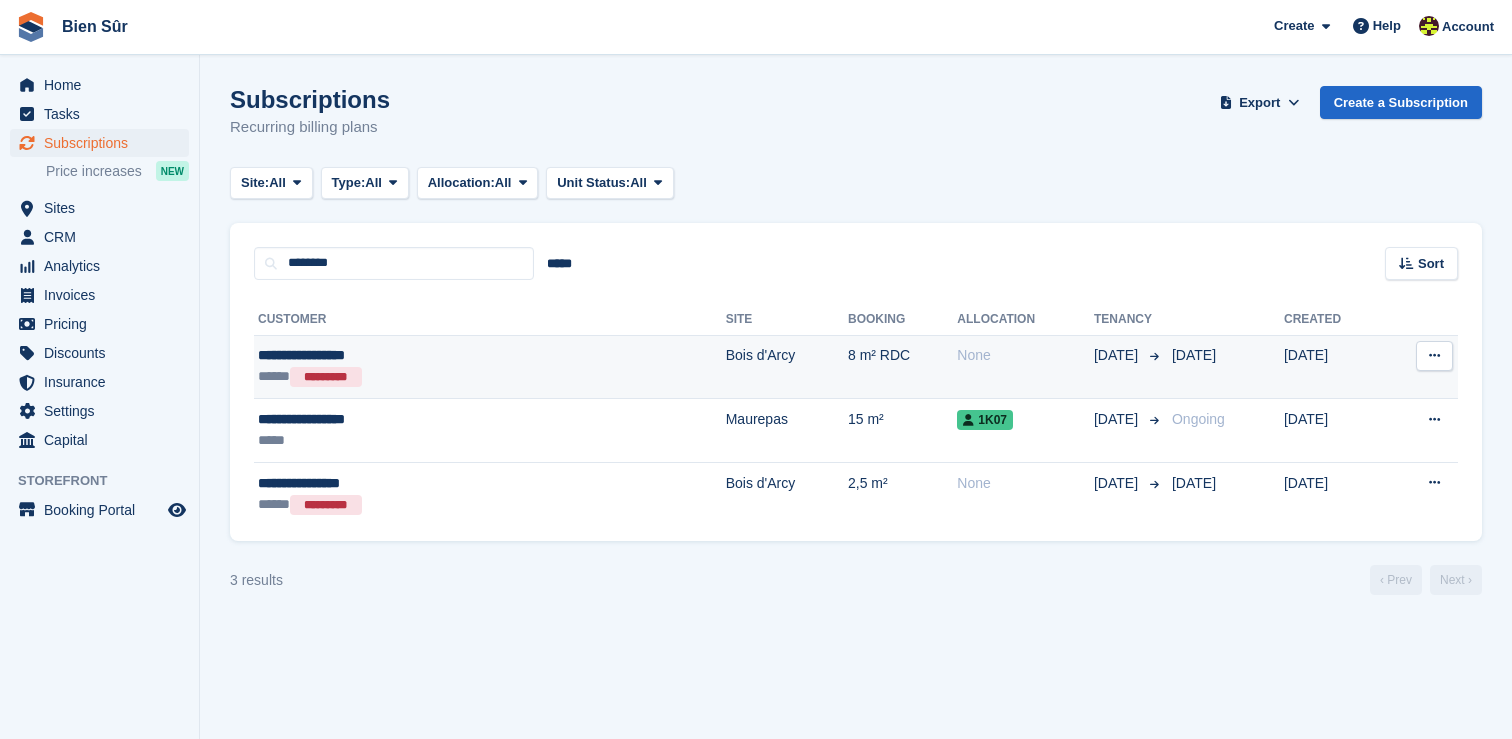 click on "**********" at bounding box center (390, 355) 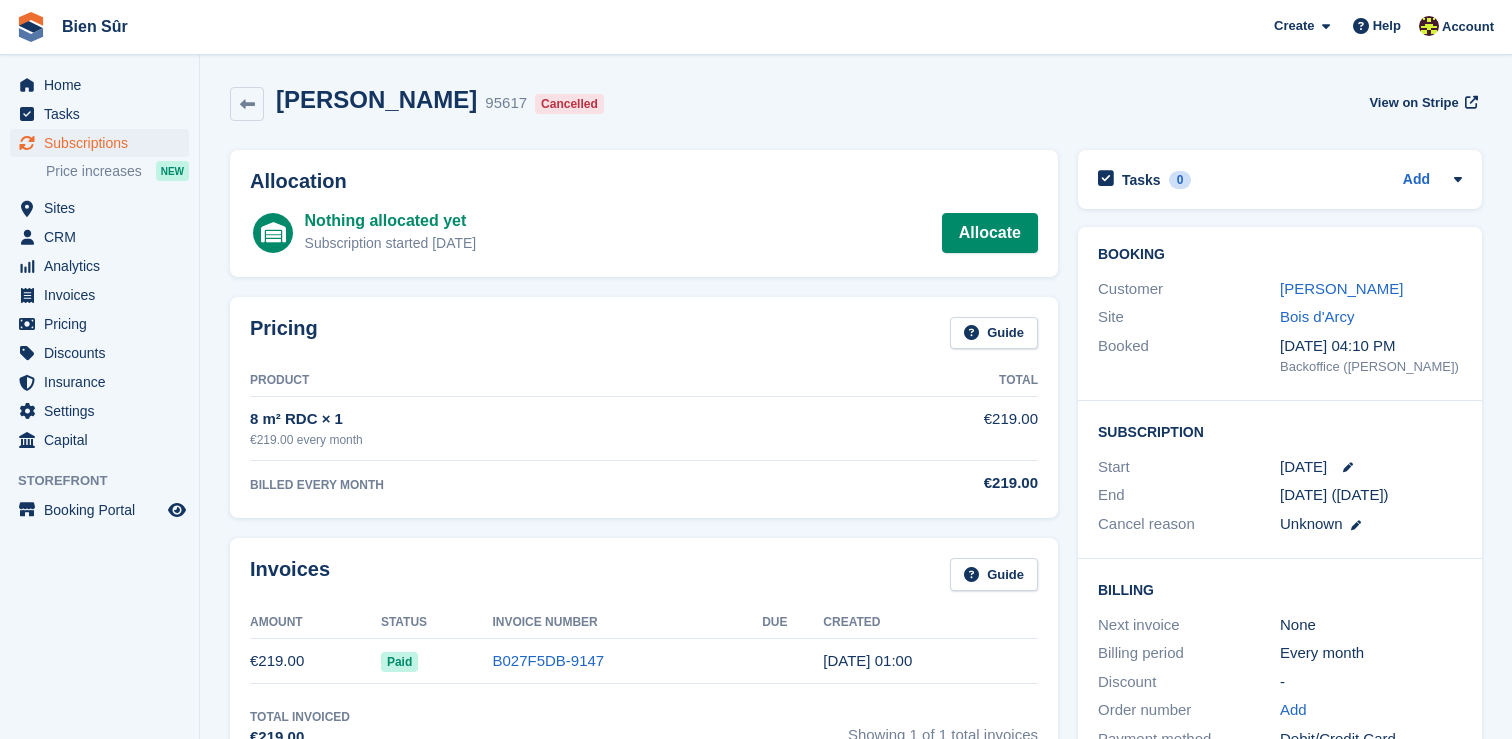 scroll, scrollTop: 0, scrollLeft: 0, axis: both 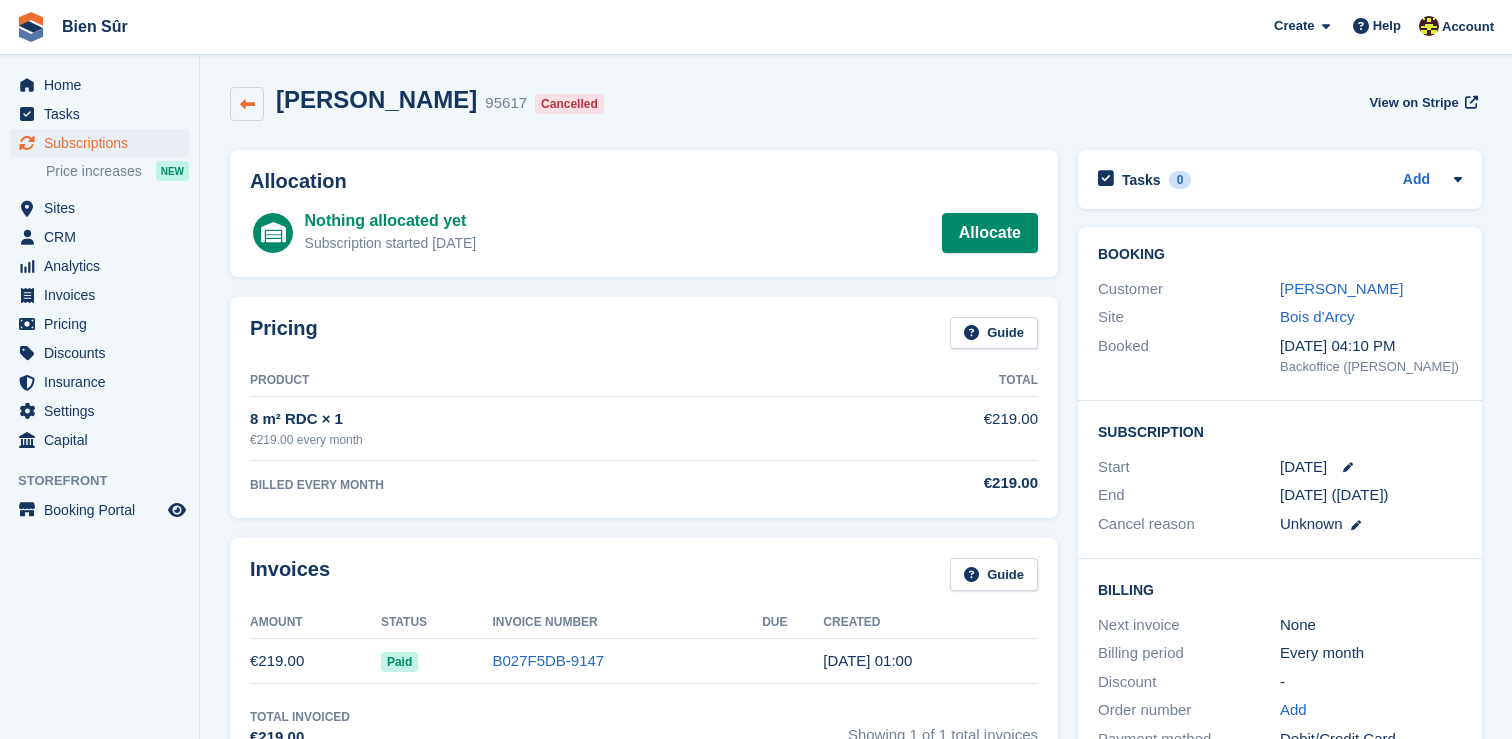click at bounding box center [247, 104] 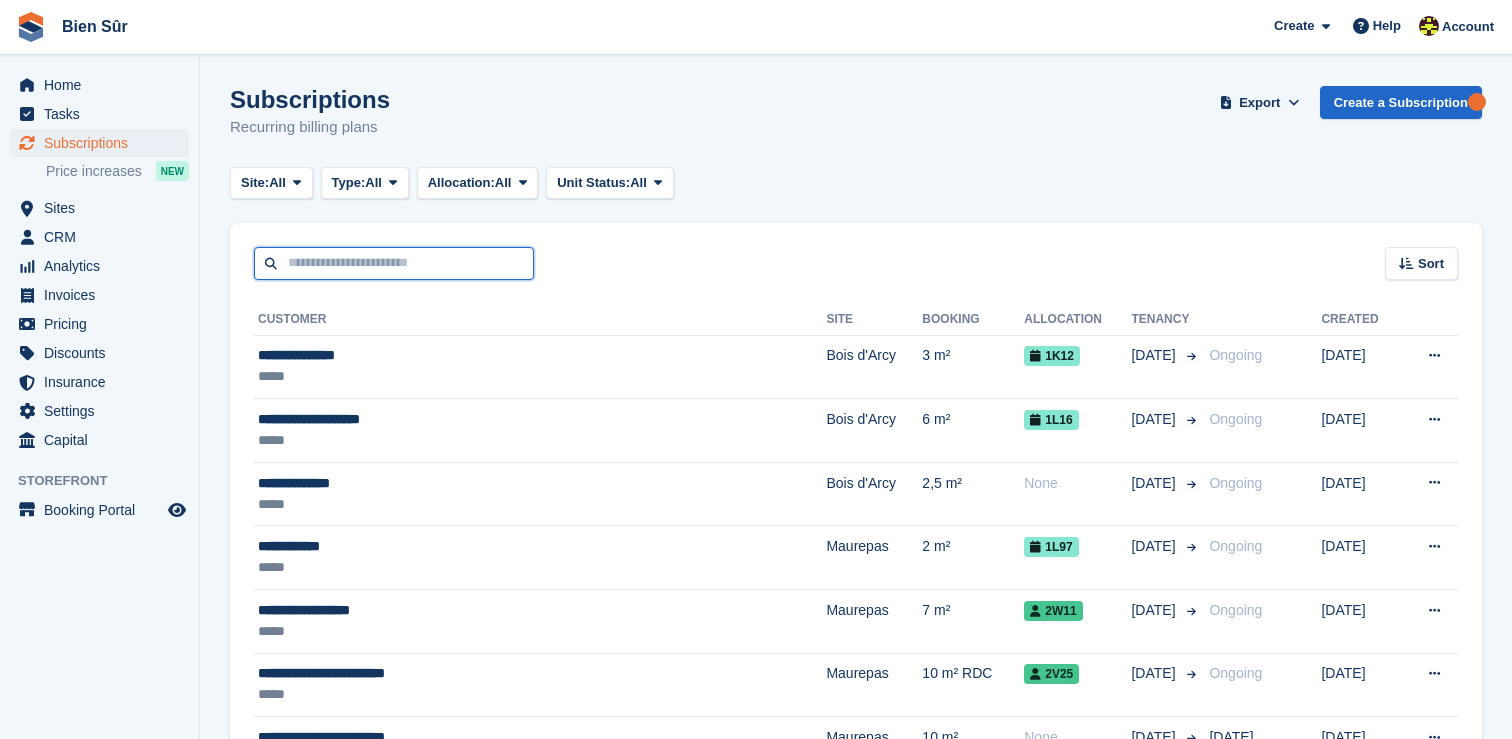 click at bounding box center [394, 263] 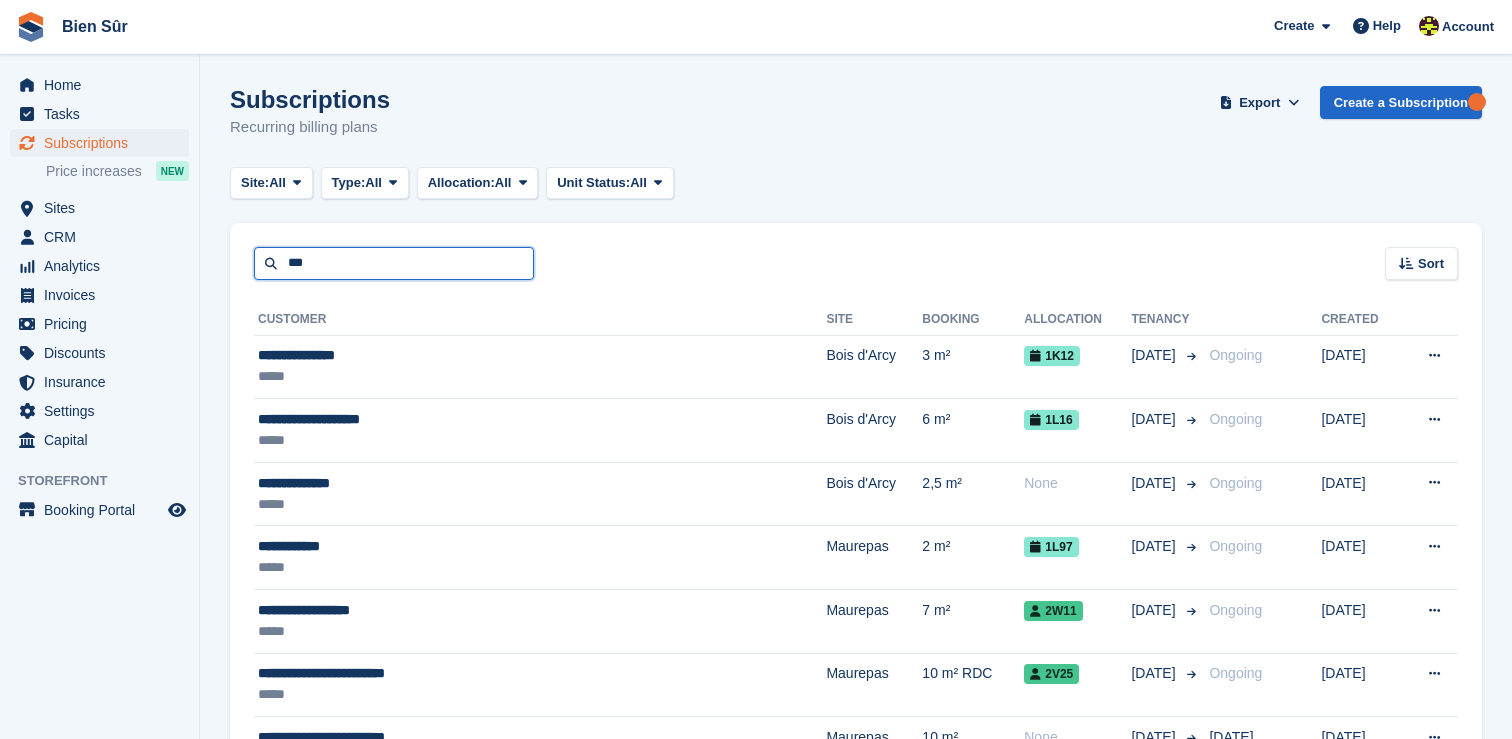 type on "********" 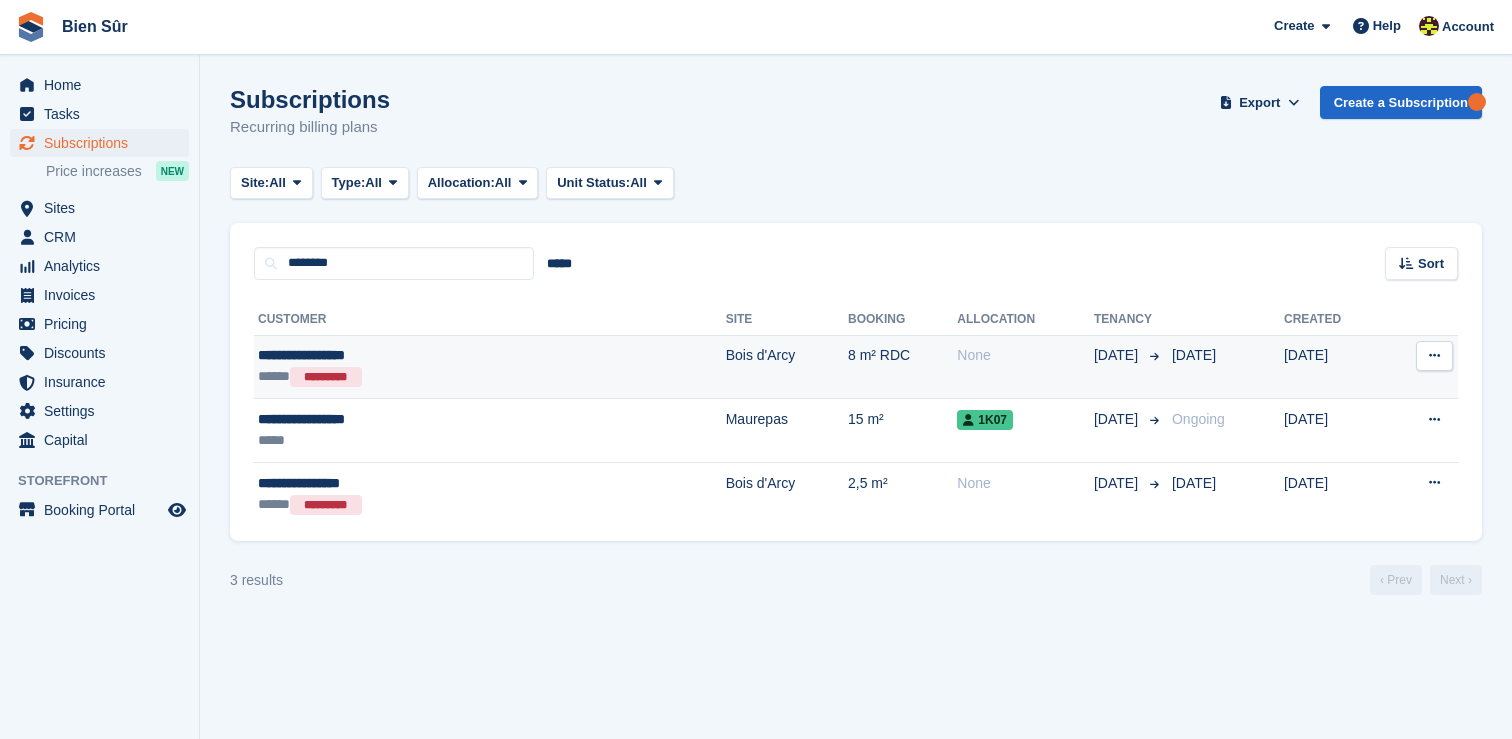 click at bounding box center [1434, 356] 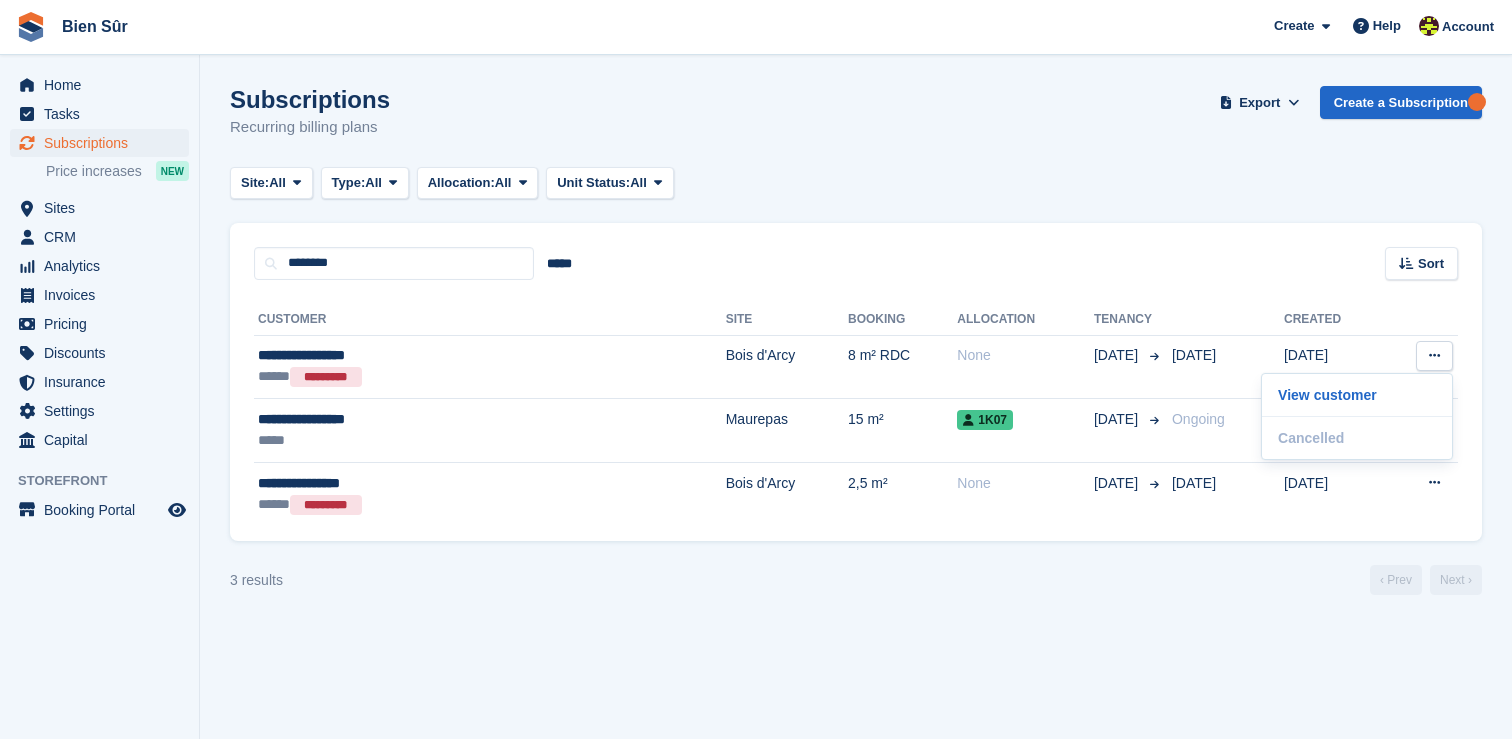 click on "Subscriptions
Recurring billing plans
Export
Export Subscriptions
Export a CSV of all Subscriptions which match the current filters.
Please allow time for large exports.
Start Export
Create a Subscription
Site:
All
All
Bois d'Arcy
Maurepas
Orgeval
Bureaux et coworking - Maurepas
Random
Type:
All
All
Upcoming
Previous" at bounding box center [856, 369] 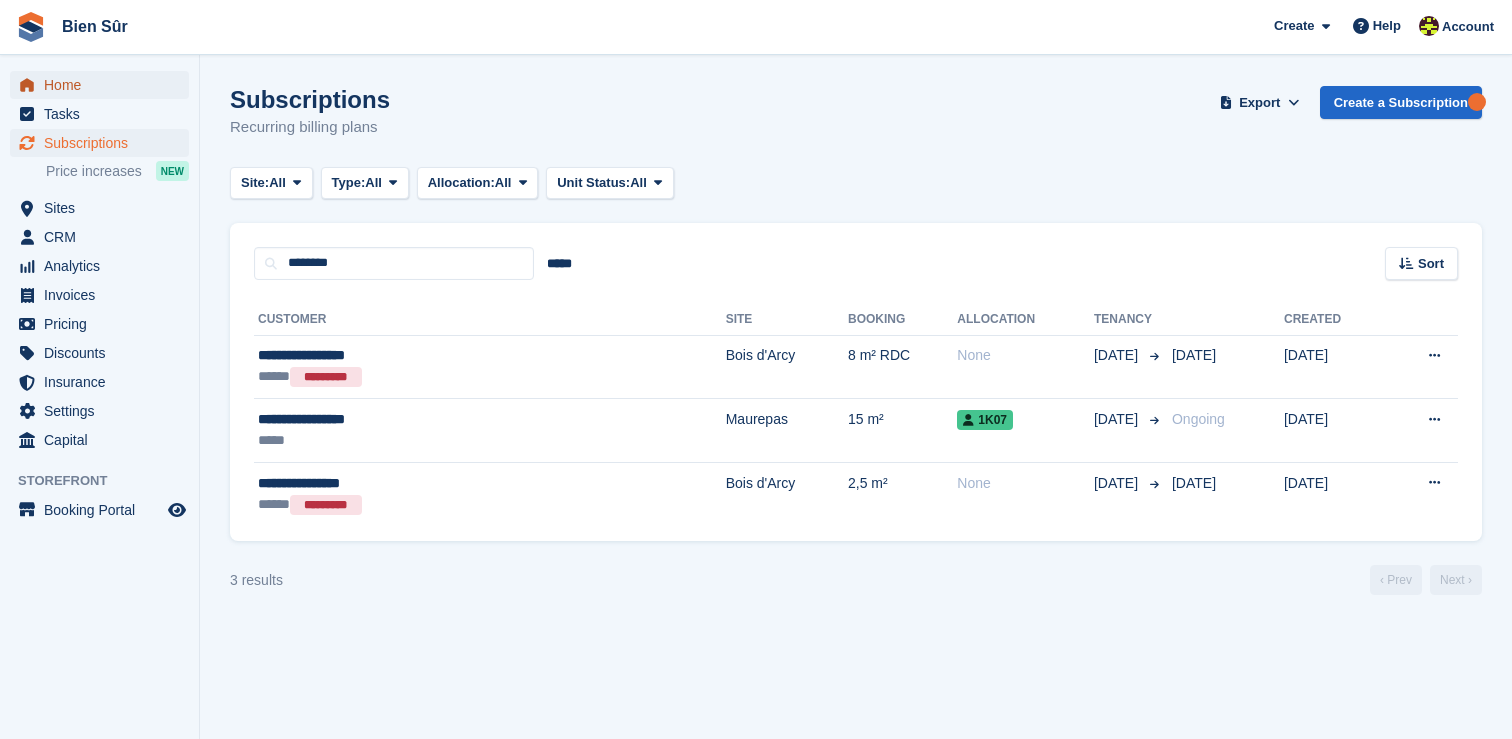 click on "Home" at bounding box center (104, 85) 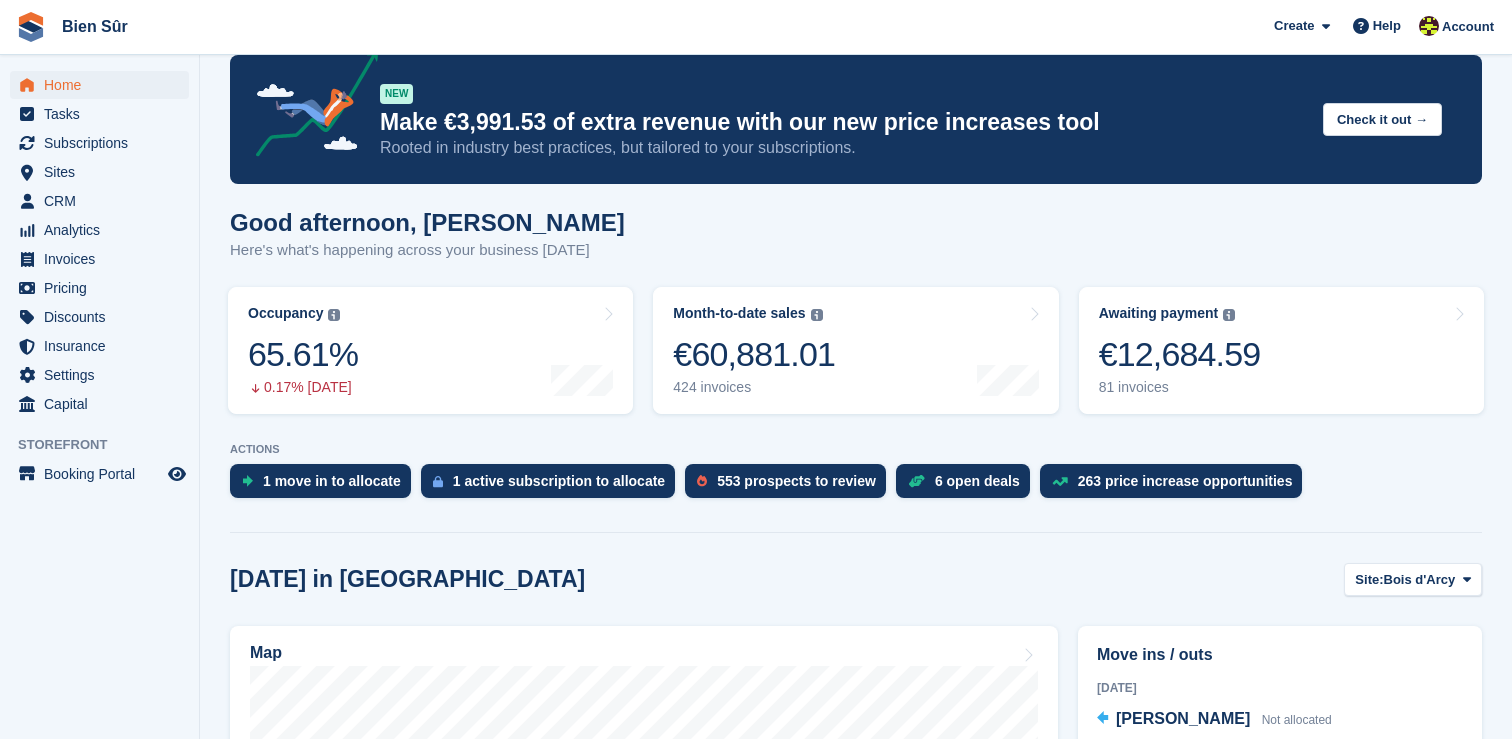scroll, scrollTop: 0, scrollLeft: 0, axis: both 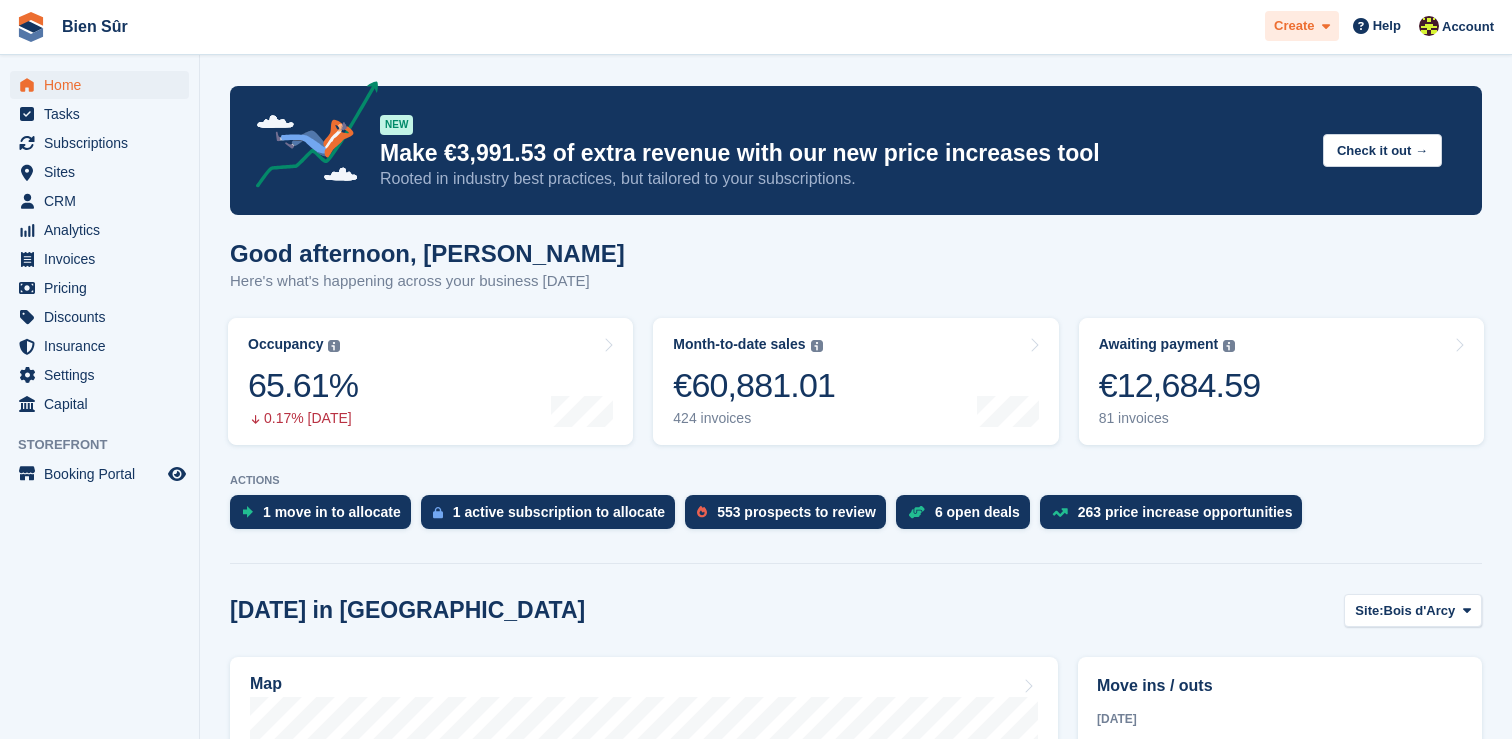 click on "Create" at bounding box center (1294, 26) 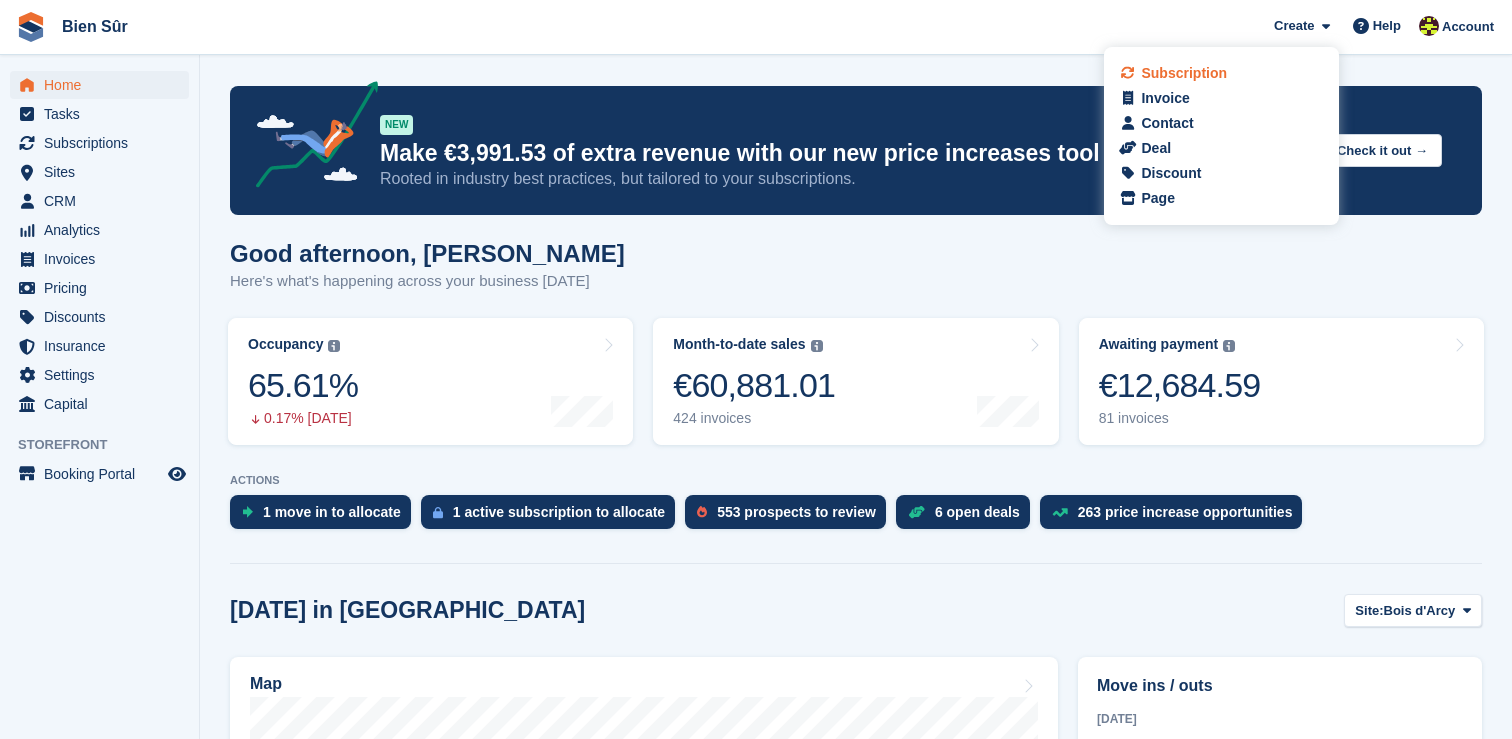click on "Subscription" at bounding box center (1184, 73) 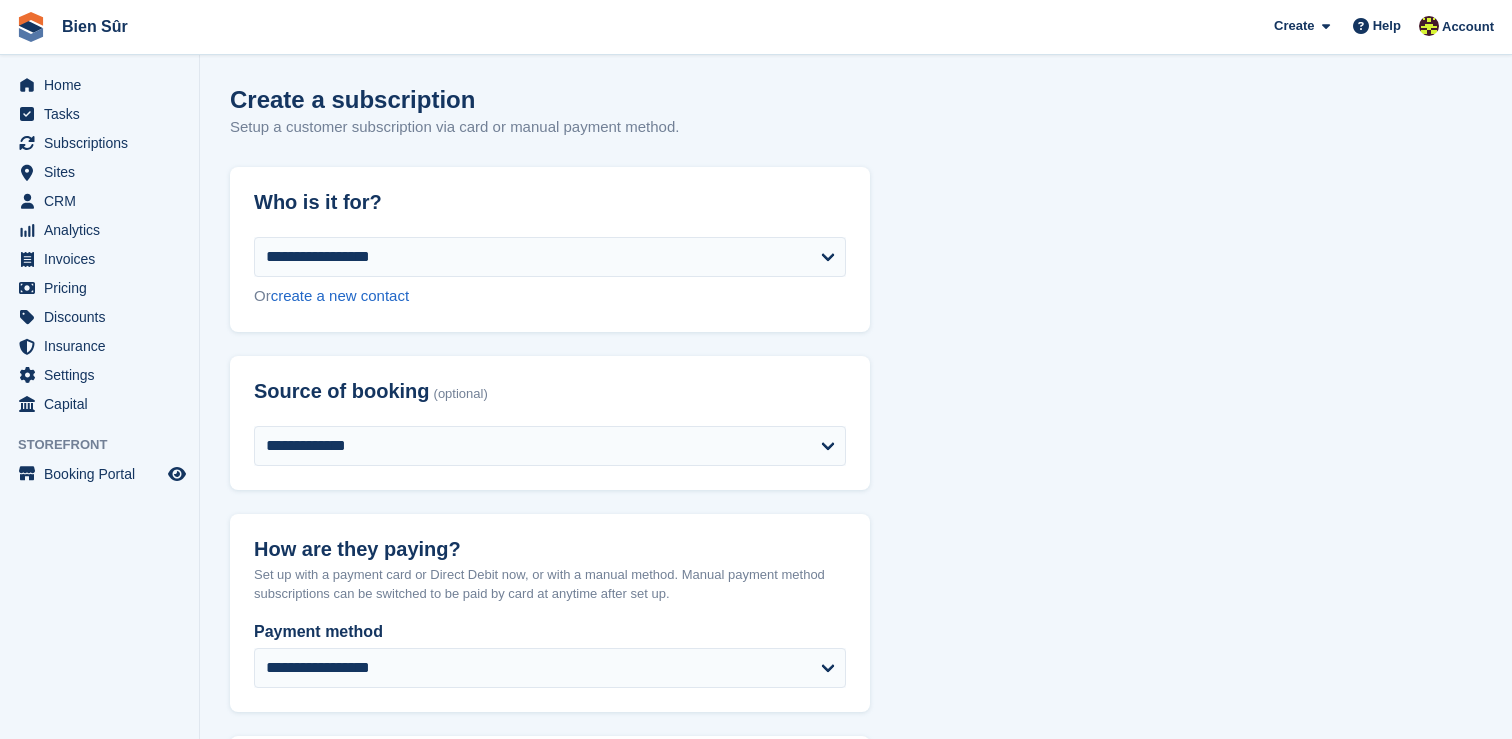 scroll, scrollTop: 0, scrollLeft: 0, axis: both 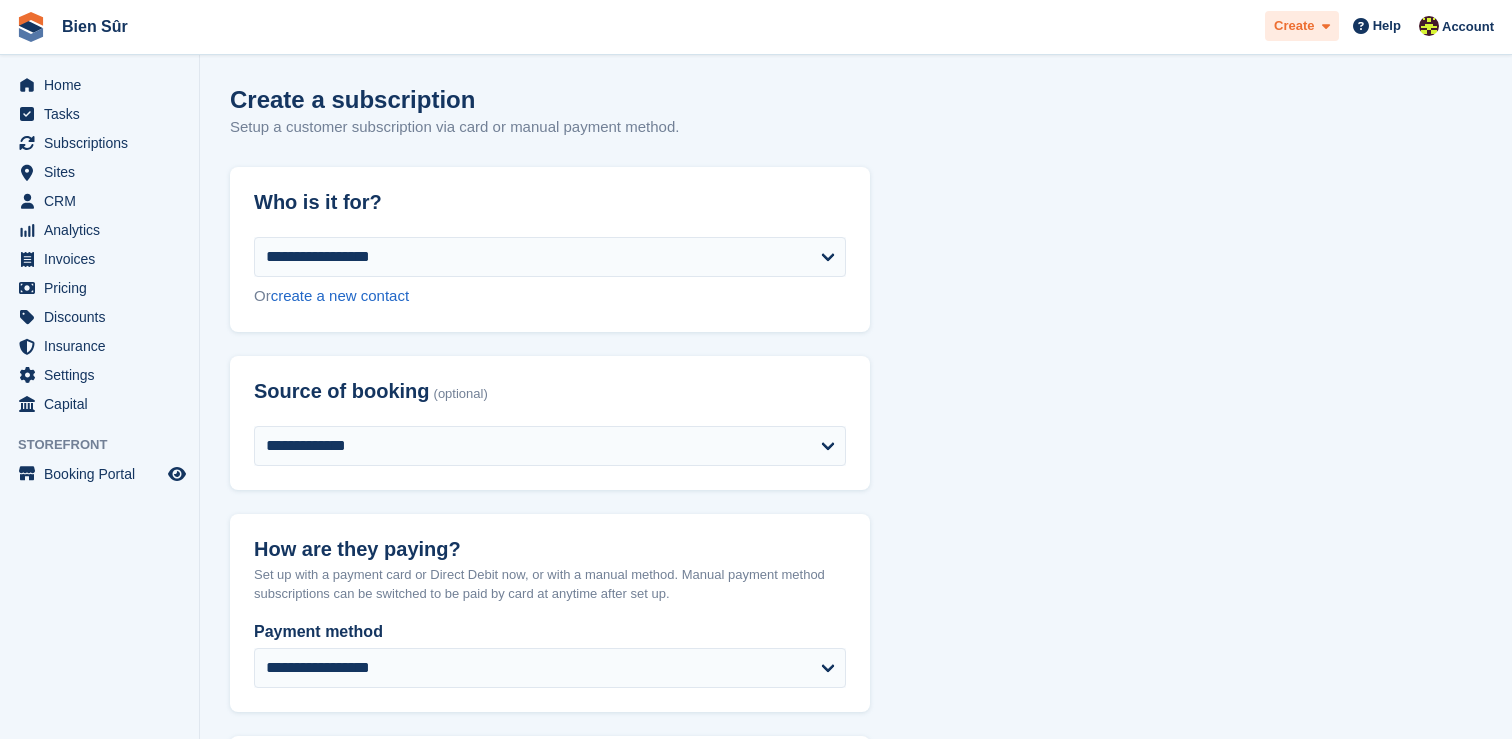 click on "Create" at bounding box center [1294, 26] 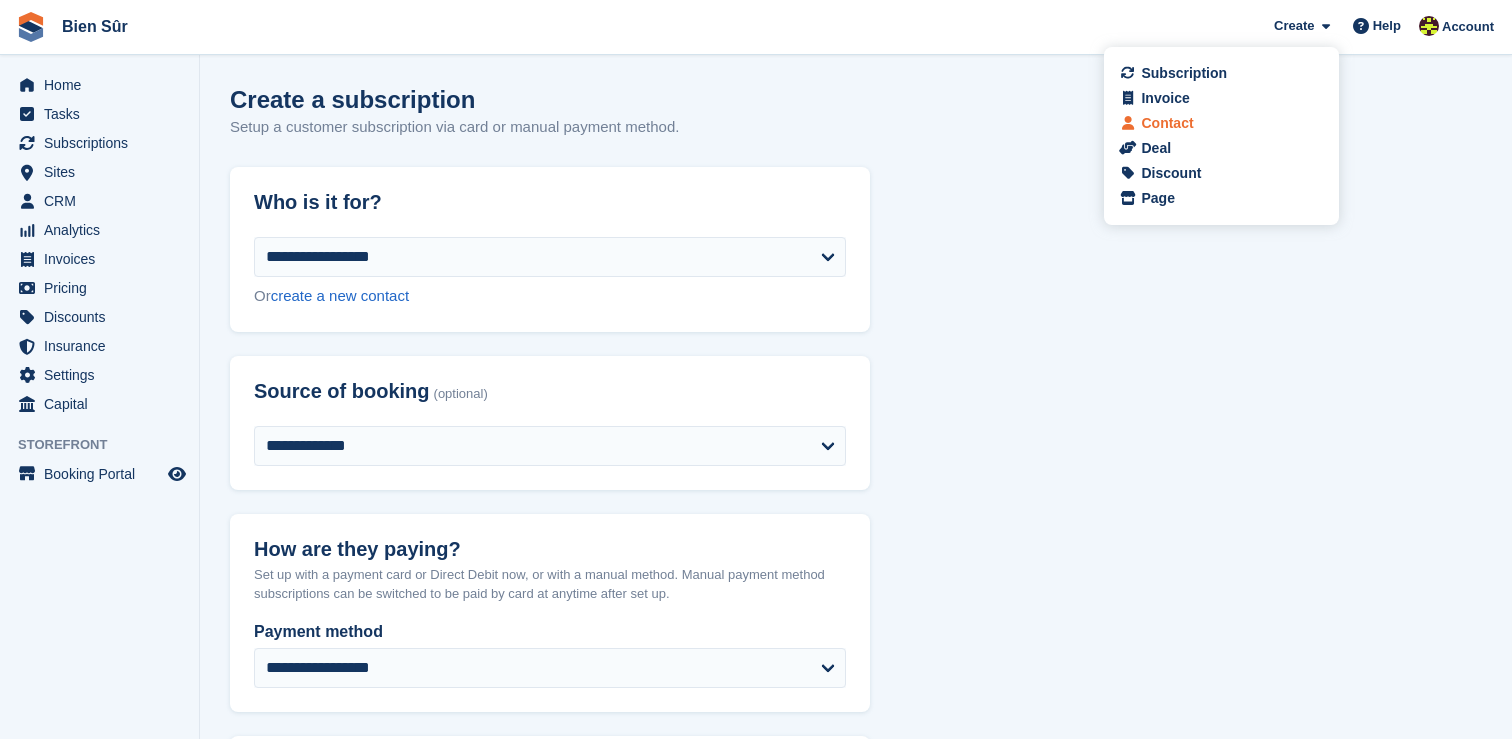 click on "Contact" at bounding box center [1167, 123] 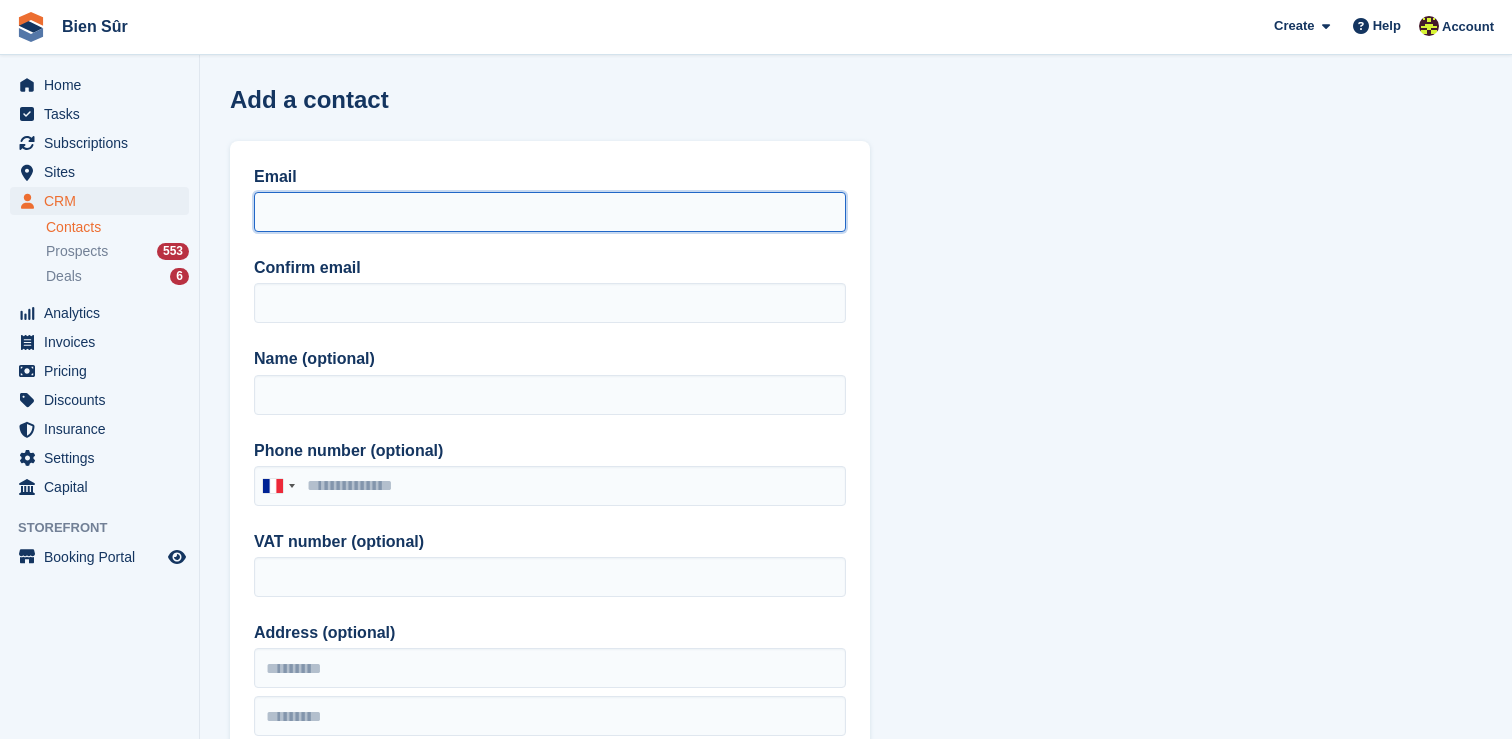 click on "Email" at bounding box center [550, 212] 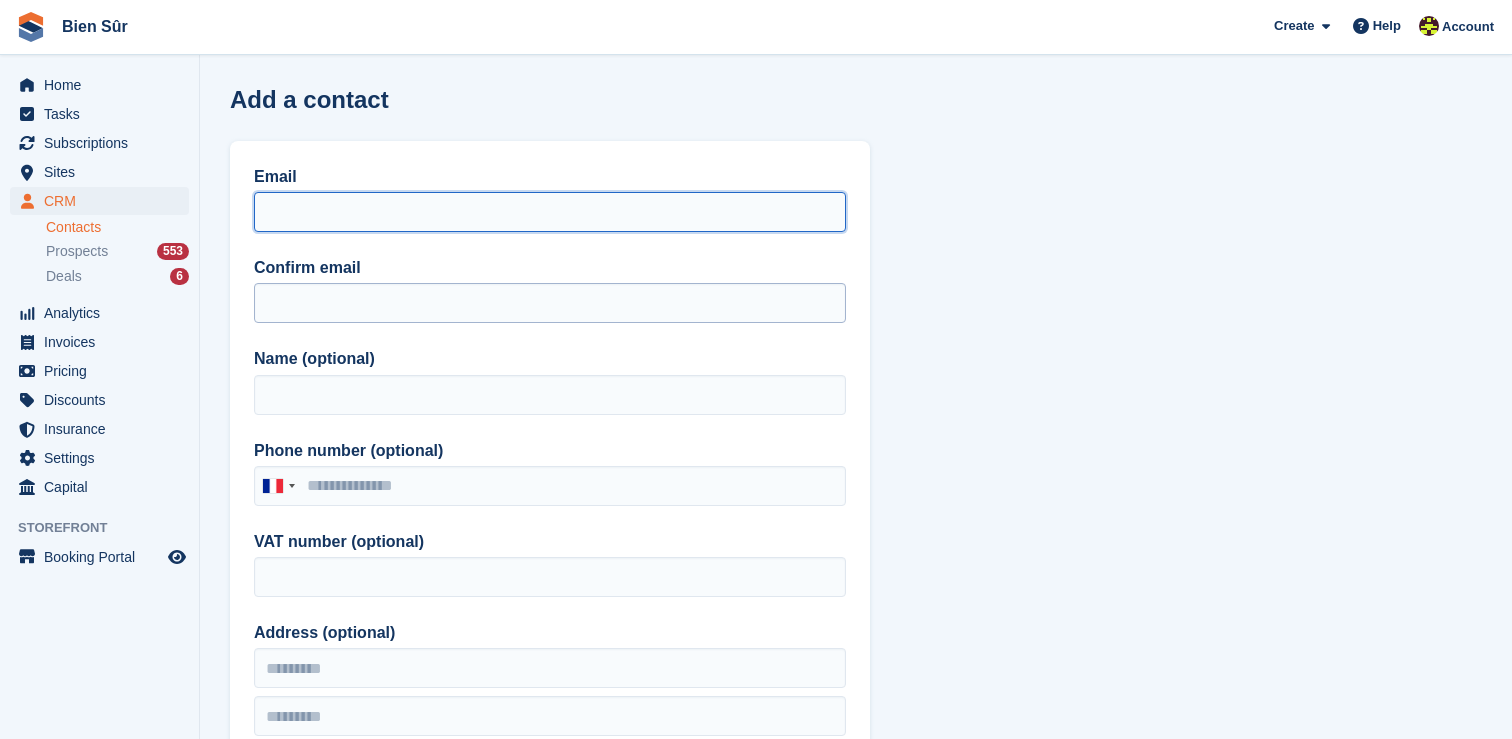 paste on "**********" 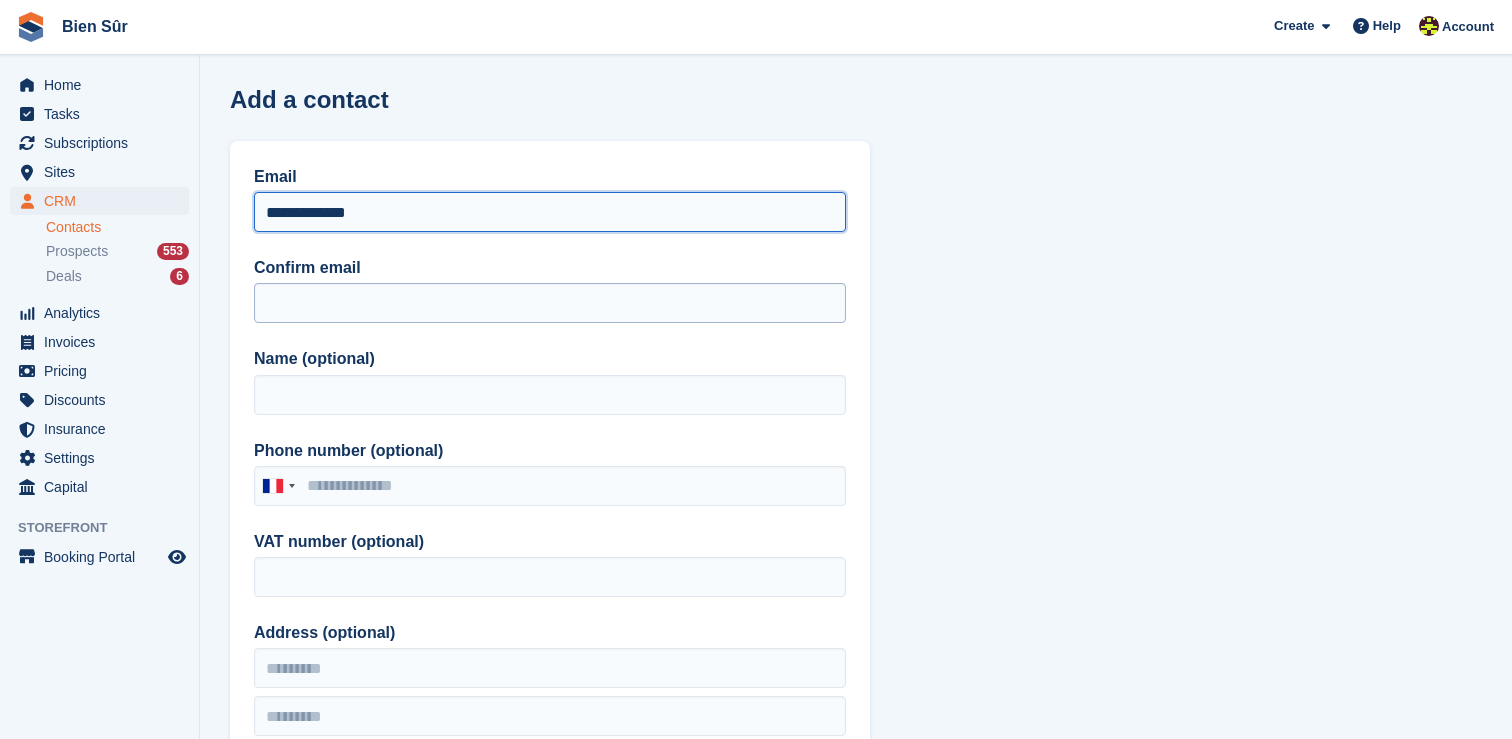 type on "**********" 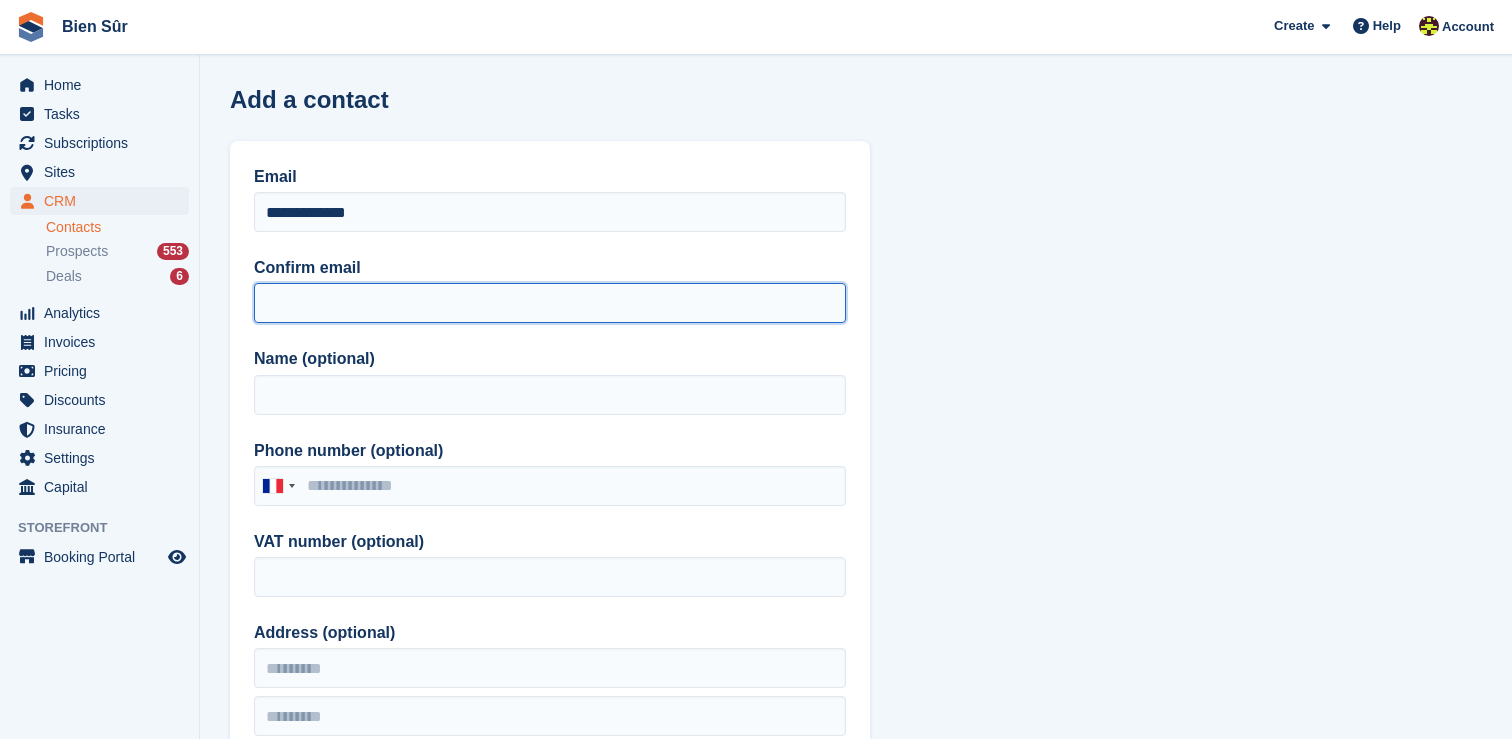 click on "Confirm email" at bounding box center (550, 303) 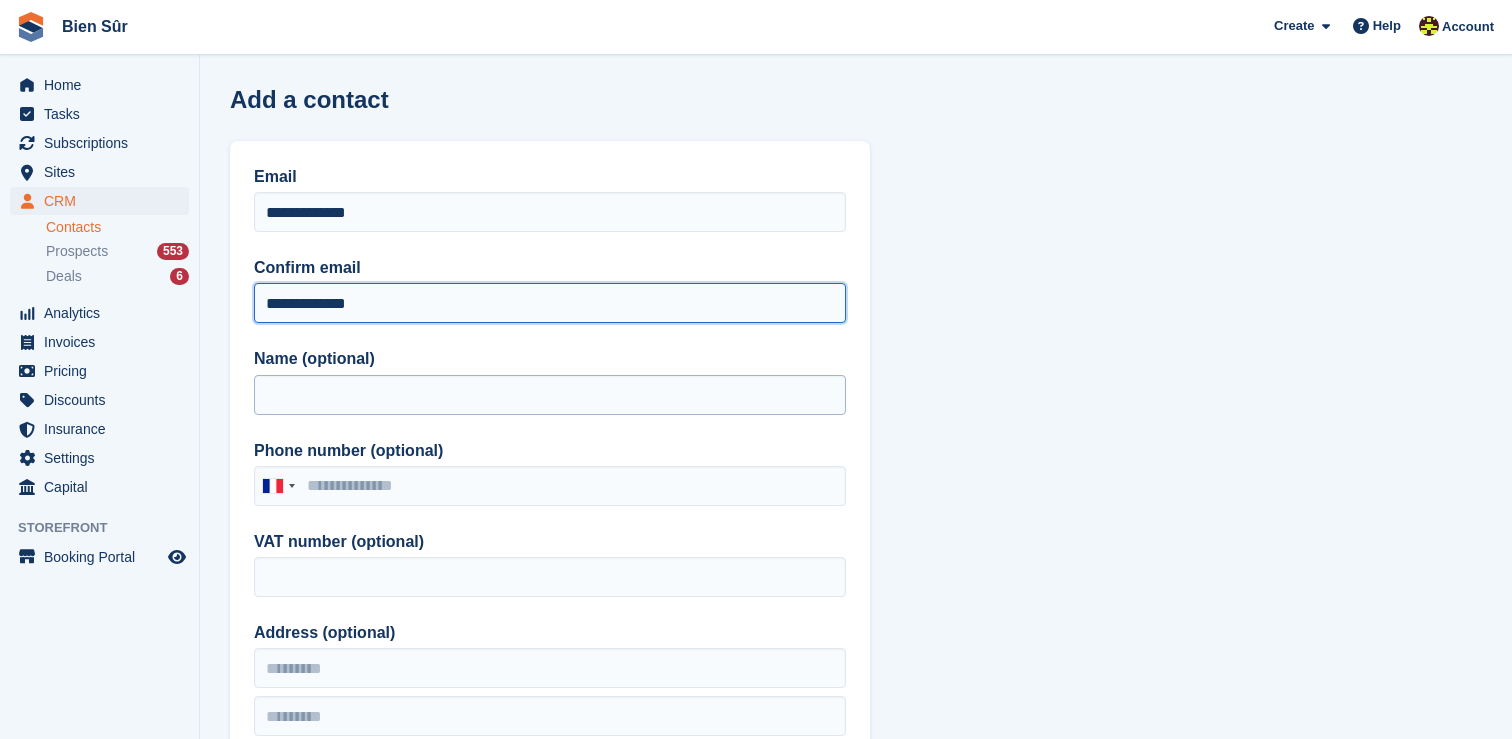type on "**********" 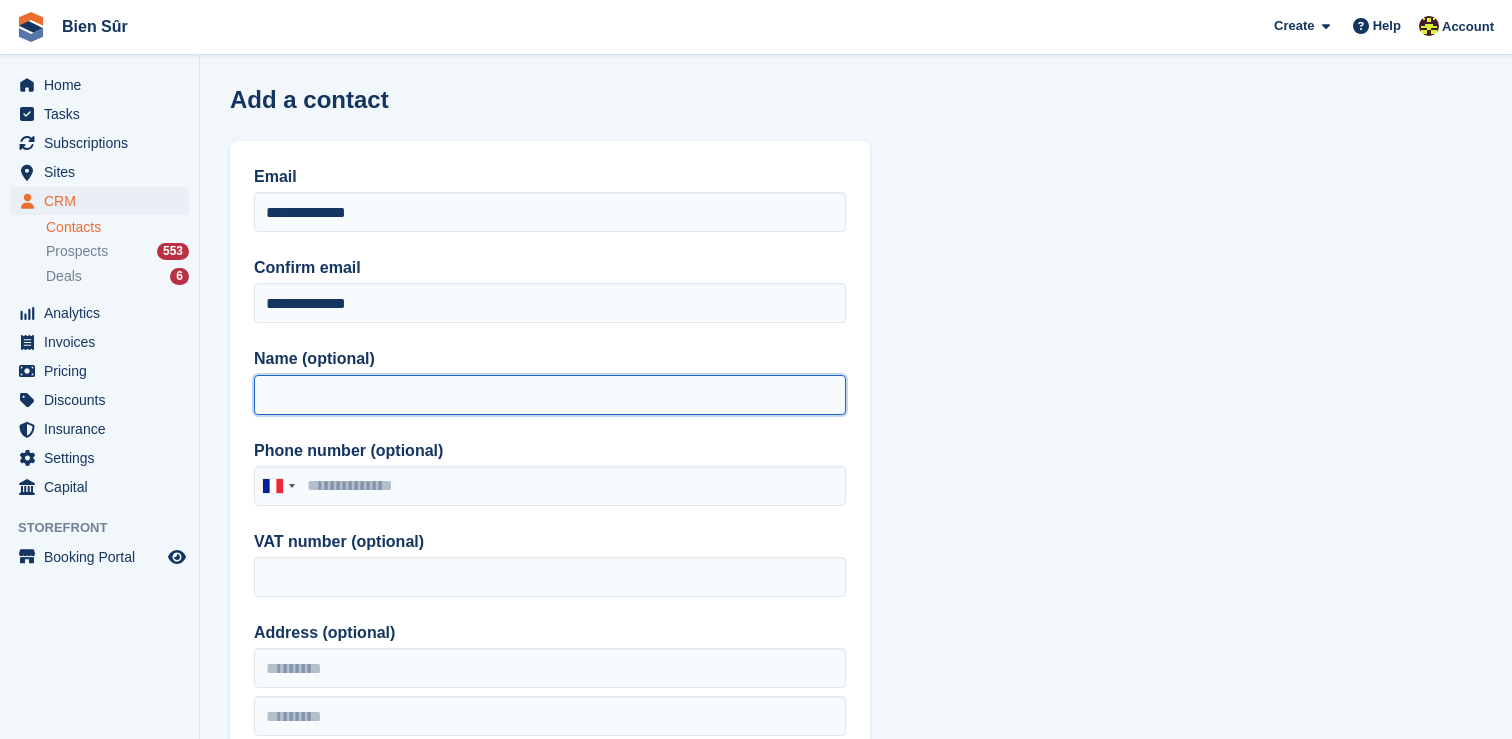 click on "Name (optional)" at bounding box center (550, 395) 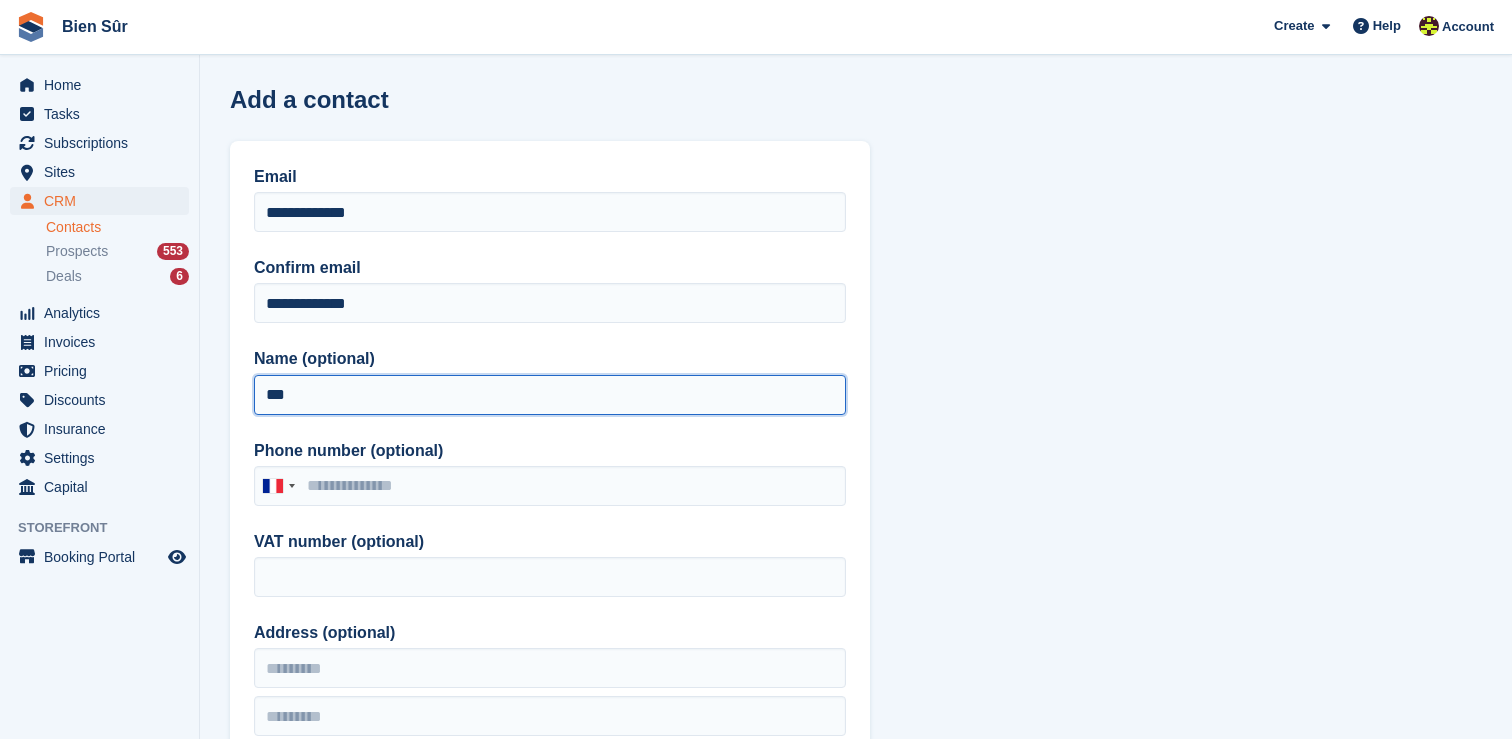 type on "***" 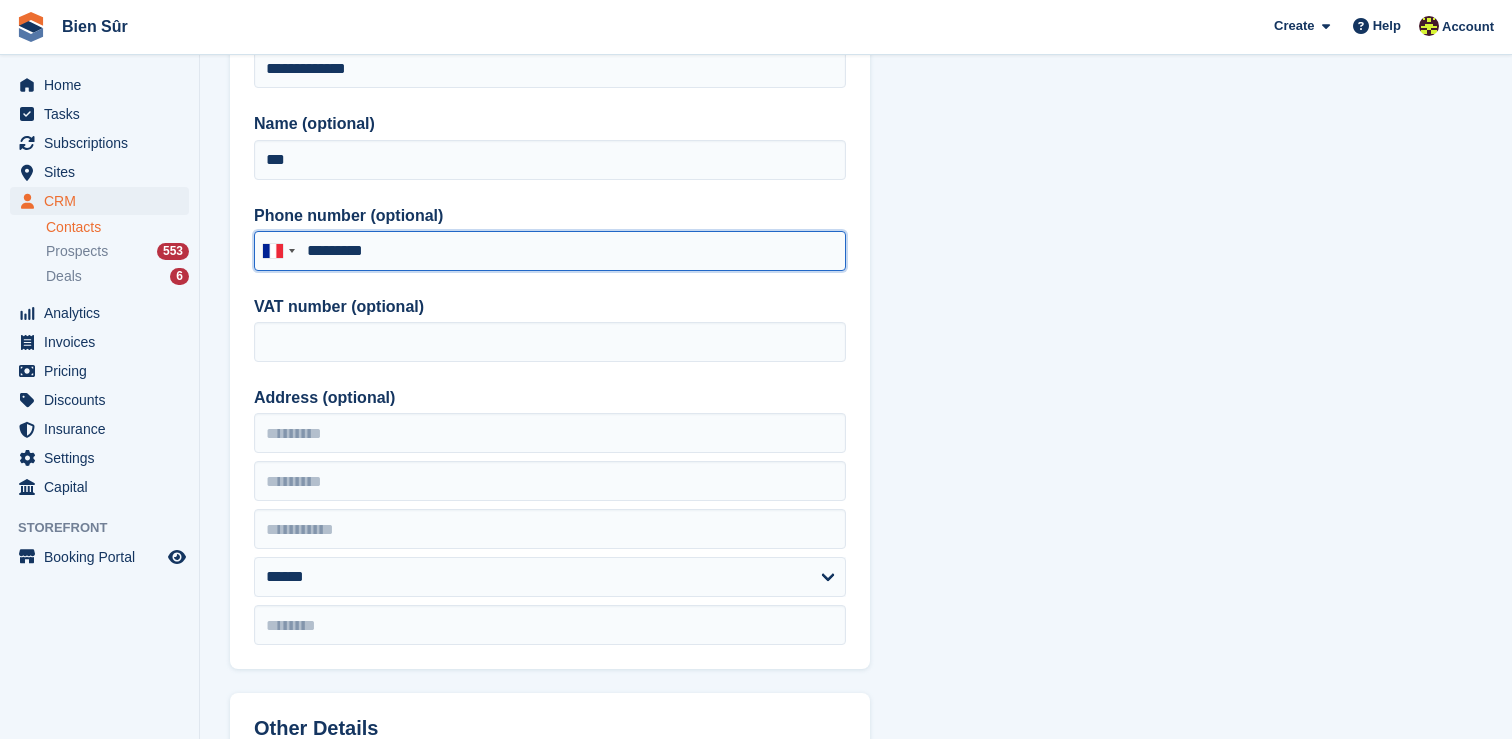 scroll, scrollTop: 277, scrollLeft: 0, axis: vertical 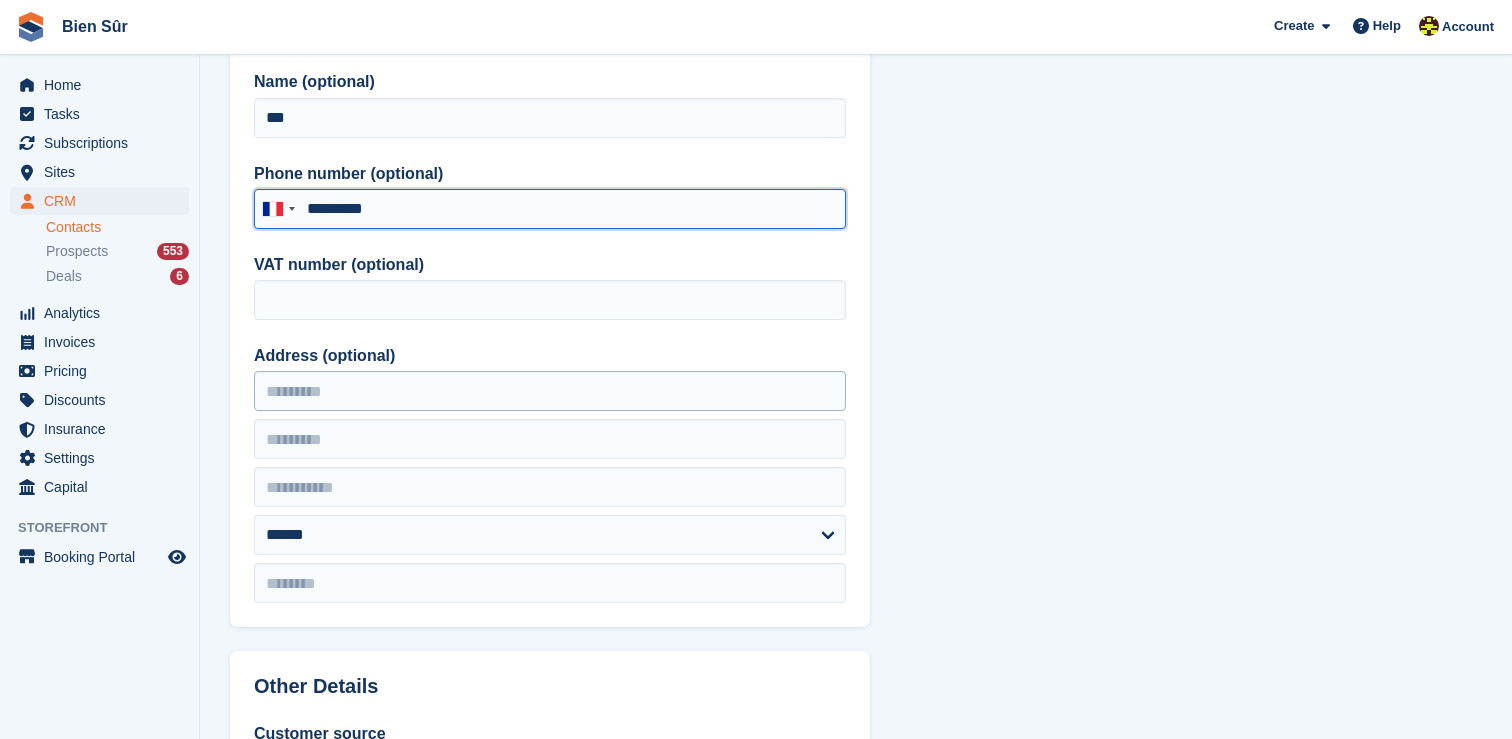 type on "*********" 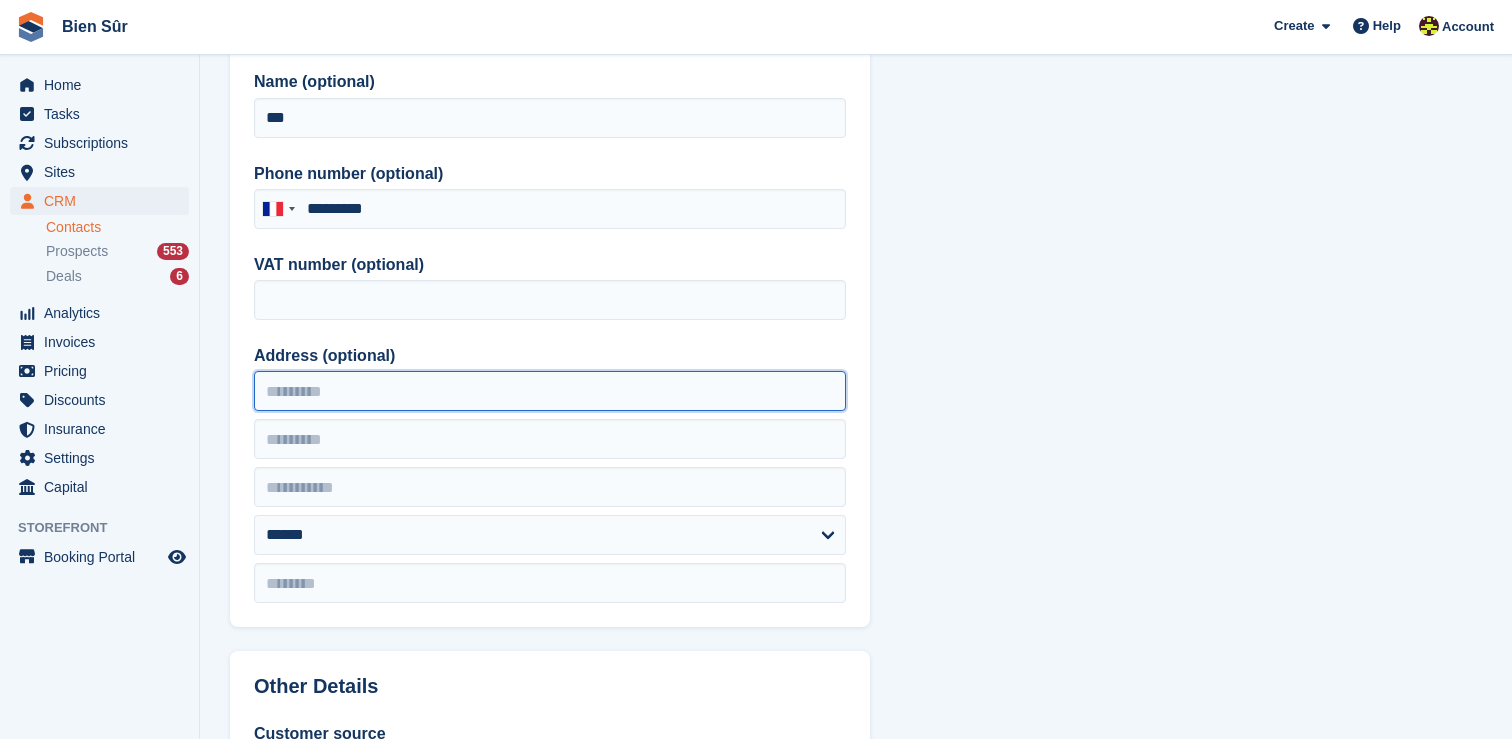 click on "Address (optional)" at bounding box center (550, 391) 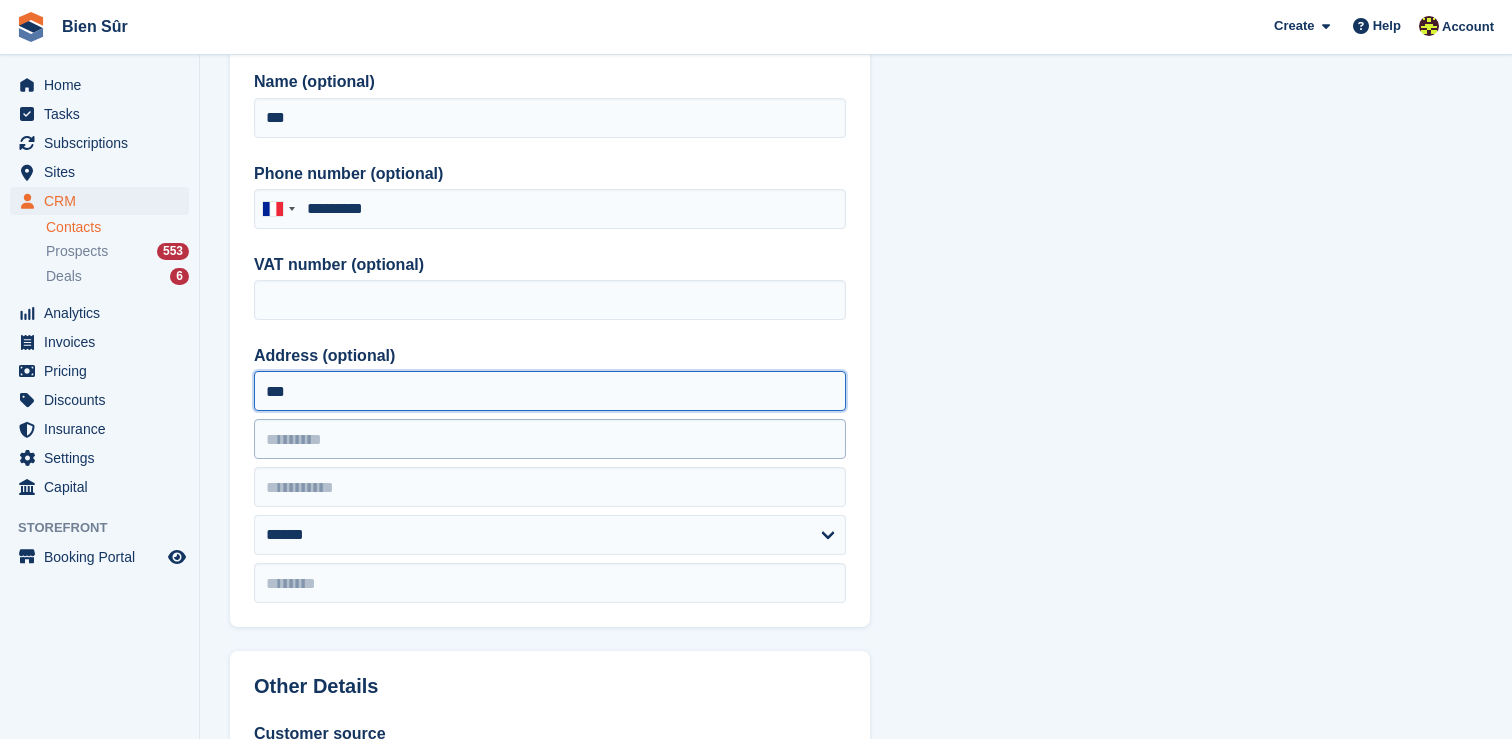 type on "***" 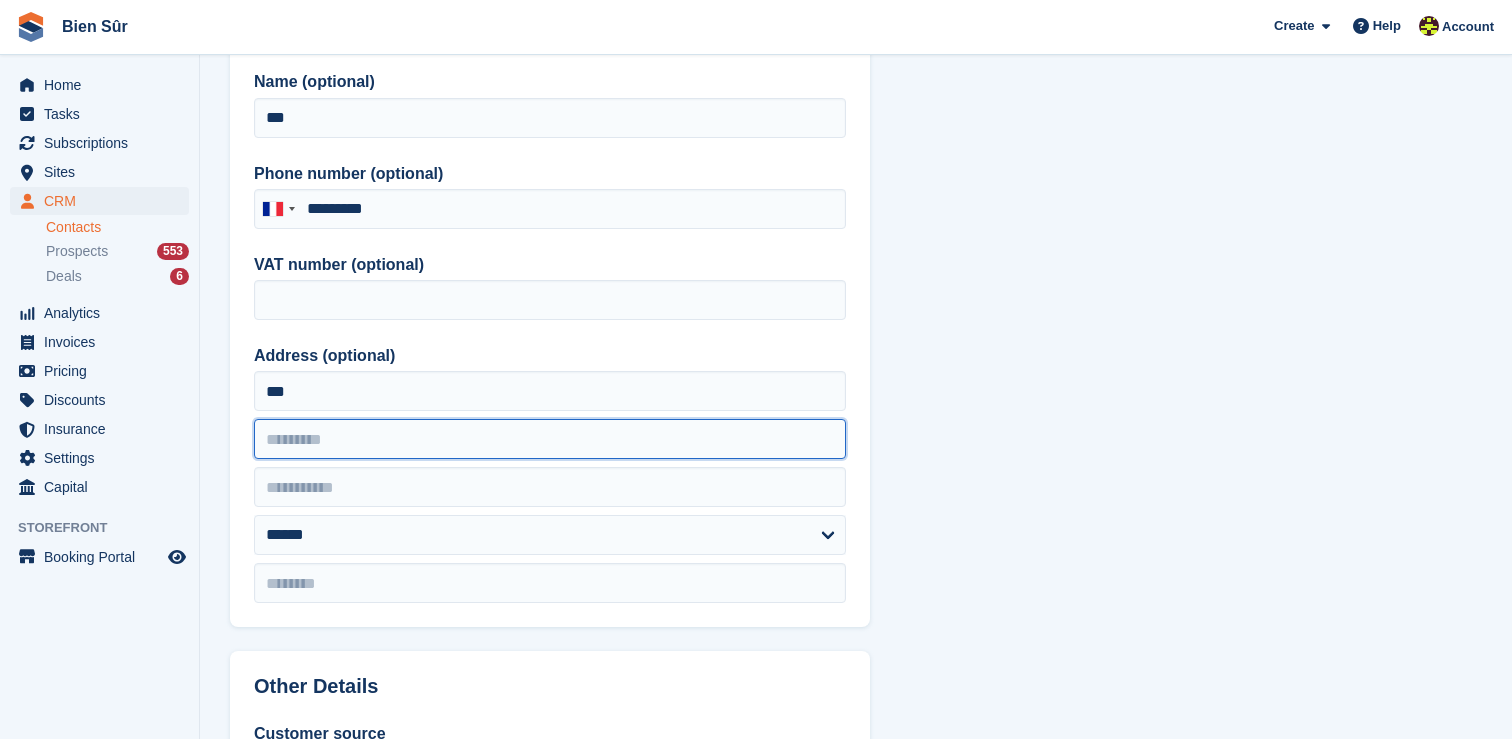 click at bounding box center (550, 439) 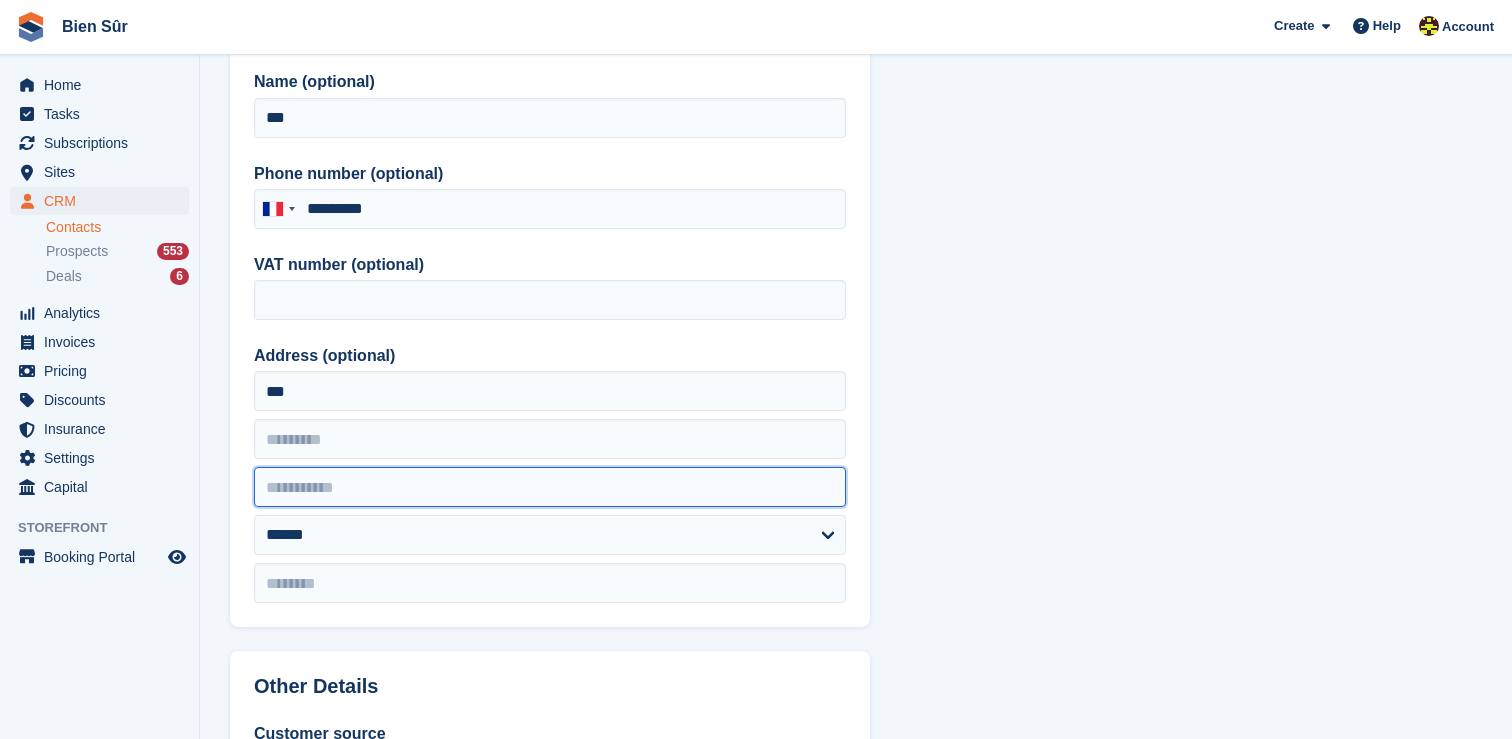 click at bounding box center [550, 487] 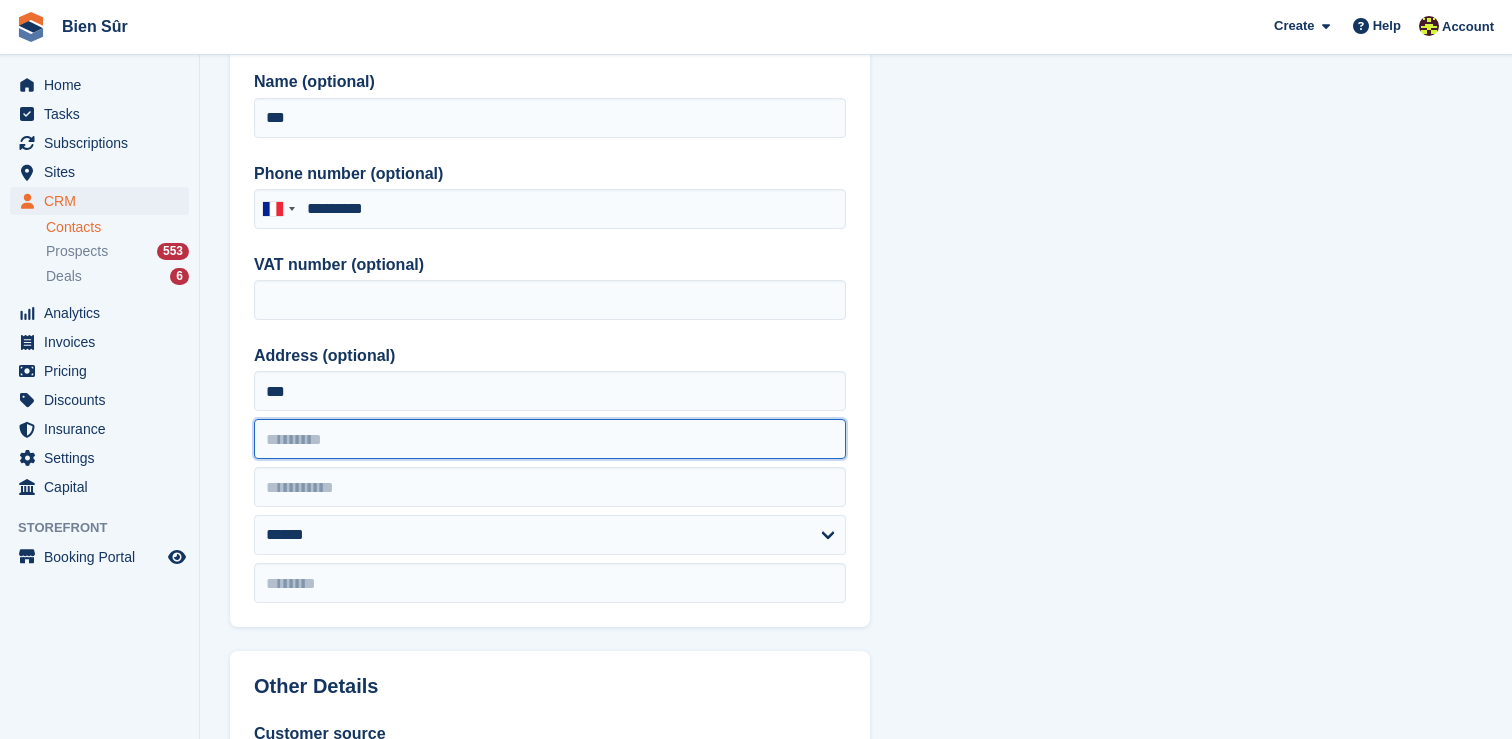 click at bounding box center [550, 439] 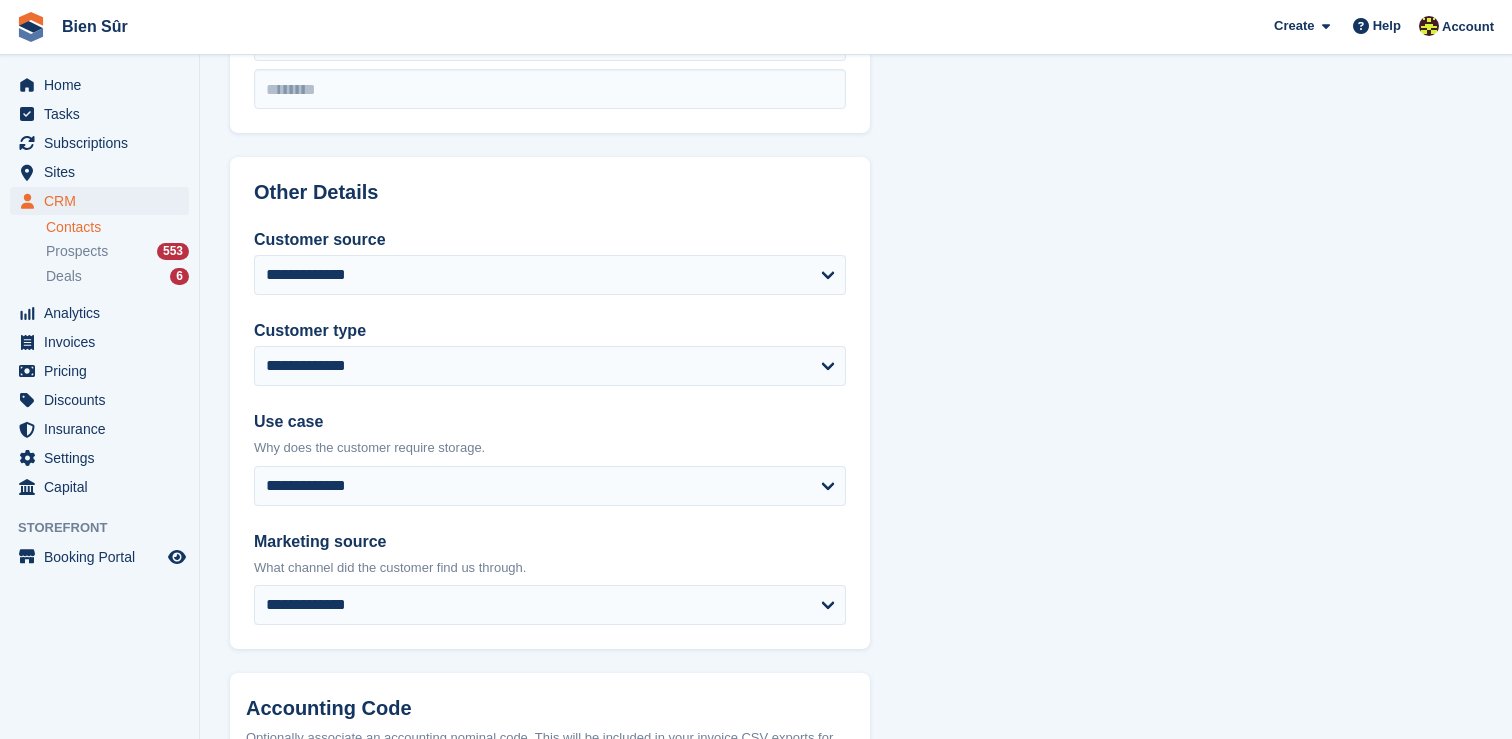 scroll, scrollTop: 806, scrollLeft: 0, axis: vertical 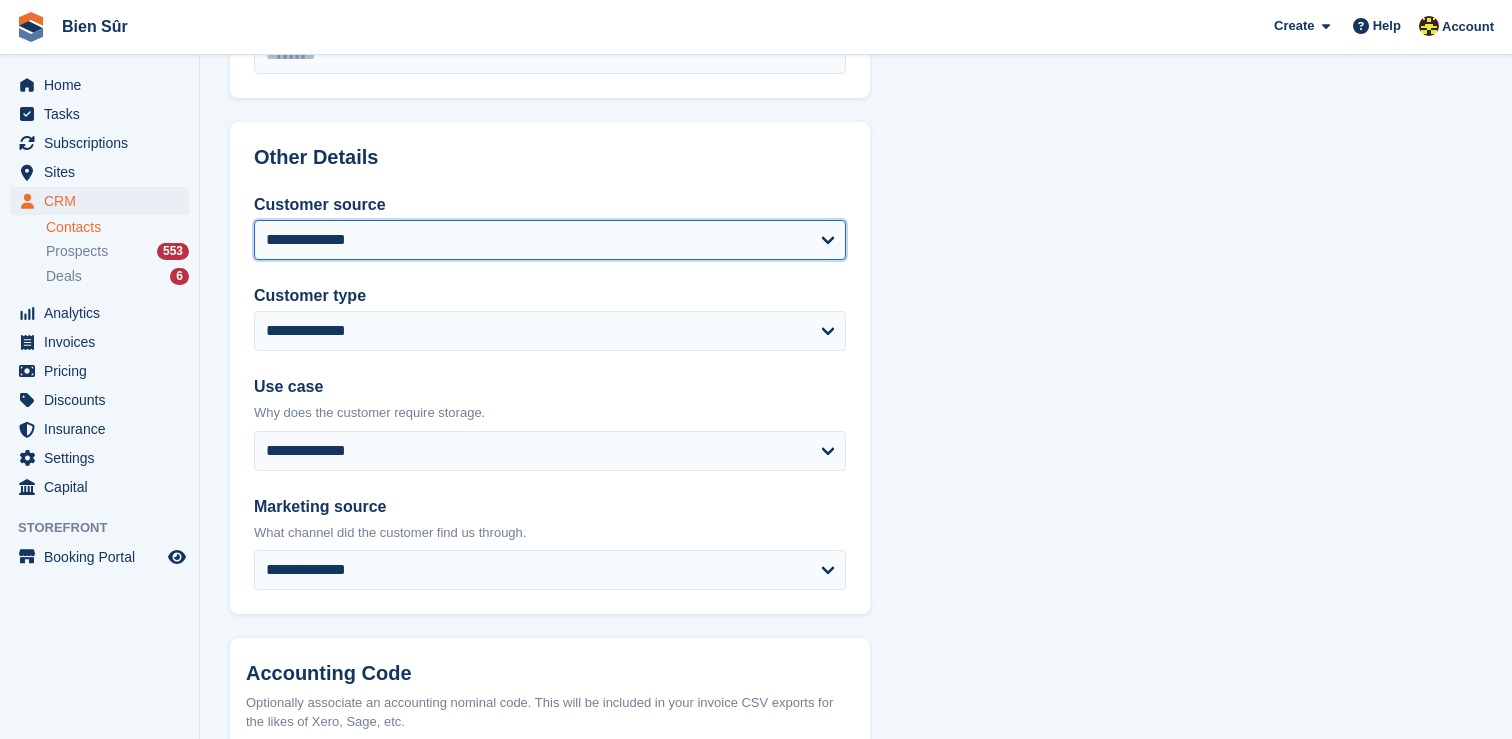 click on "**********" at bounding box center (550, 240) 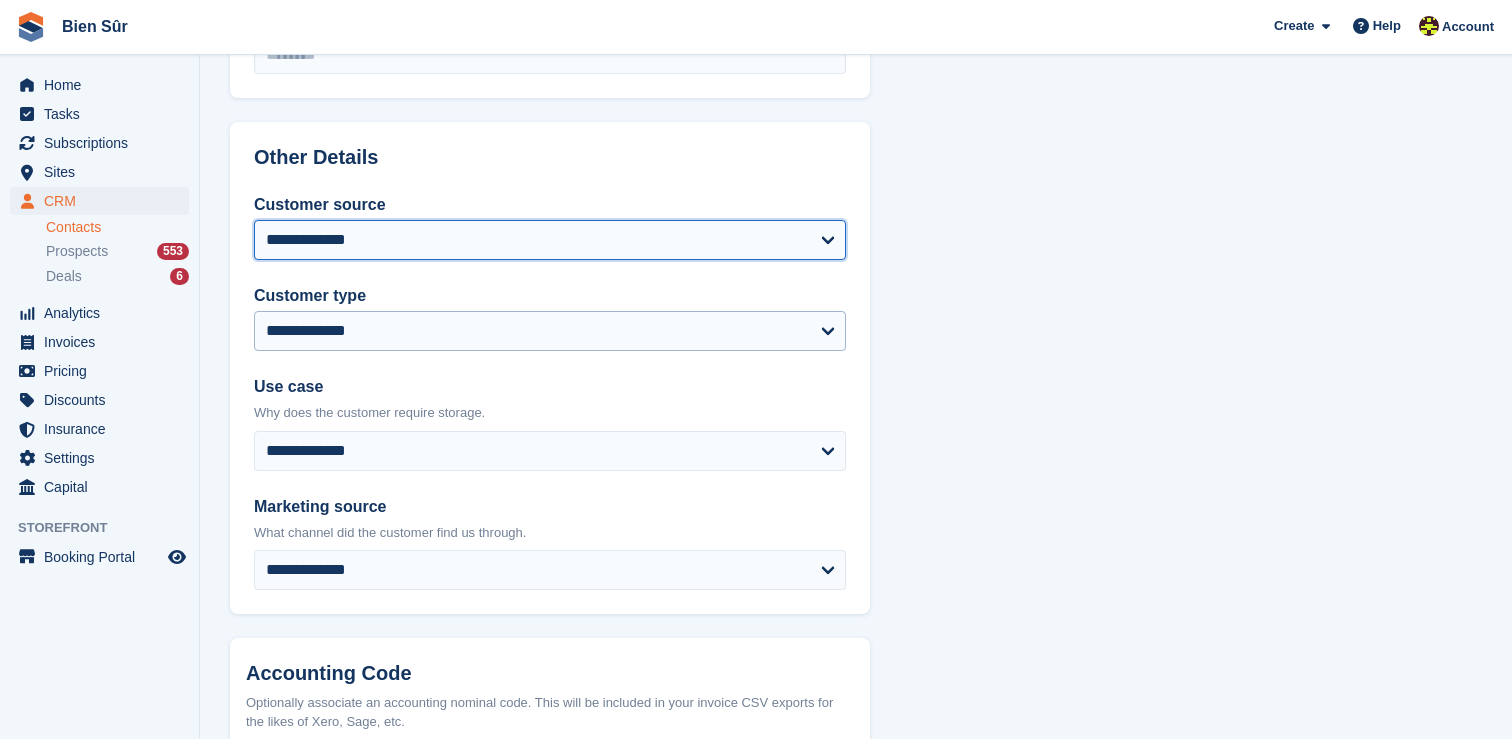 scroll, scrollTop: 1024, scrollLeft: 0, axis: vertical 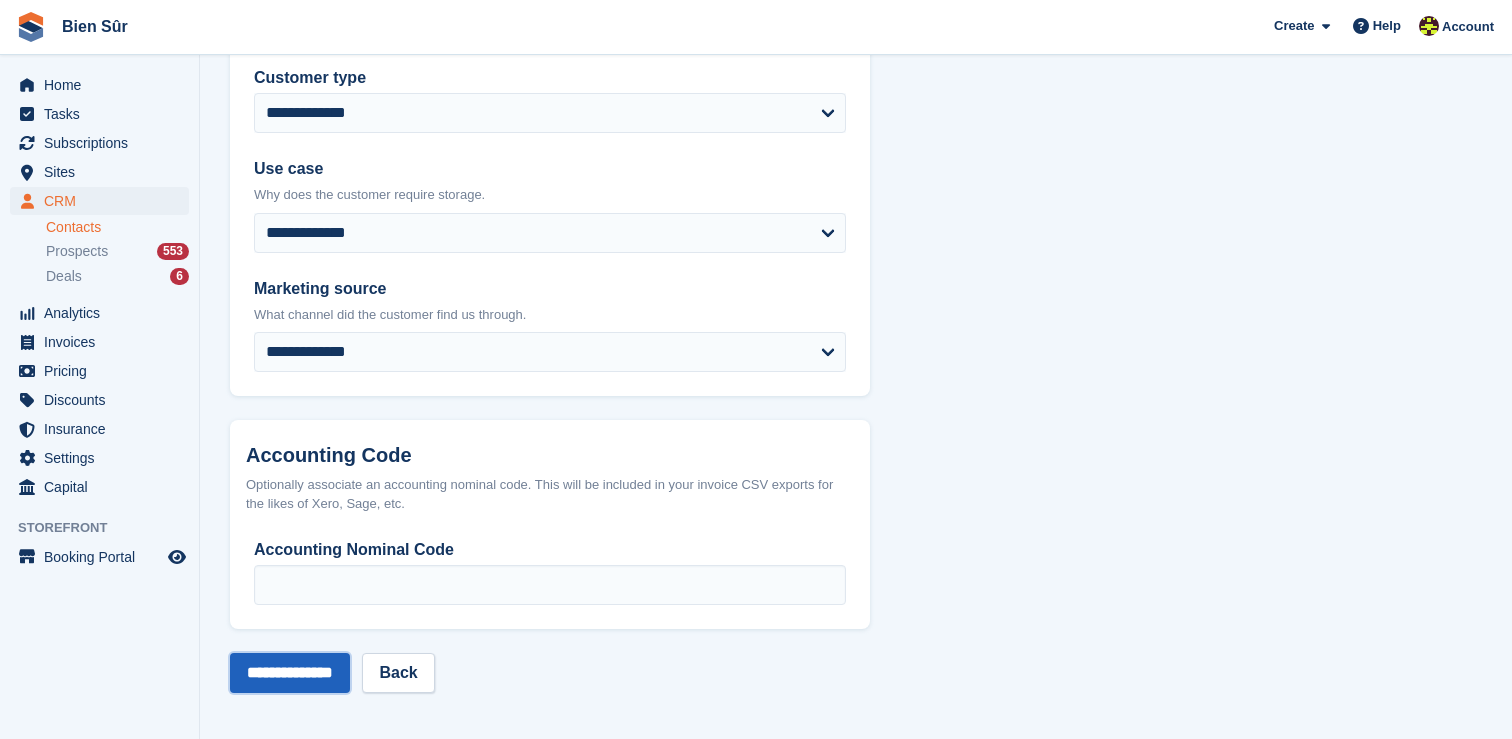 click on "**********" at bounding box center [290, 673] 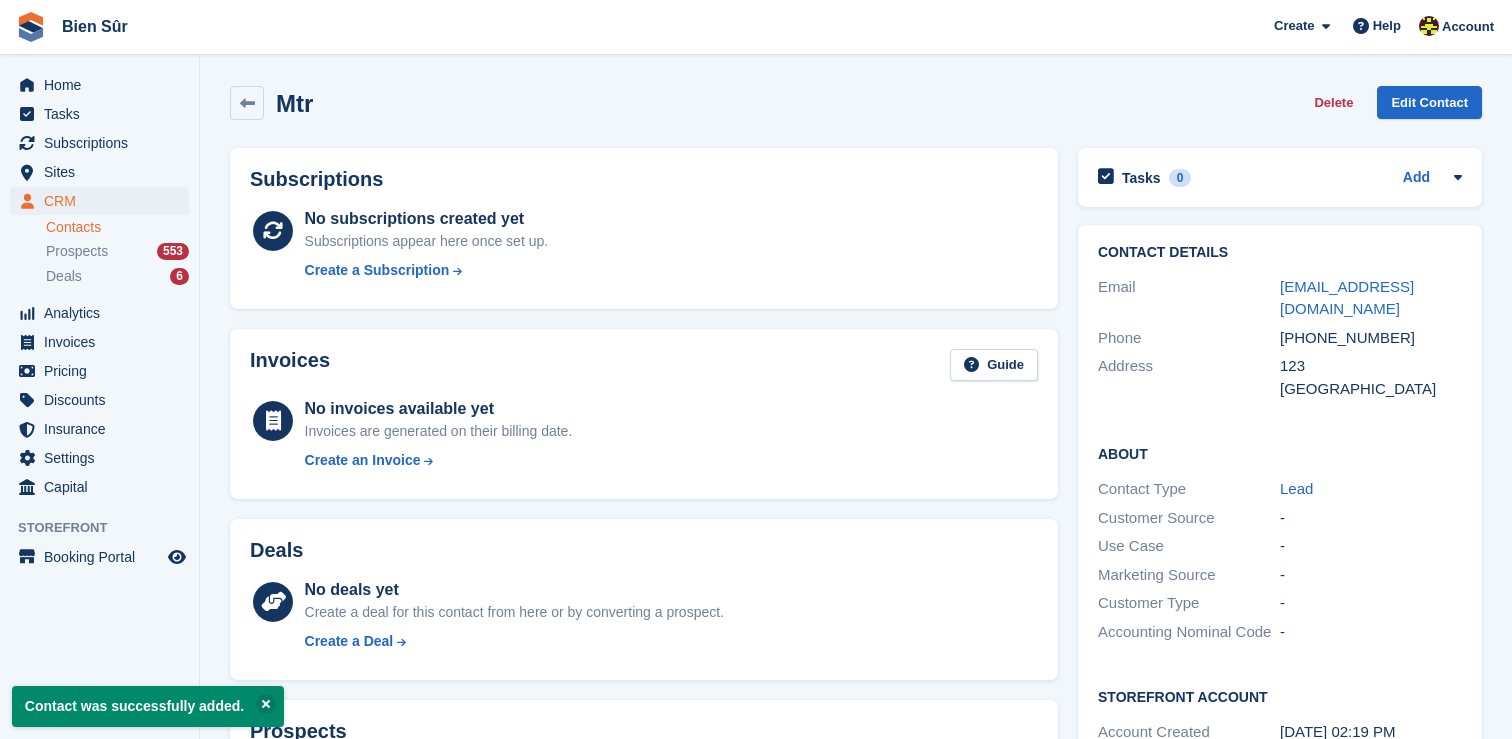 scroll, scrollTop: 0, scrollLeft: 0, axis: both 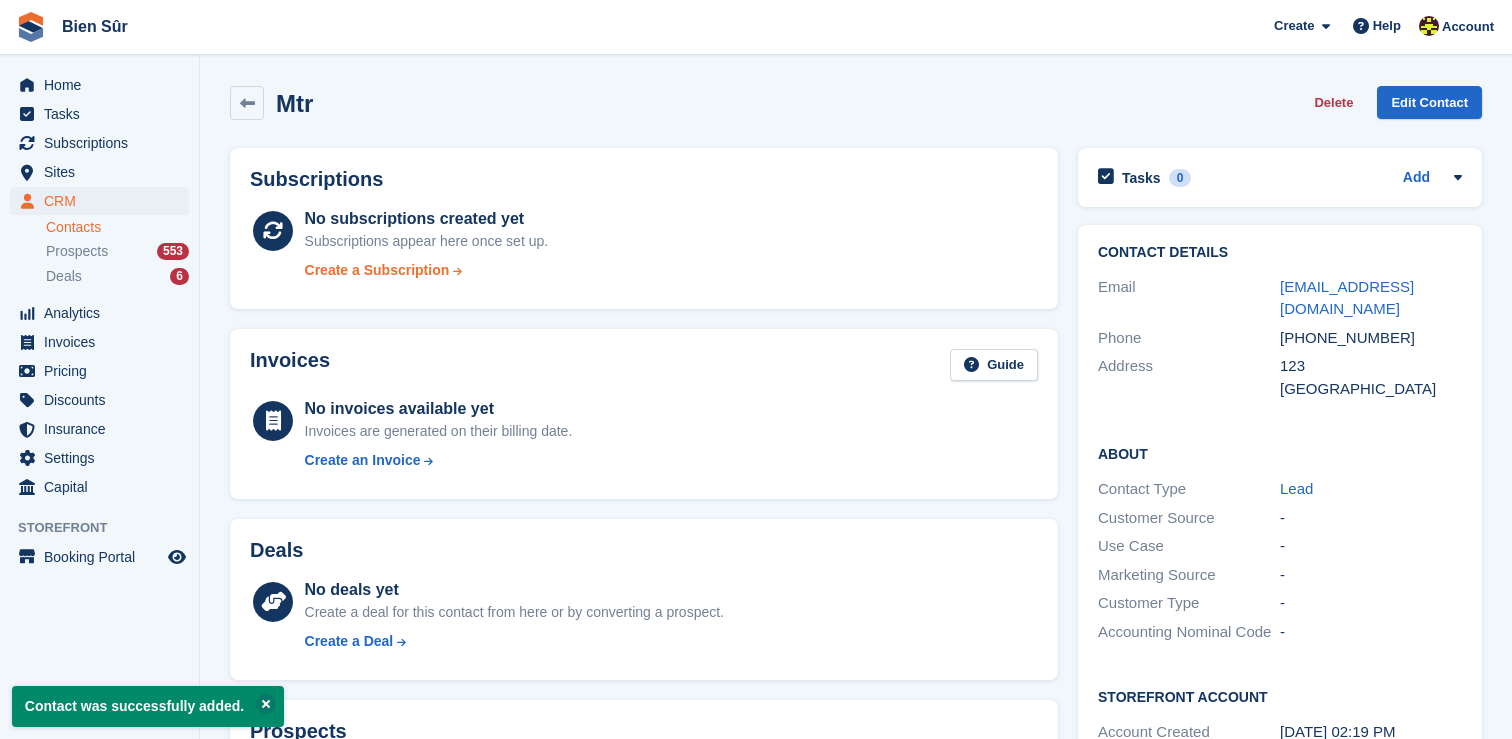 click on "Create a Subscription" at bounding box center (377, 270) 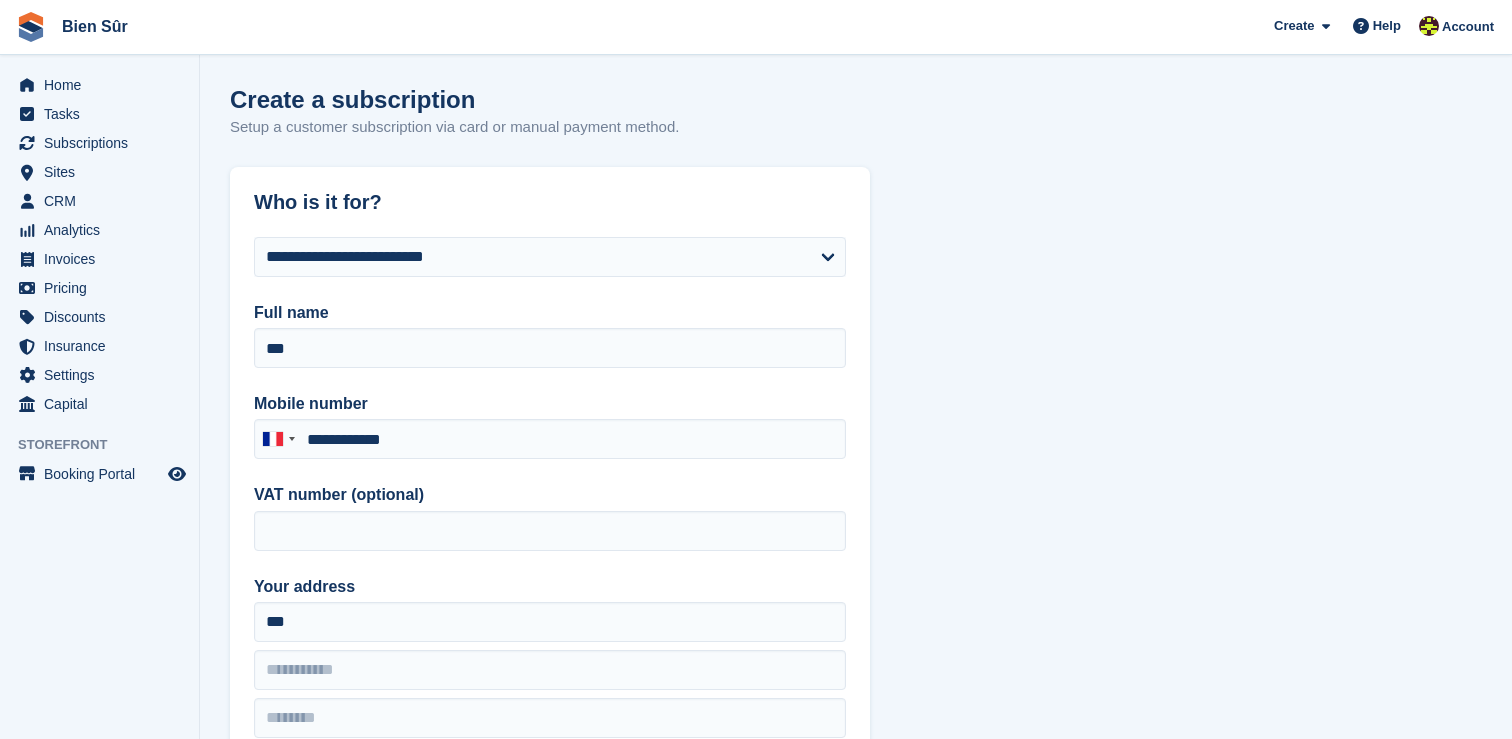 type on "**********" 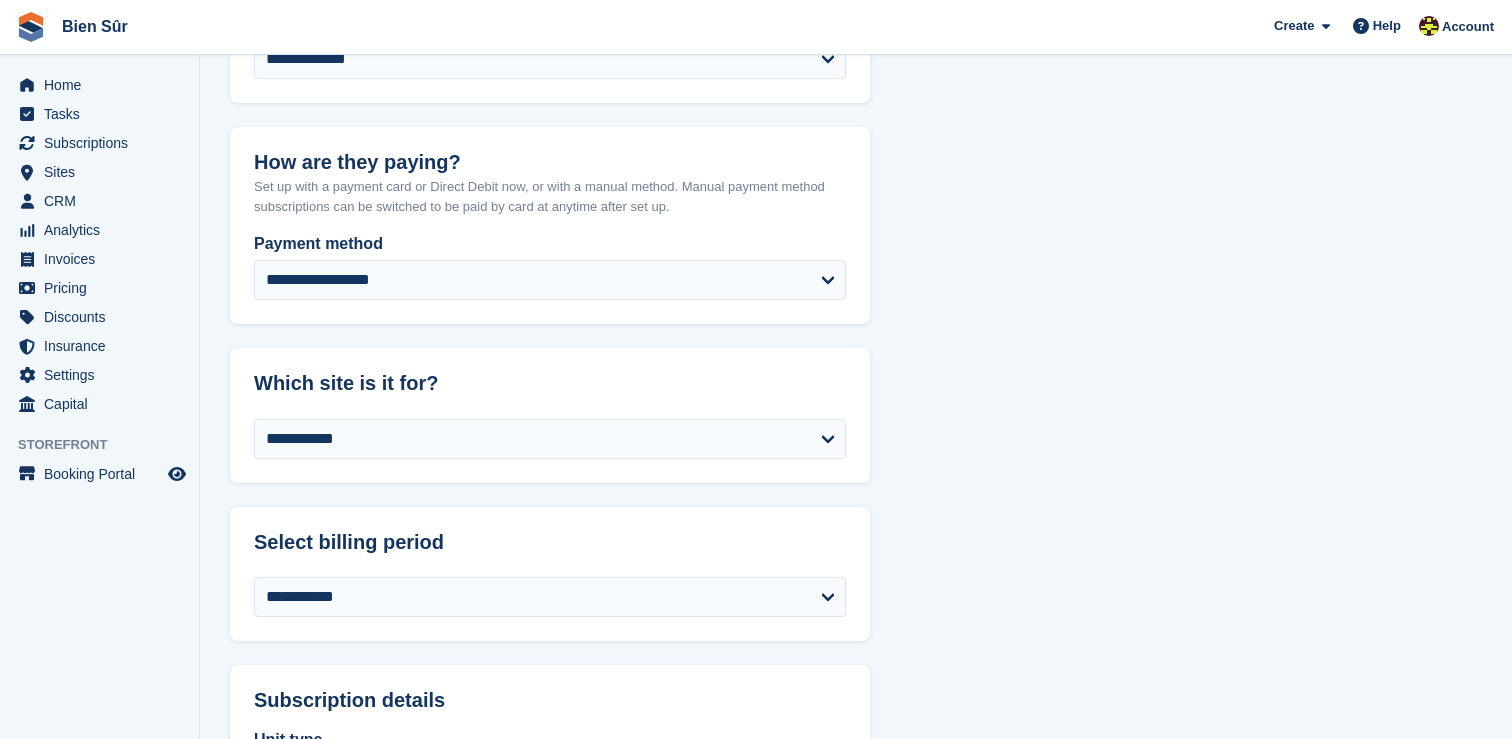 scroll, scrollTop: 898, scrollLeft: 0, axis: vertical 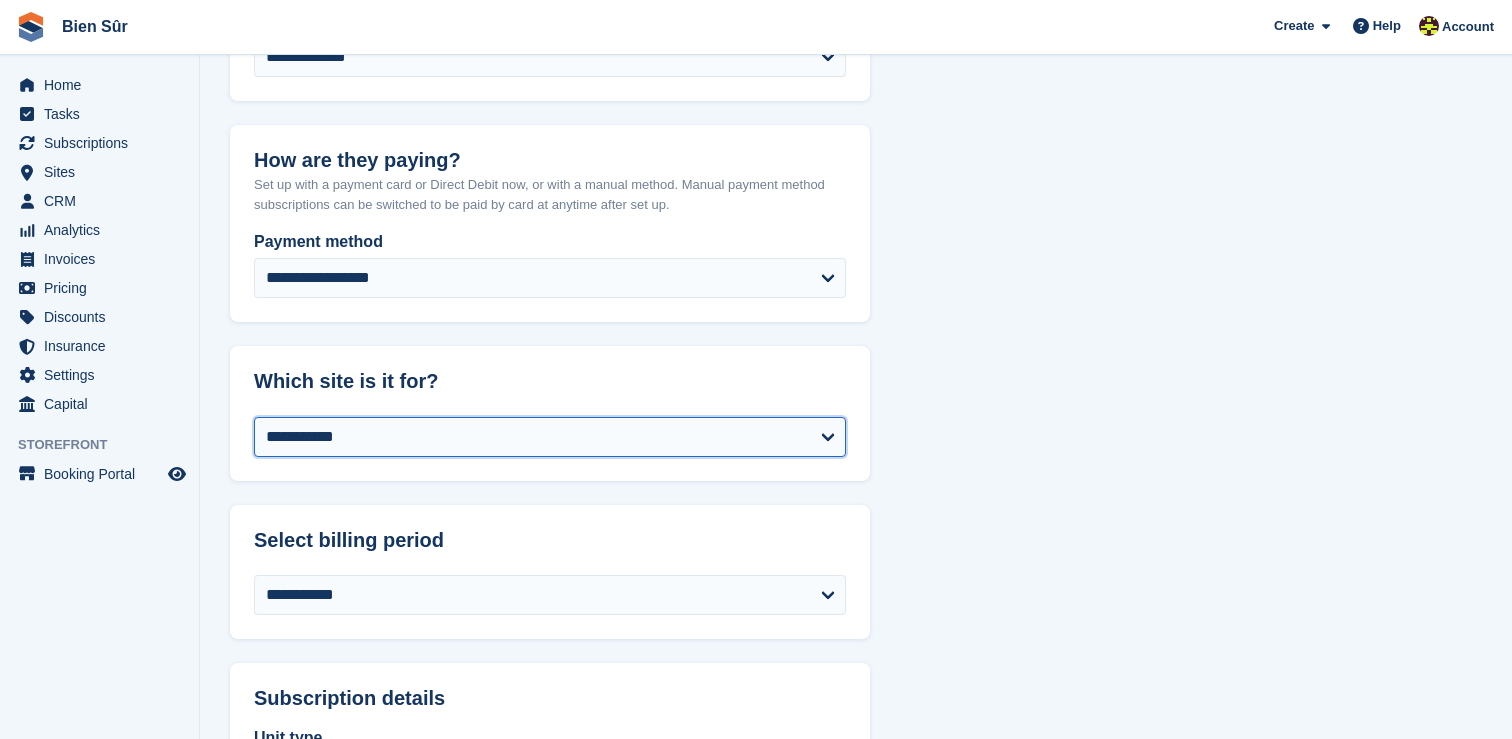 click on "**********" at bounding box center (550, 437) 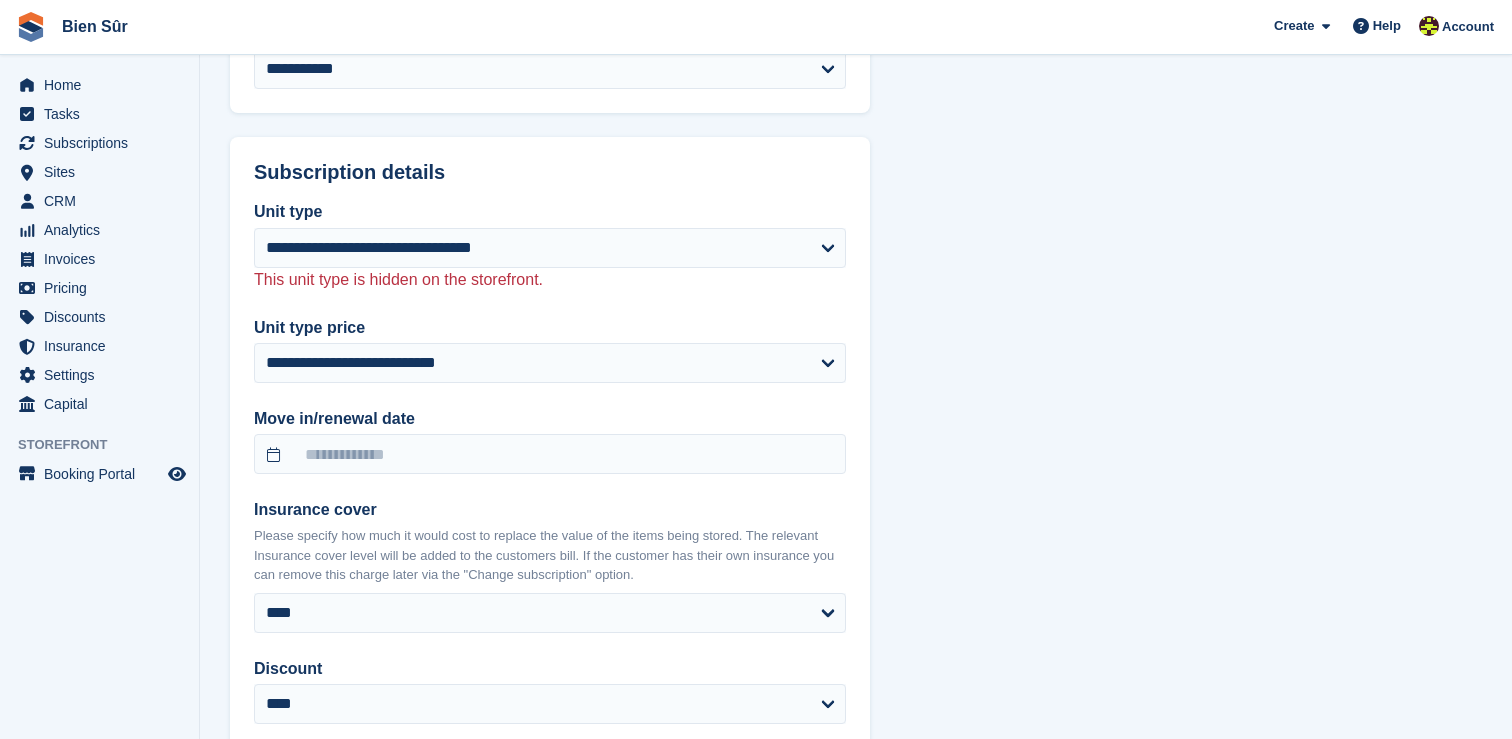 scroll, scrollTop: 1427, scrollLeft: 0, axis: vertical 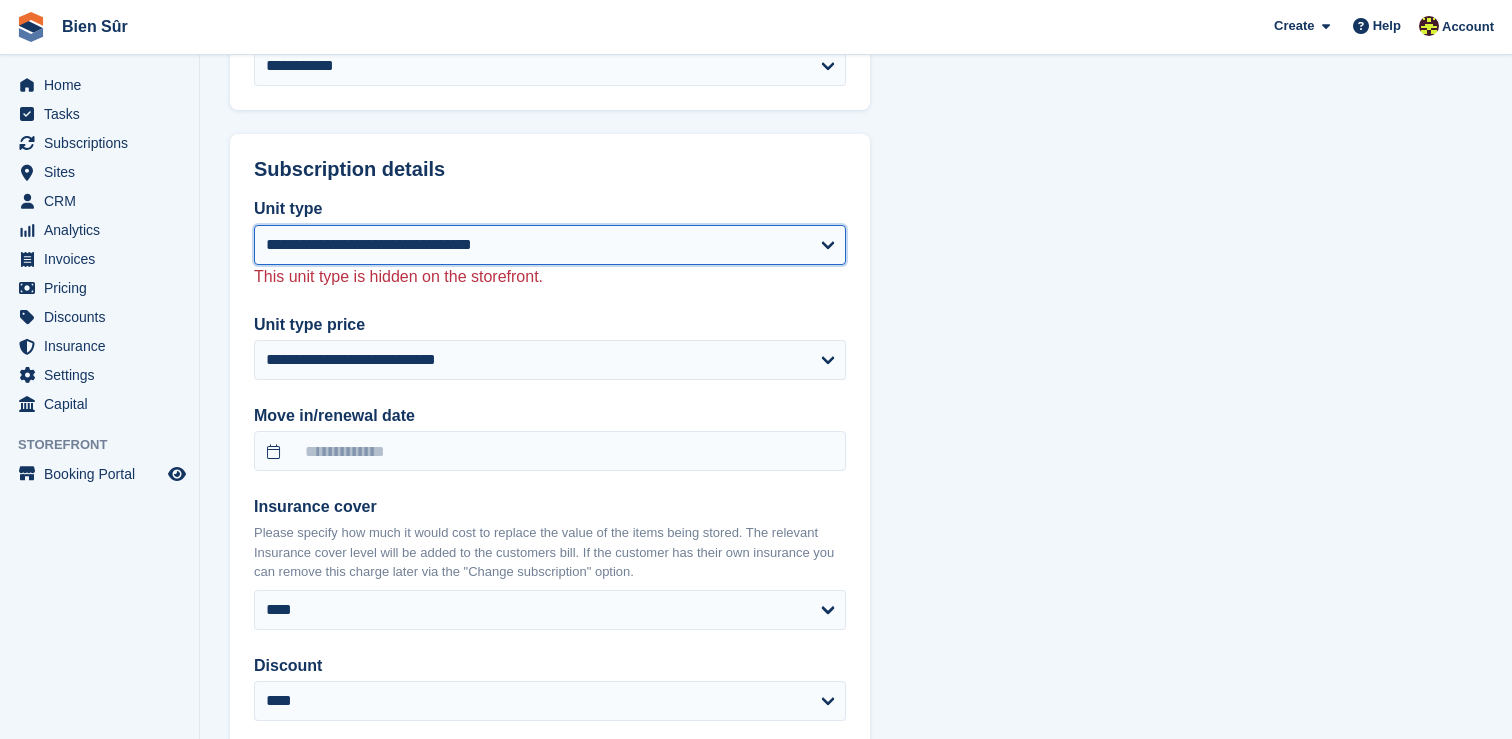 click on "**********" at bounding box center (550, 245) 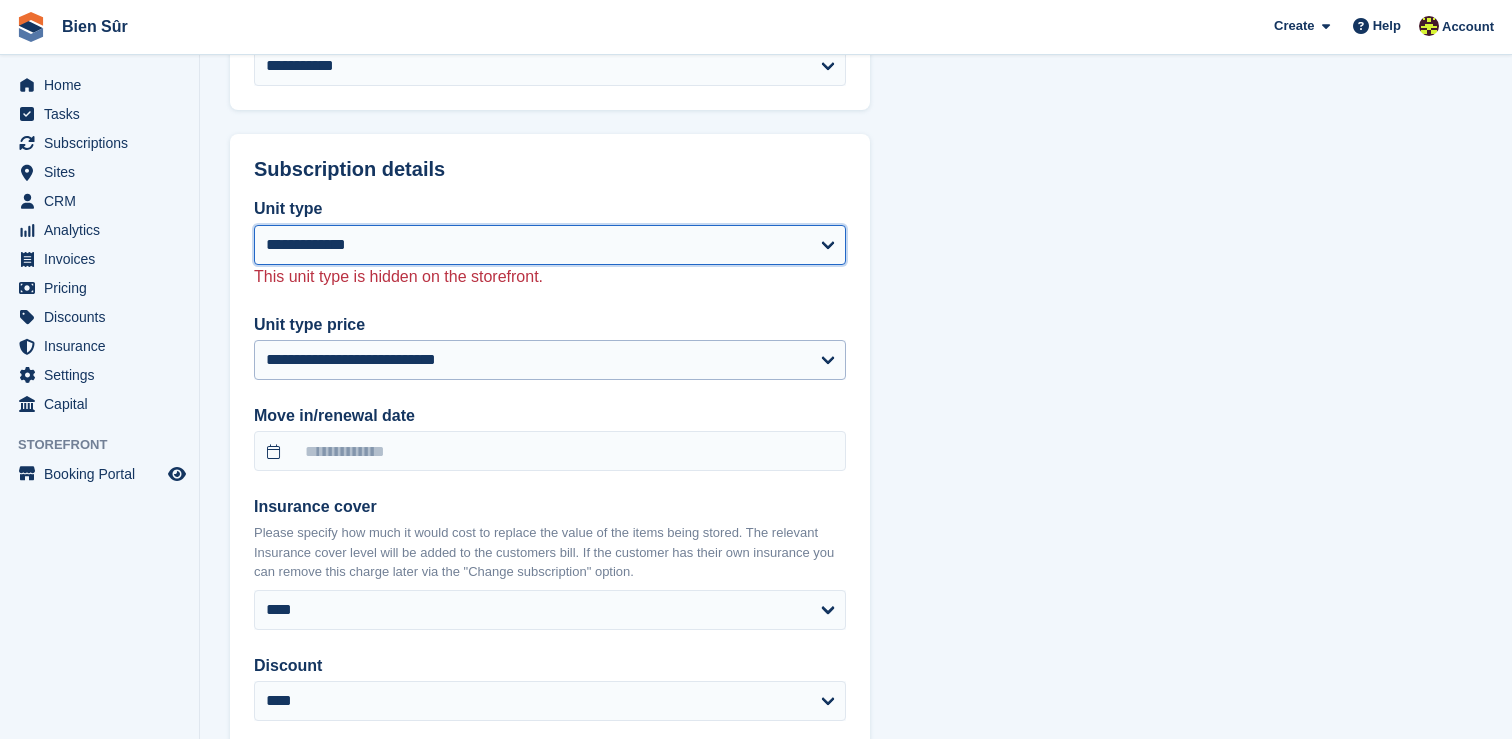 select on "******" 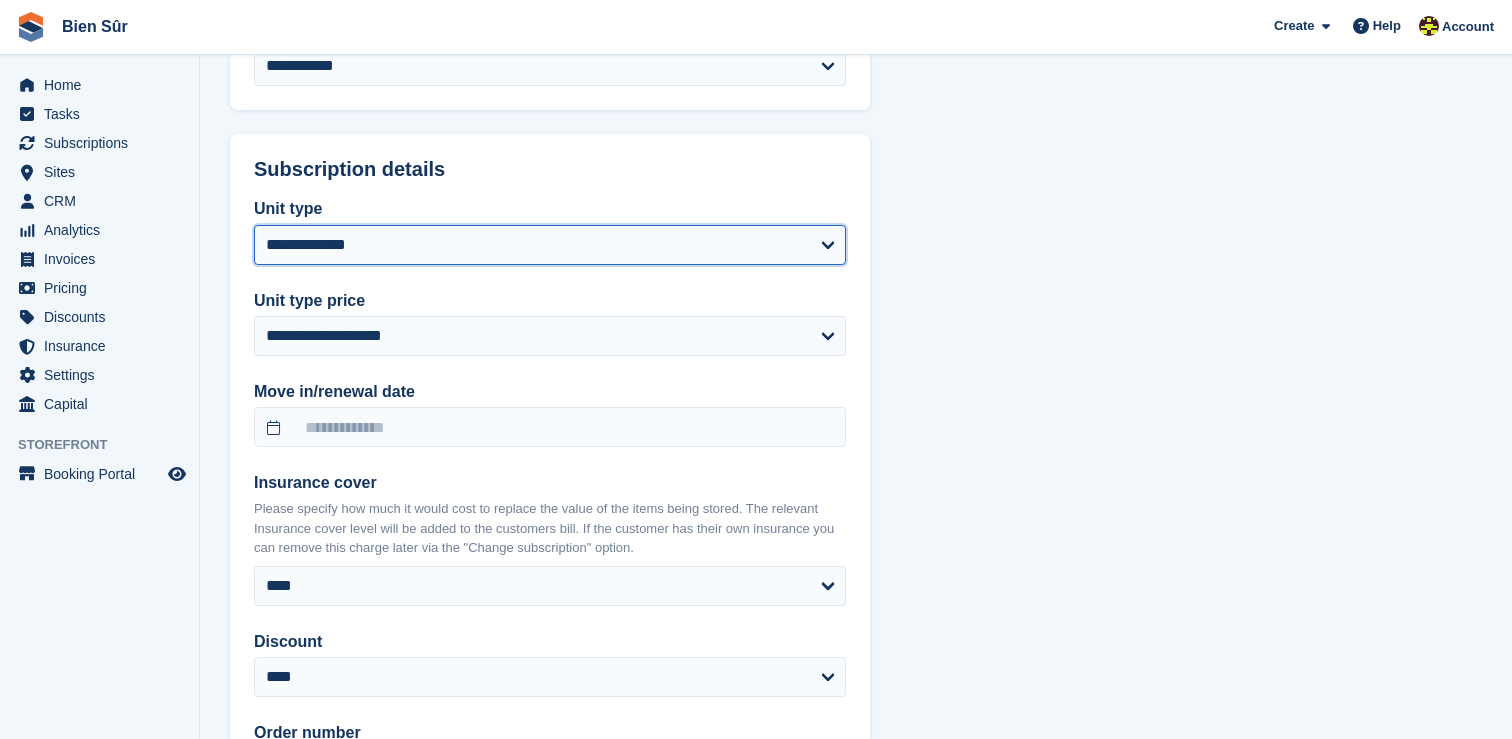 click on "**********" at bounding box center (550, 245) 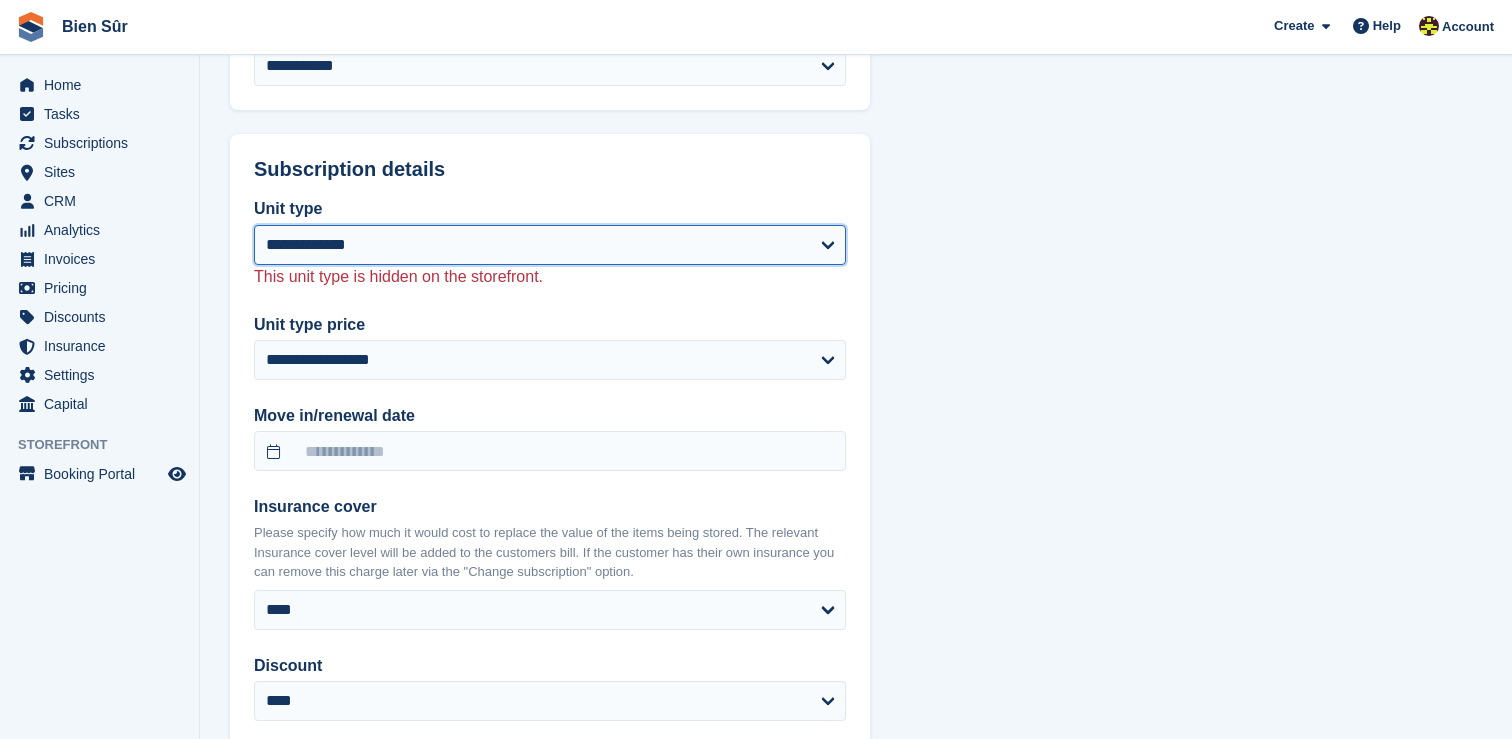 click on "**********" at bounding box center [550, 245] 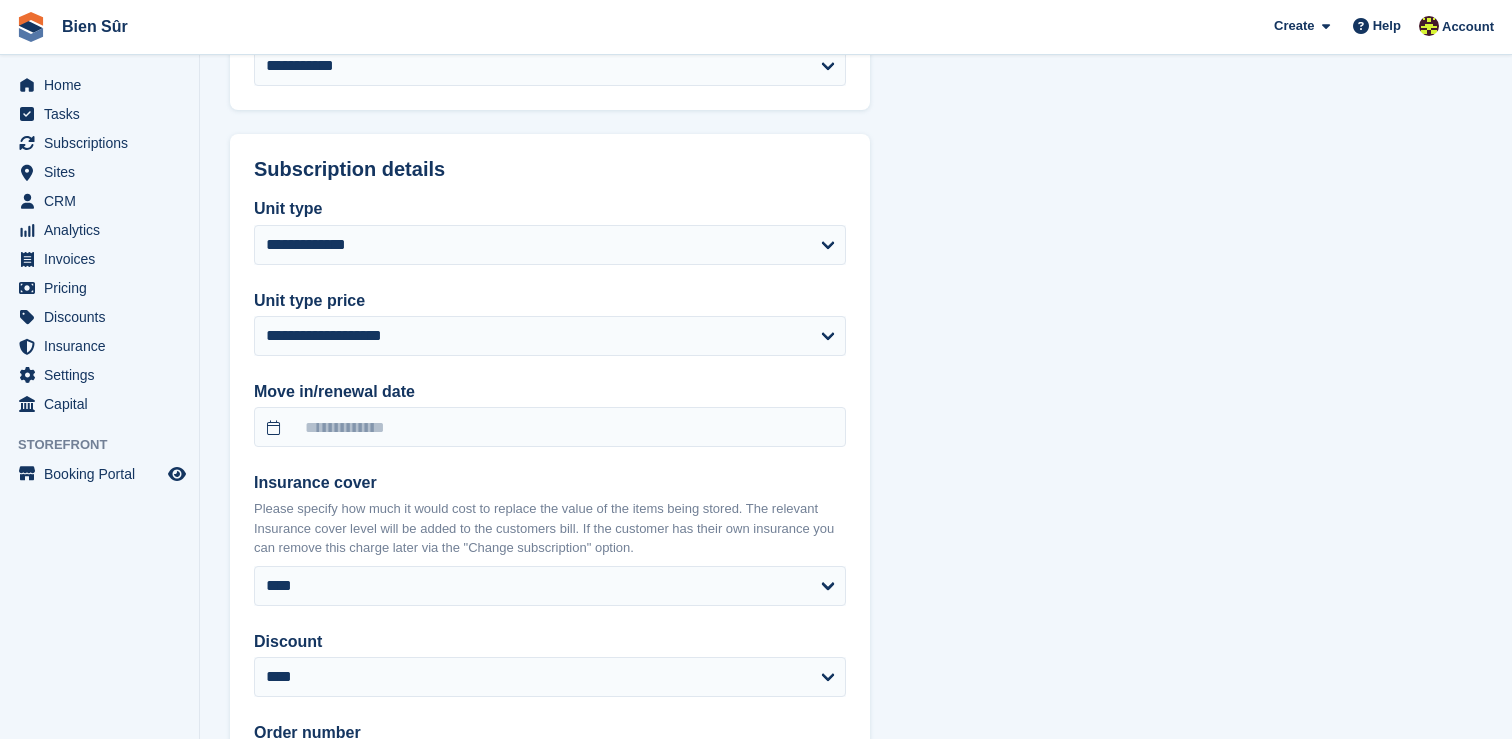click on "**********" at bounding box center (856, 176) 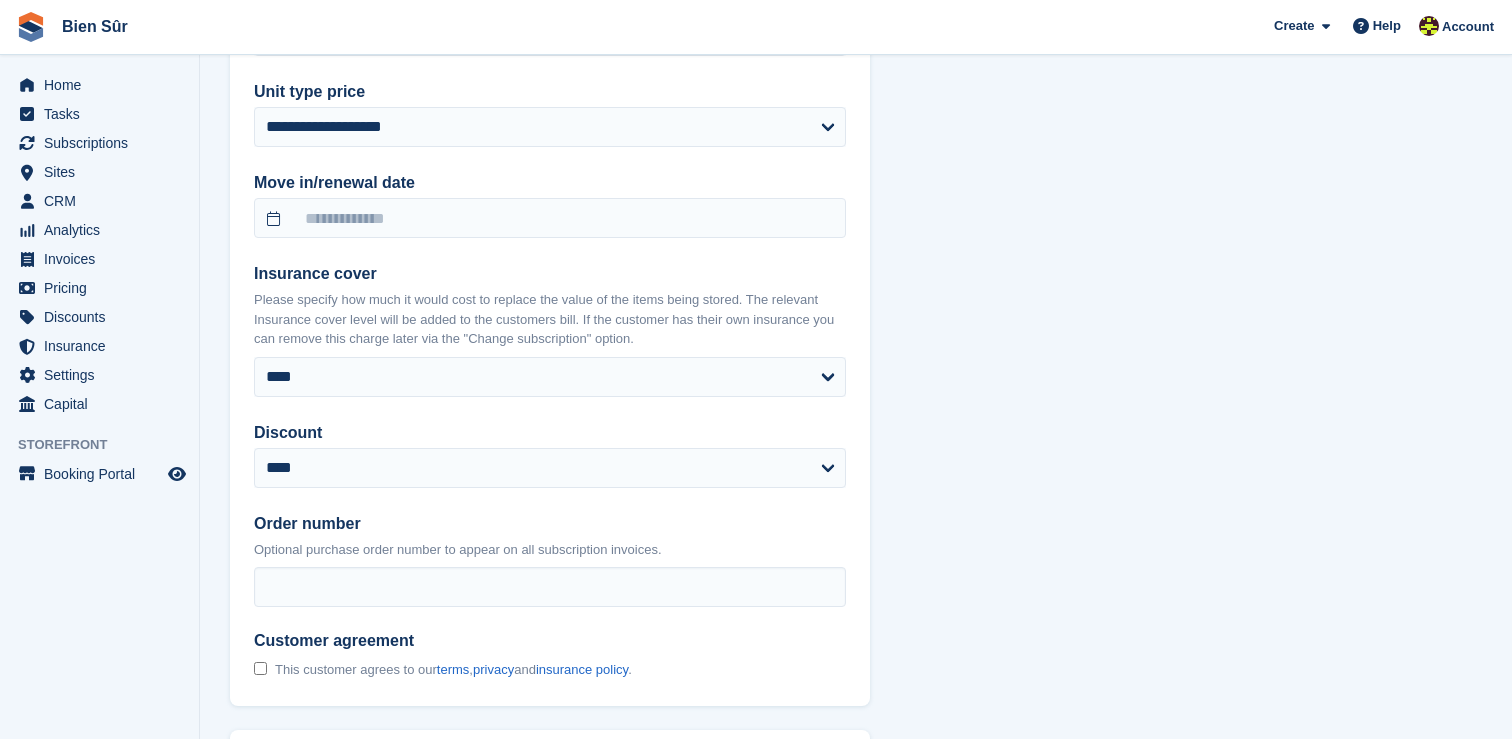 scroll, scrollTop: 1637, scrollLeft: 0, axis: vertical 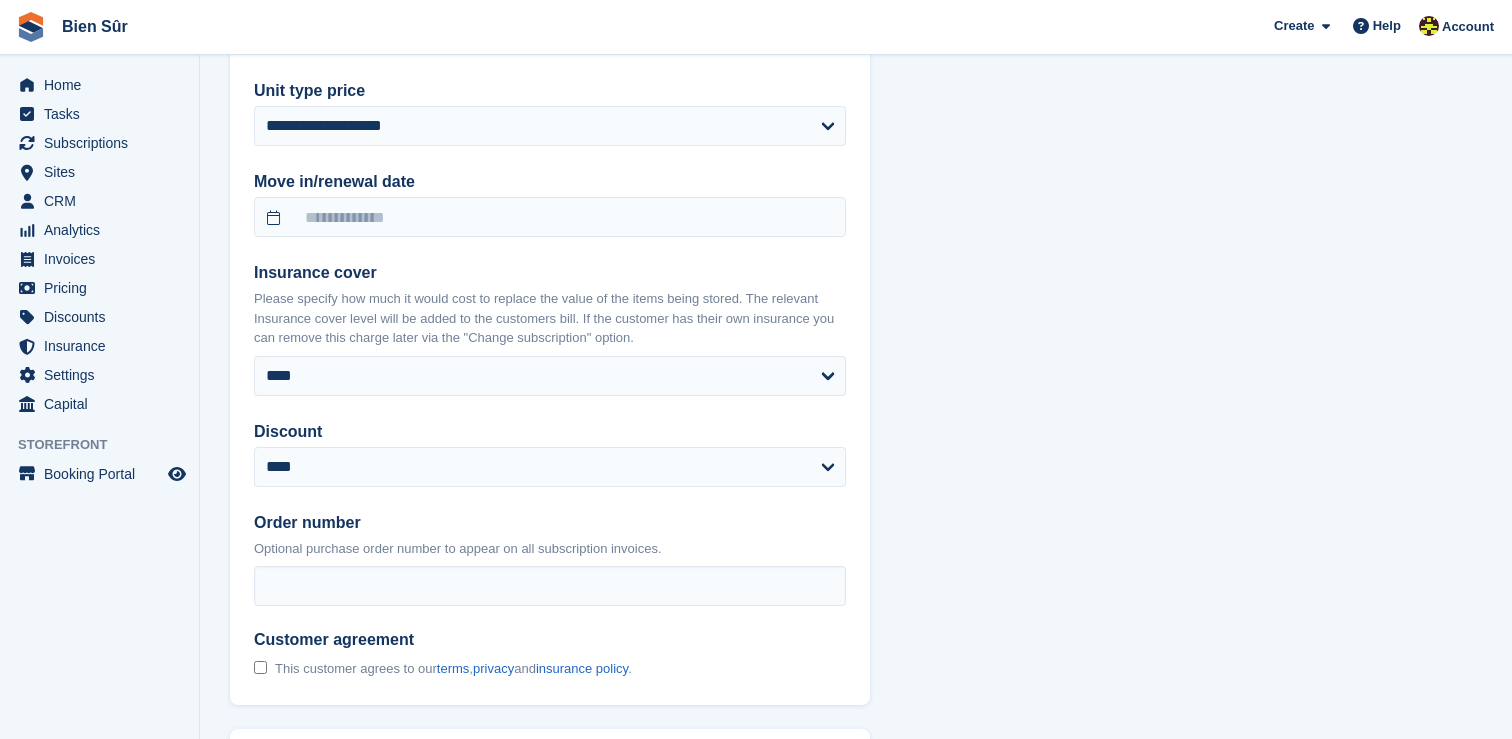 click on "**********" at bounding box center (550, 338) 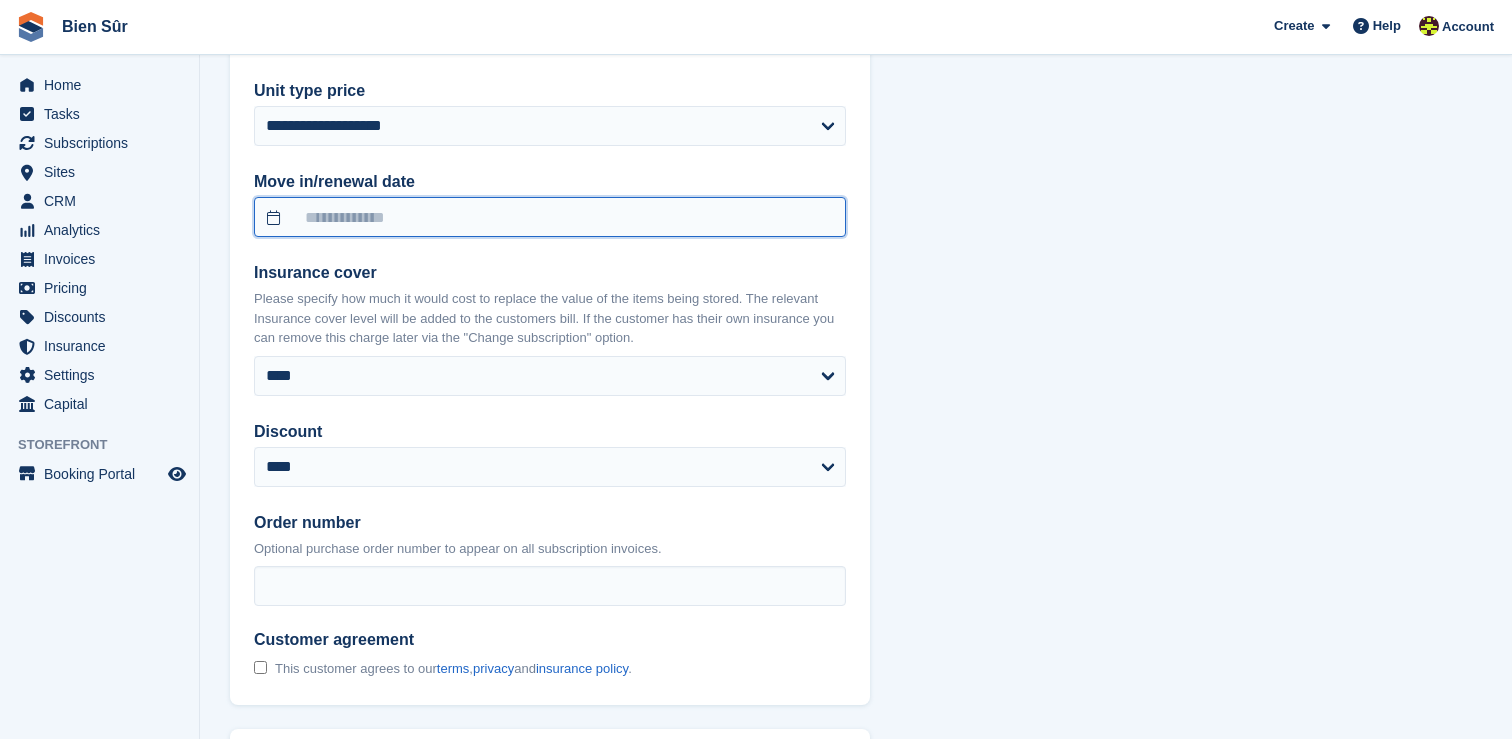 click at bounding box center (550, 217) 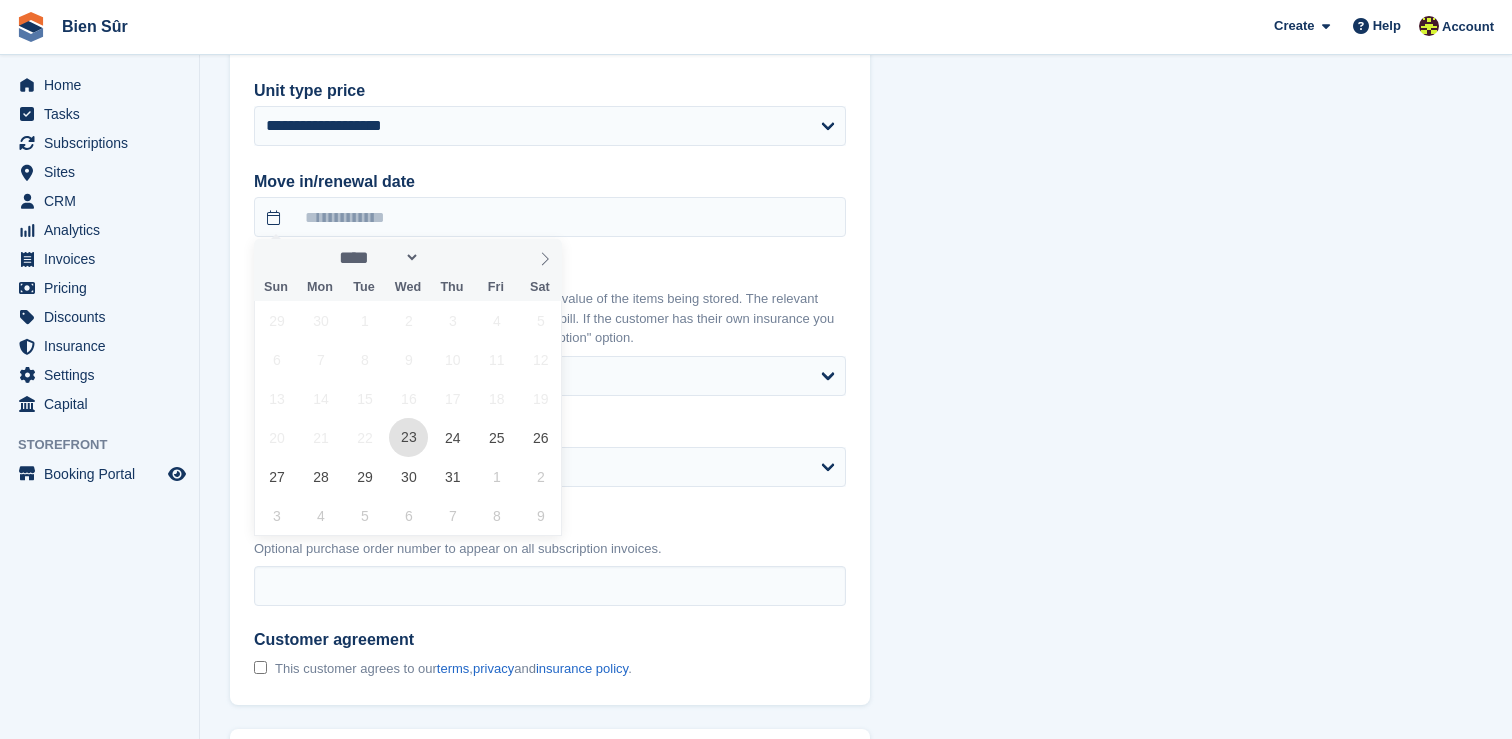 click on "23" at bounding box center (408, 437) 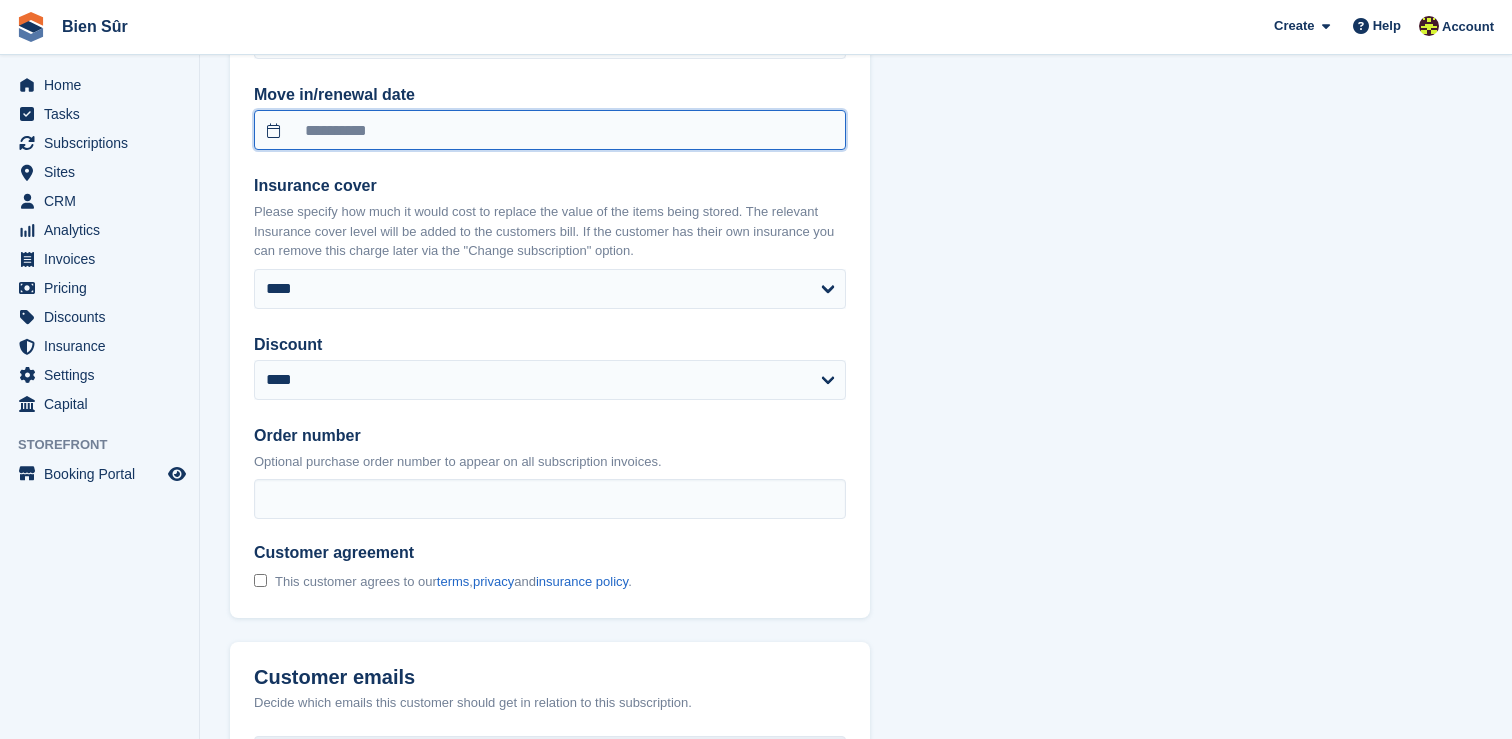 scroll, scrollTop: 1729, scrollLeft: 0, axis: vertical 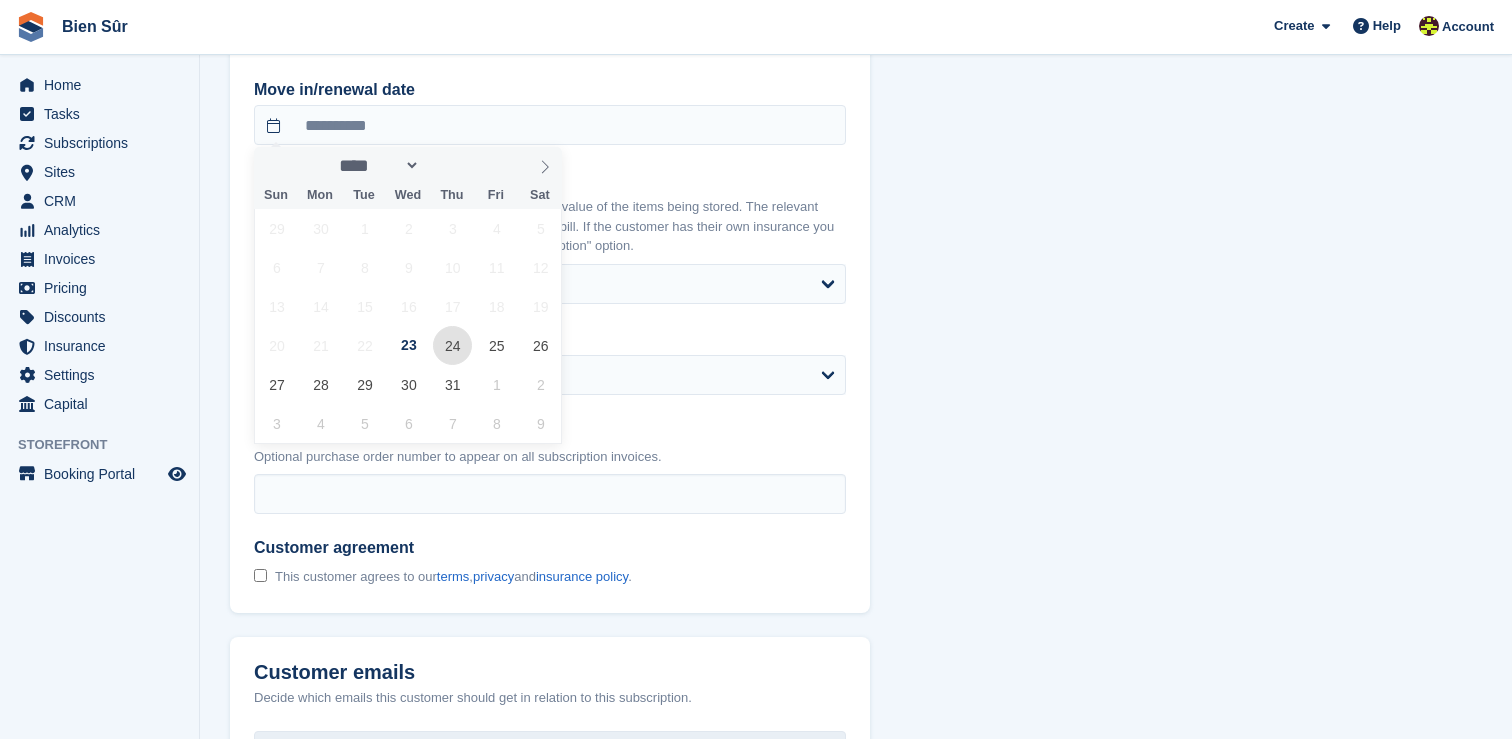 click on "24" at bounding box center (452, 345) 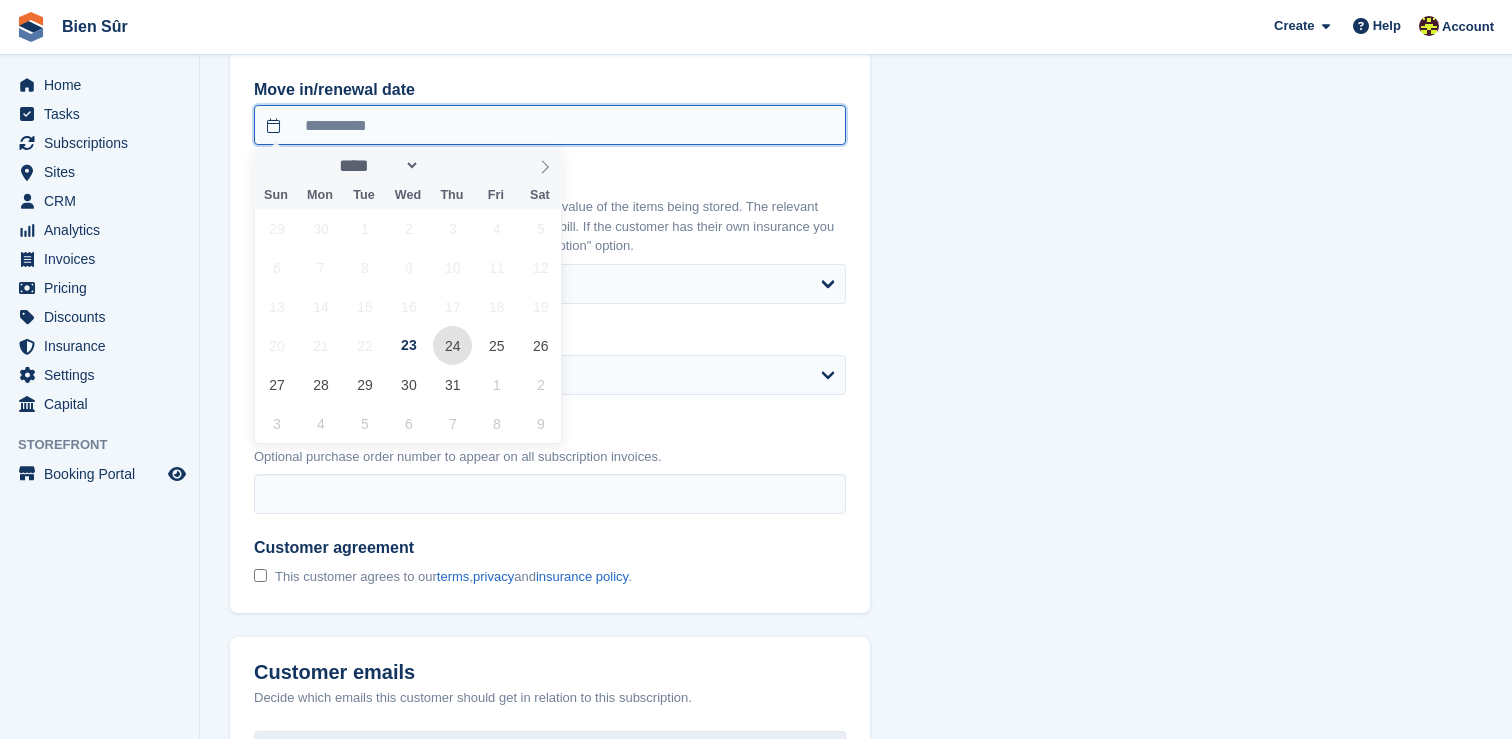 type on "**********" 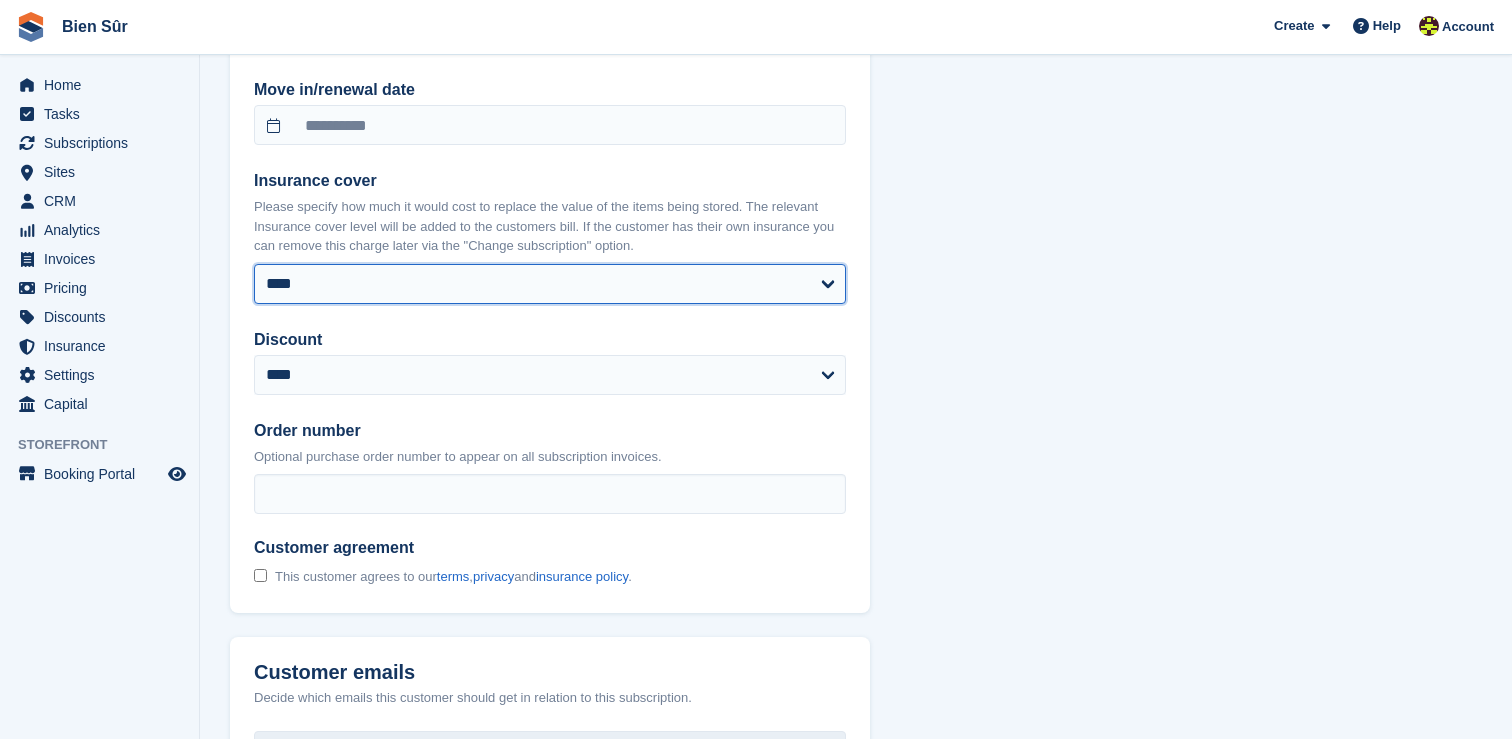 click on "****
****
******
******
******
*******
*******
*******
*******
*******
*******" at bounding box center [550, 284] 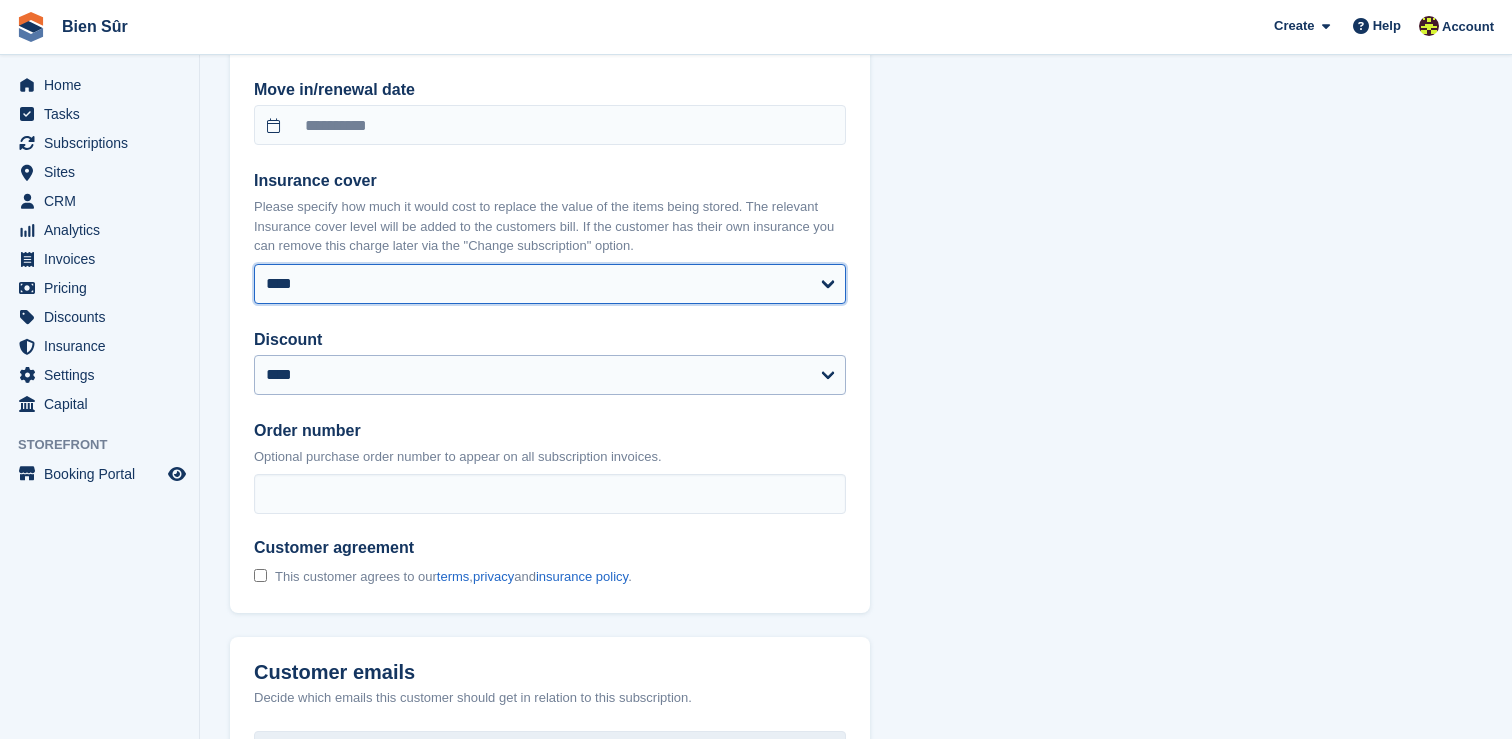 select on "******" 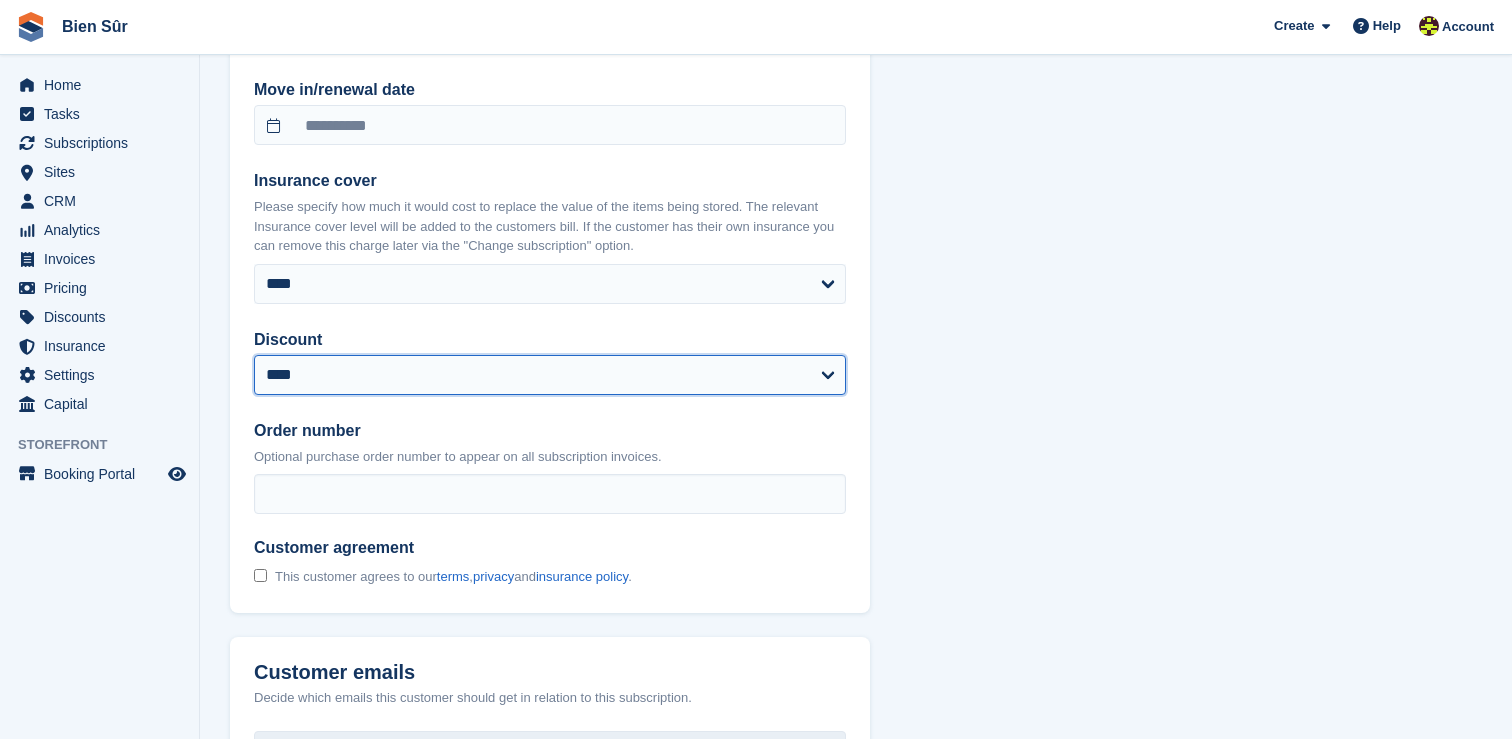 click on "**********" at bounding box center (550, 375) 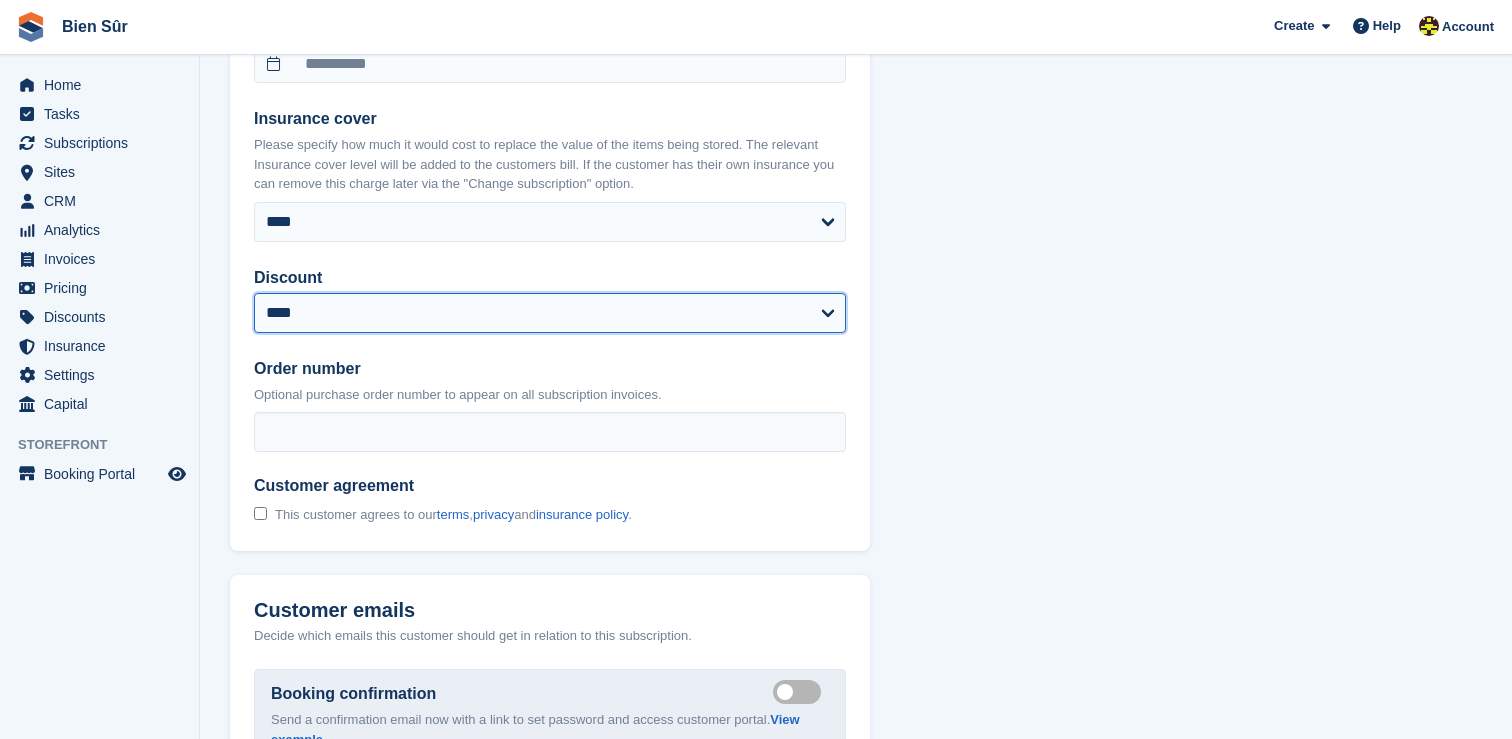 click on "**********" at bounding box center (550, 313) 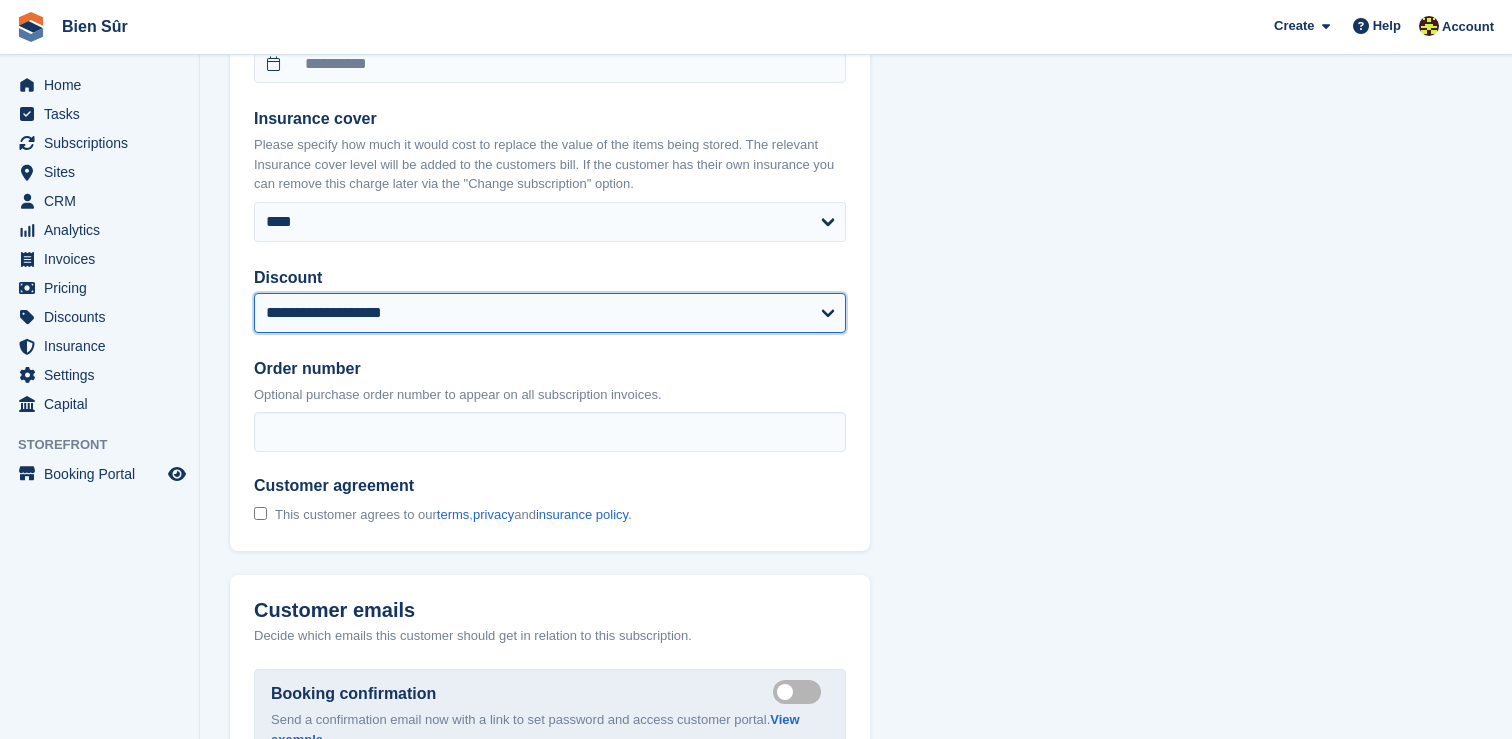select on "******" 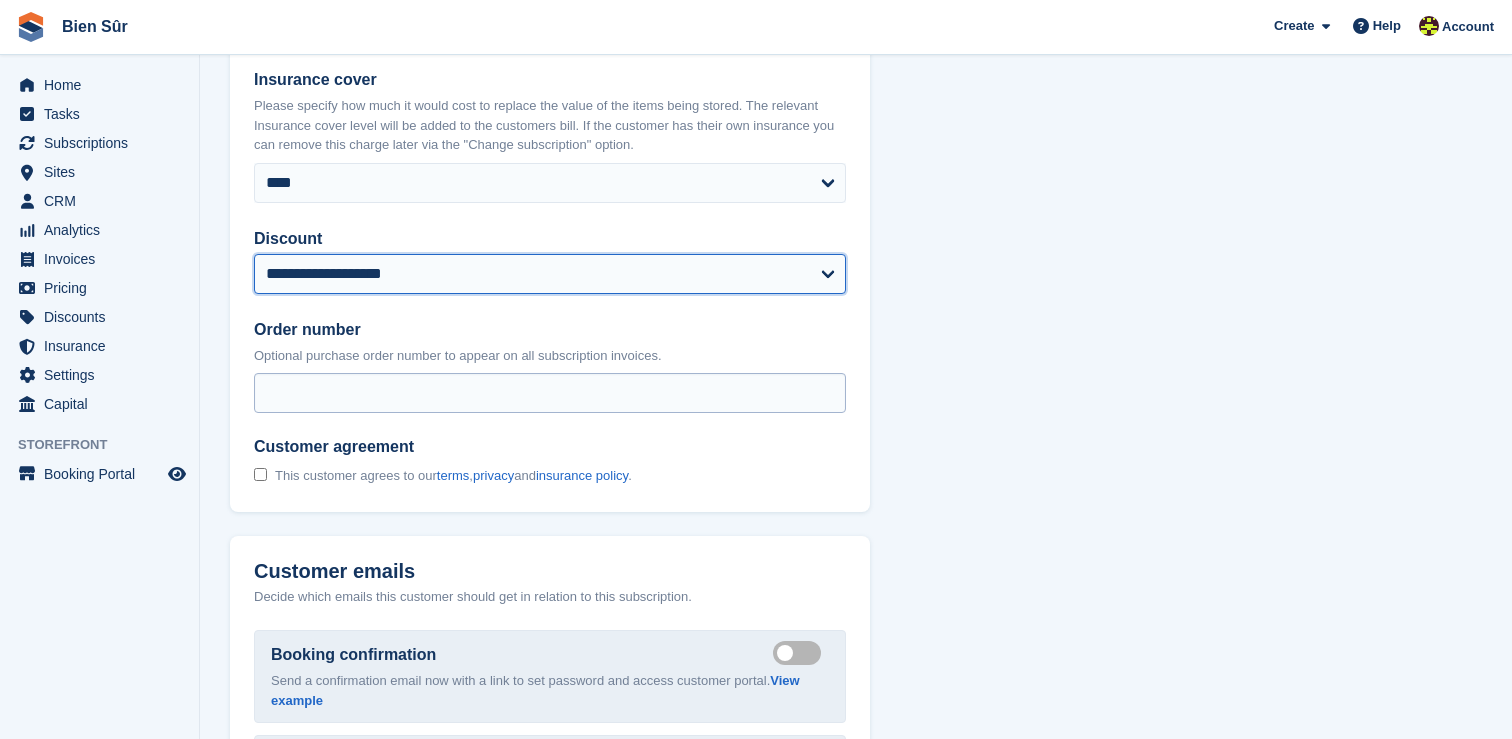 scroll, scrollTop: 1832, scrollLeft: 0, axis: vertical 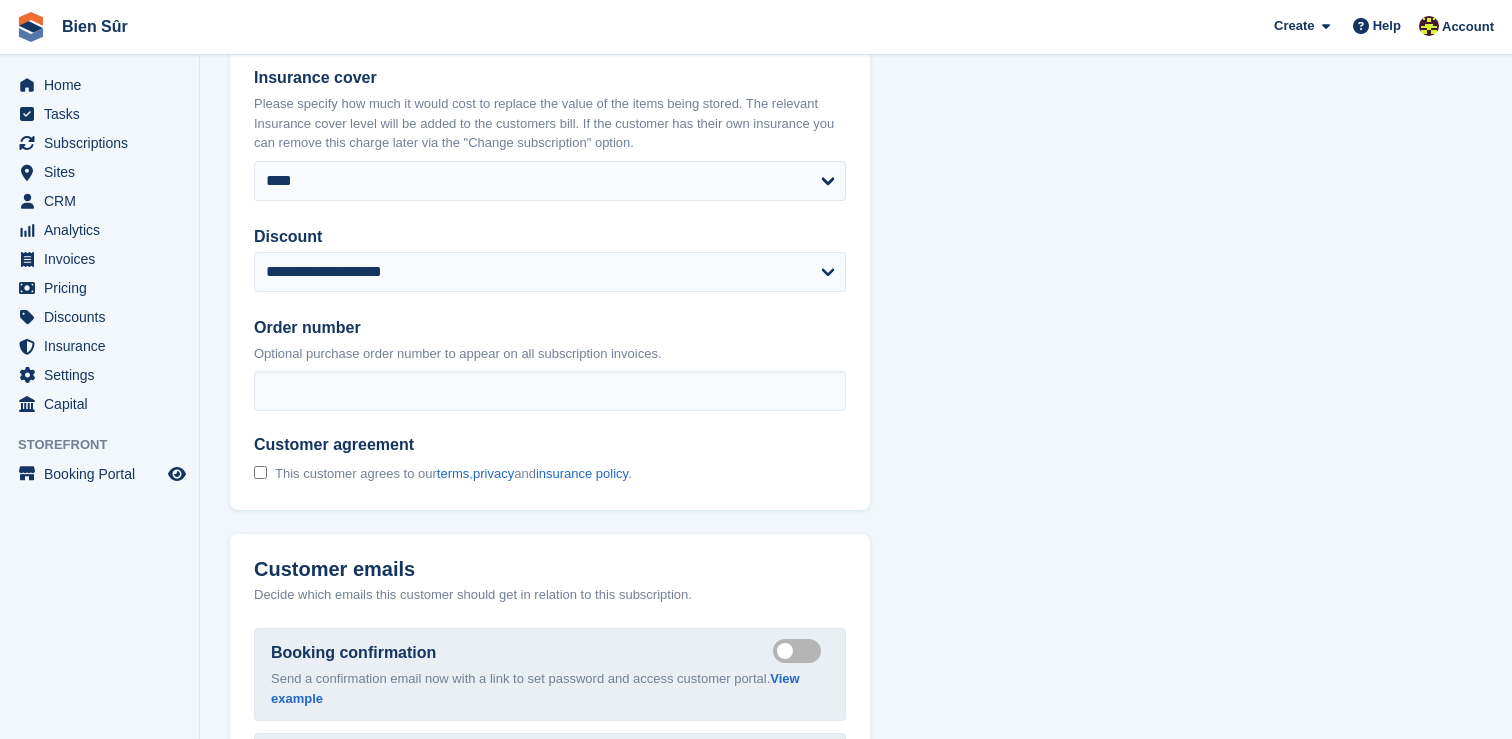 click on "This customer agrees to our  terms ,  privacy  and  insurance policy ." at bounding box center [453, 474] 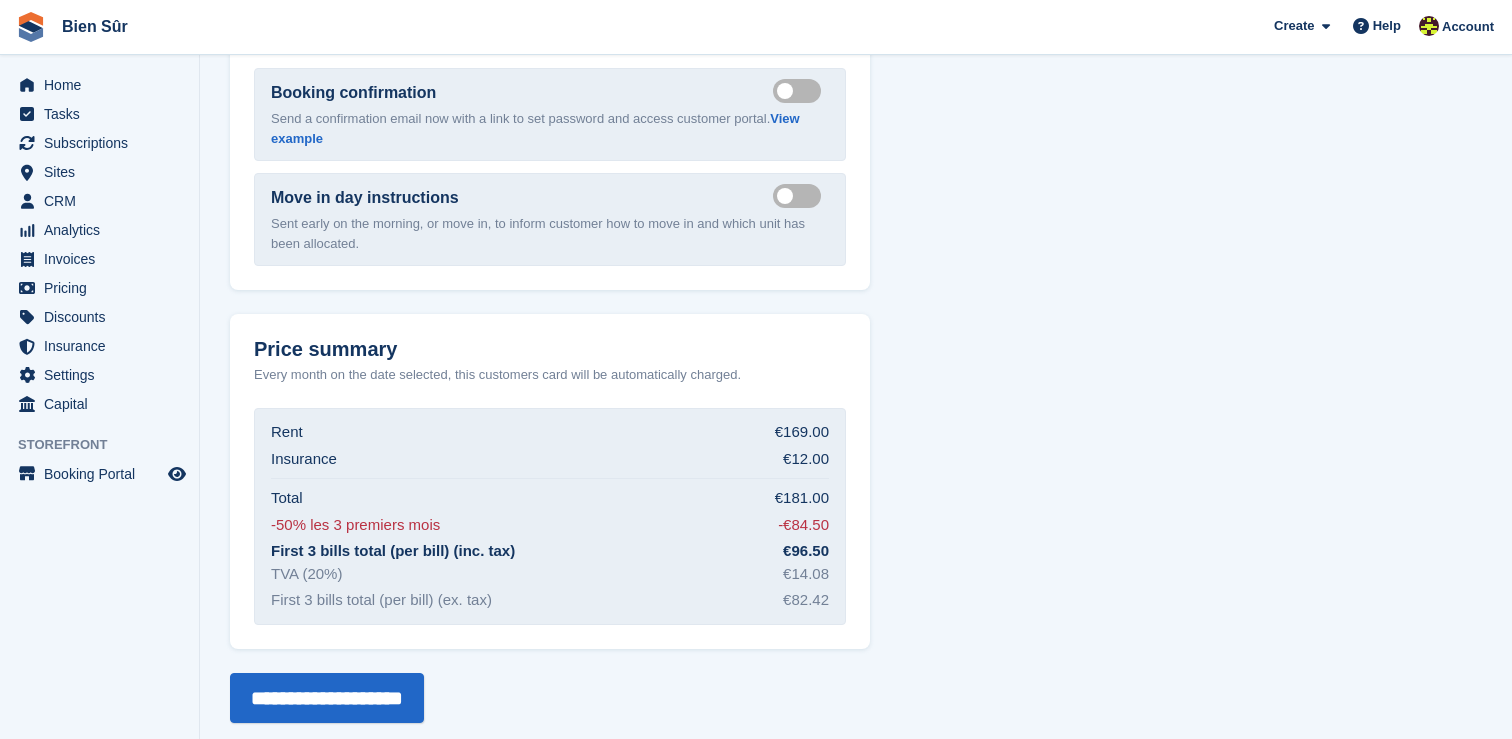 scroll, scrollTop: 2406, scrollLeft: 0, axis: vertical 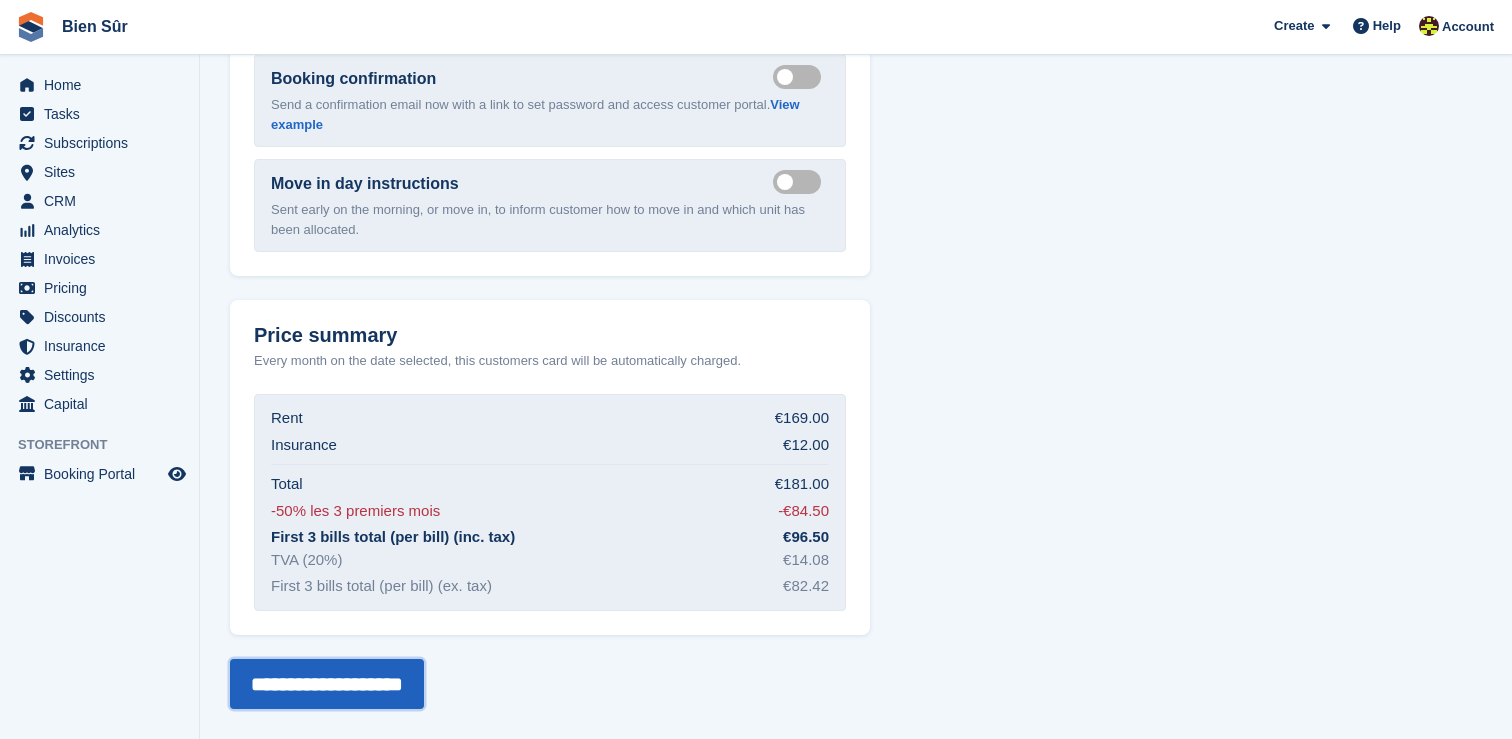 click on "**********" at bounding box center (327, 684) 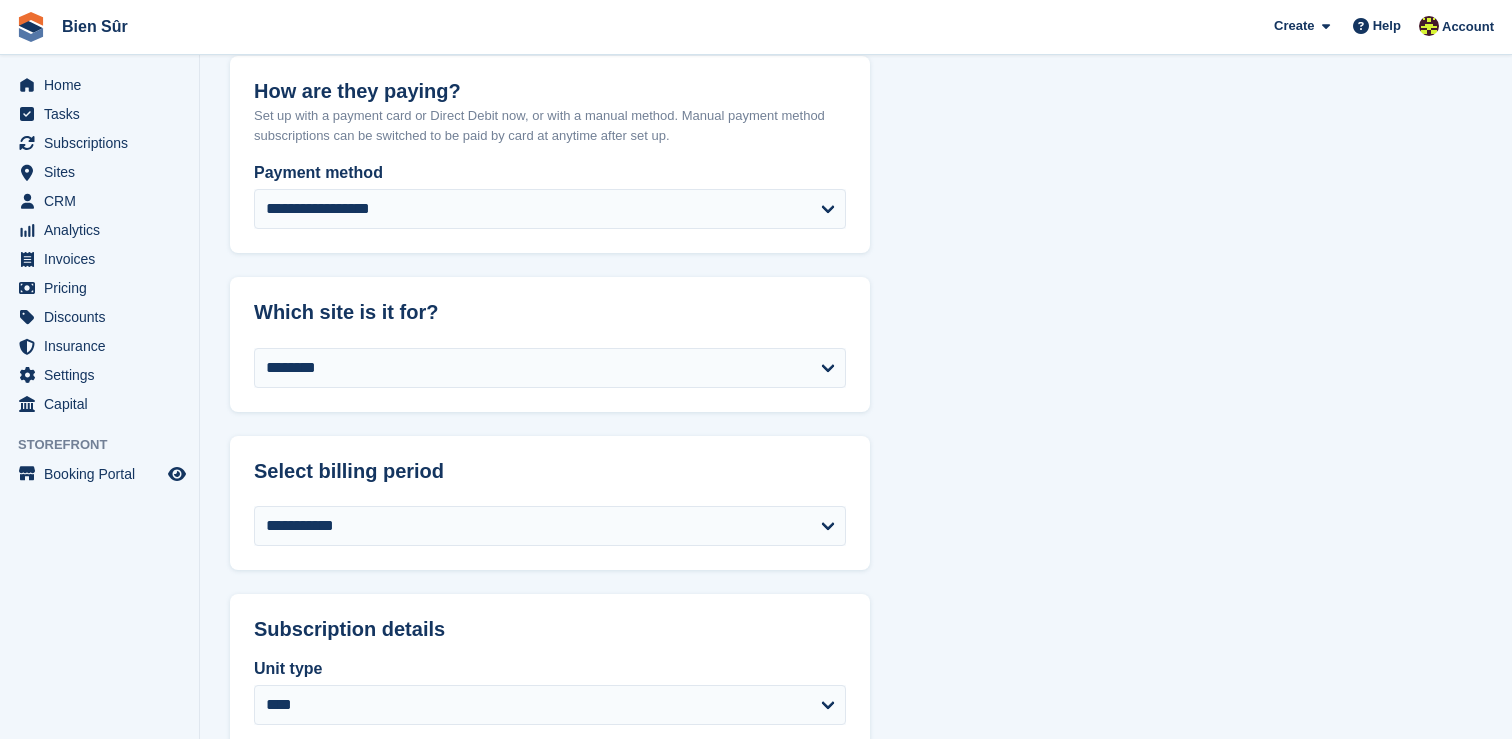 scroll, scrollTop: 1090, scrollLeft: 0, axis: vertical 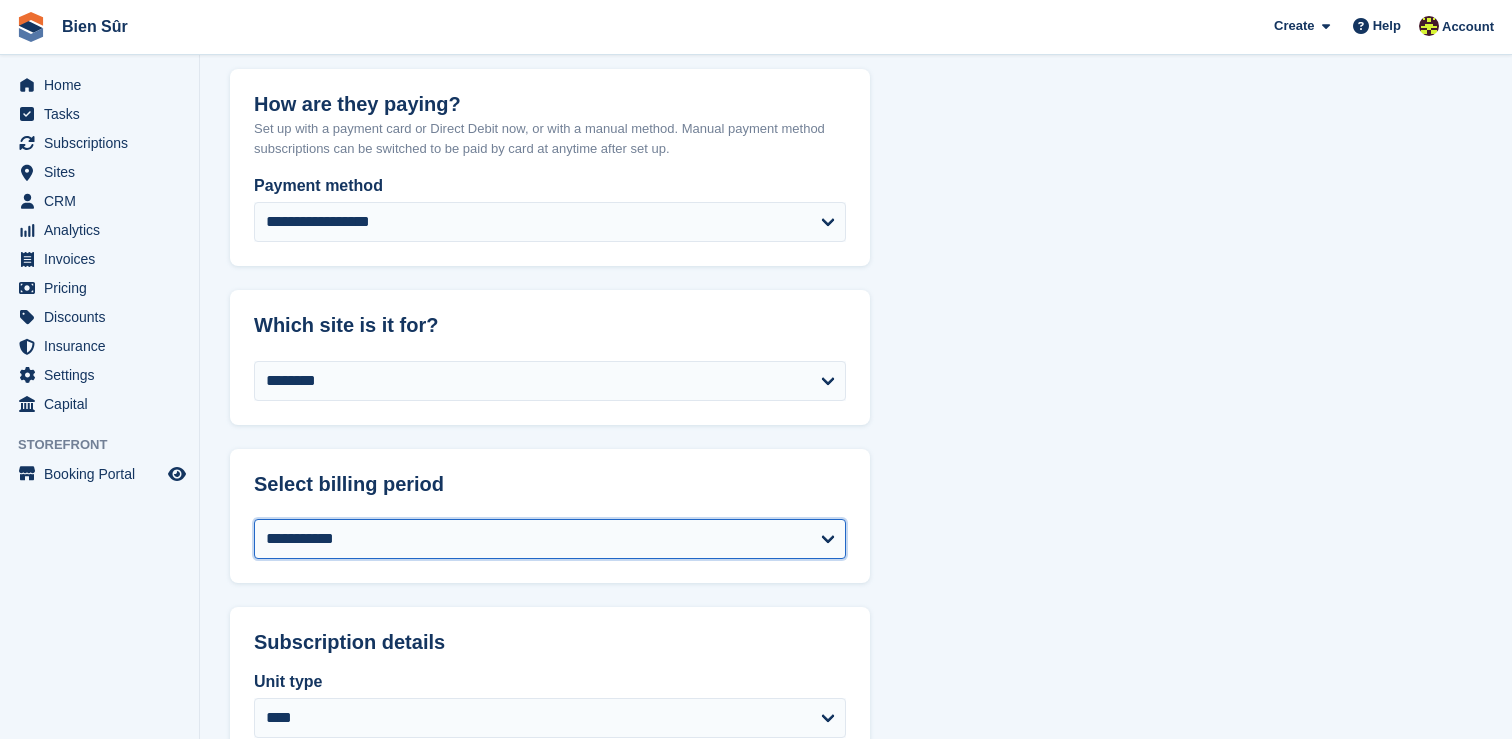 click on "**********" at bounding box center [550, 539] 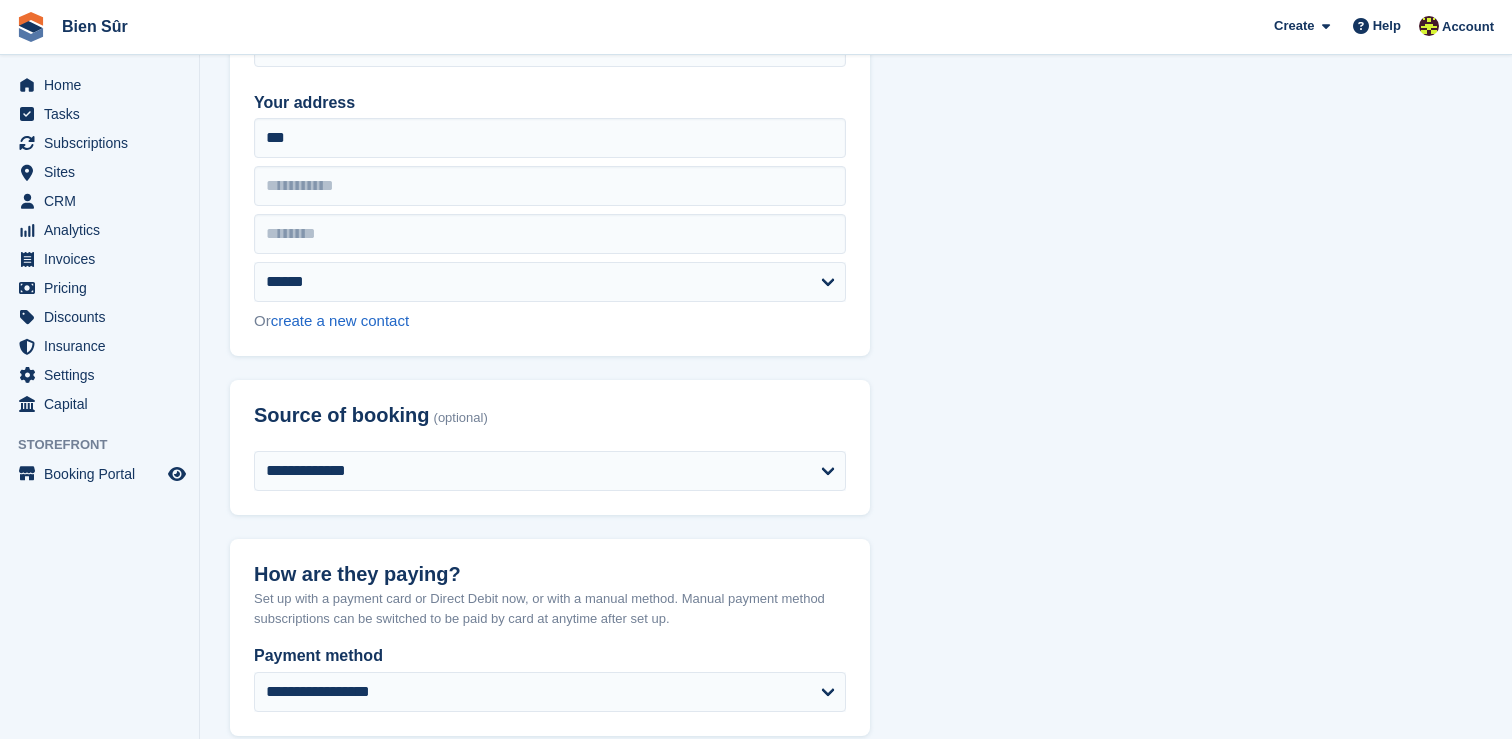 scroll, scrollTop: 582, scrollLeft: 0, axis: vertical 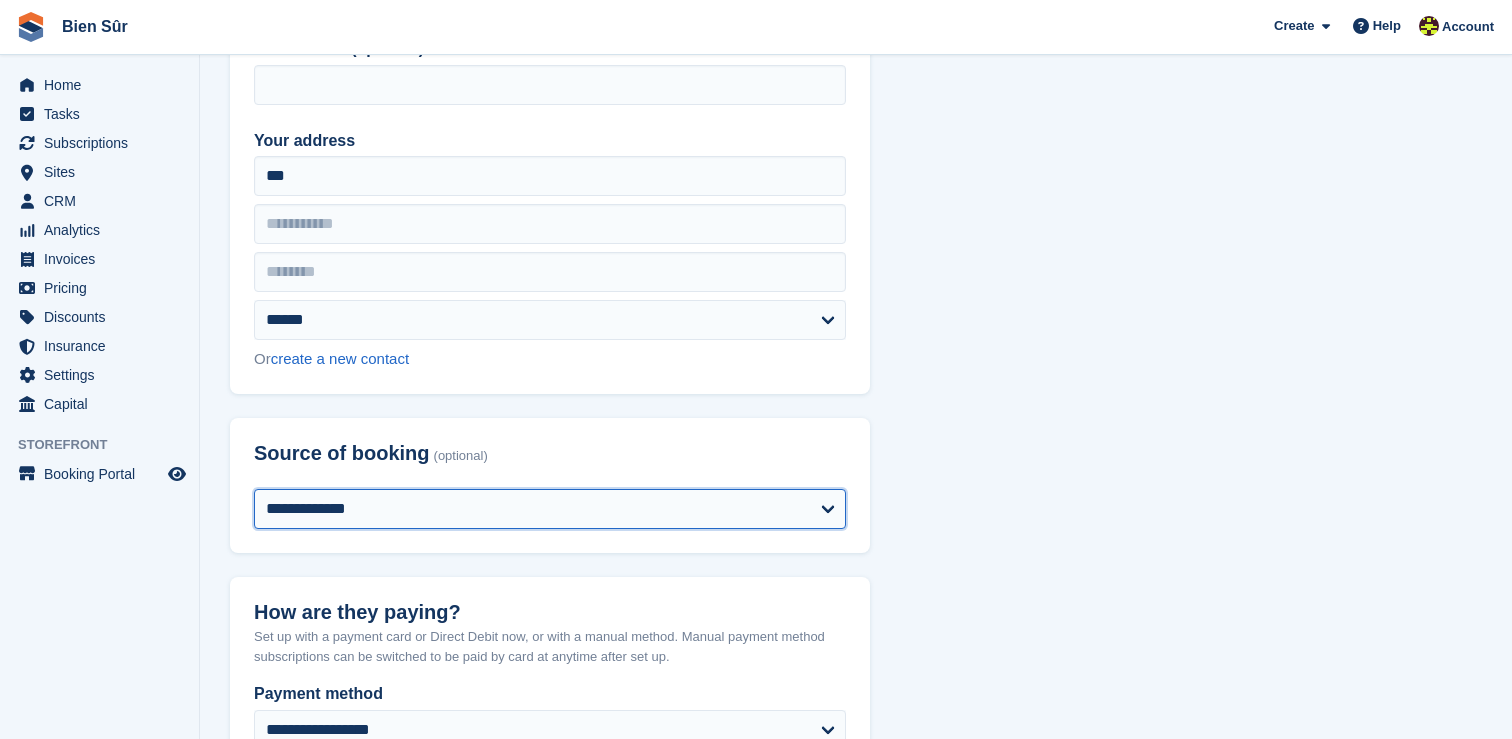 click on "**********" at bounding box center [550, 509] 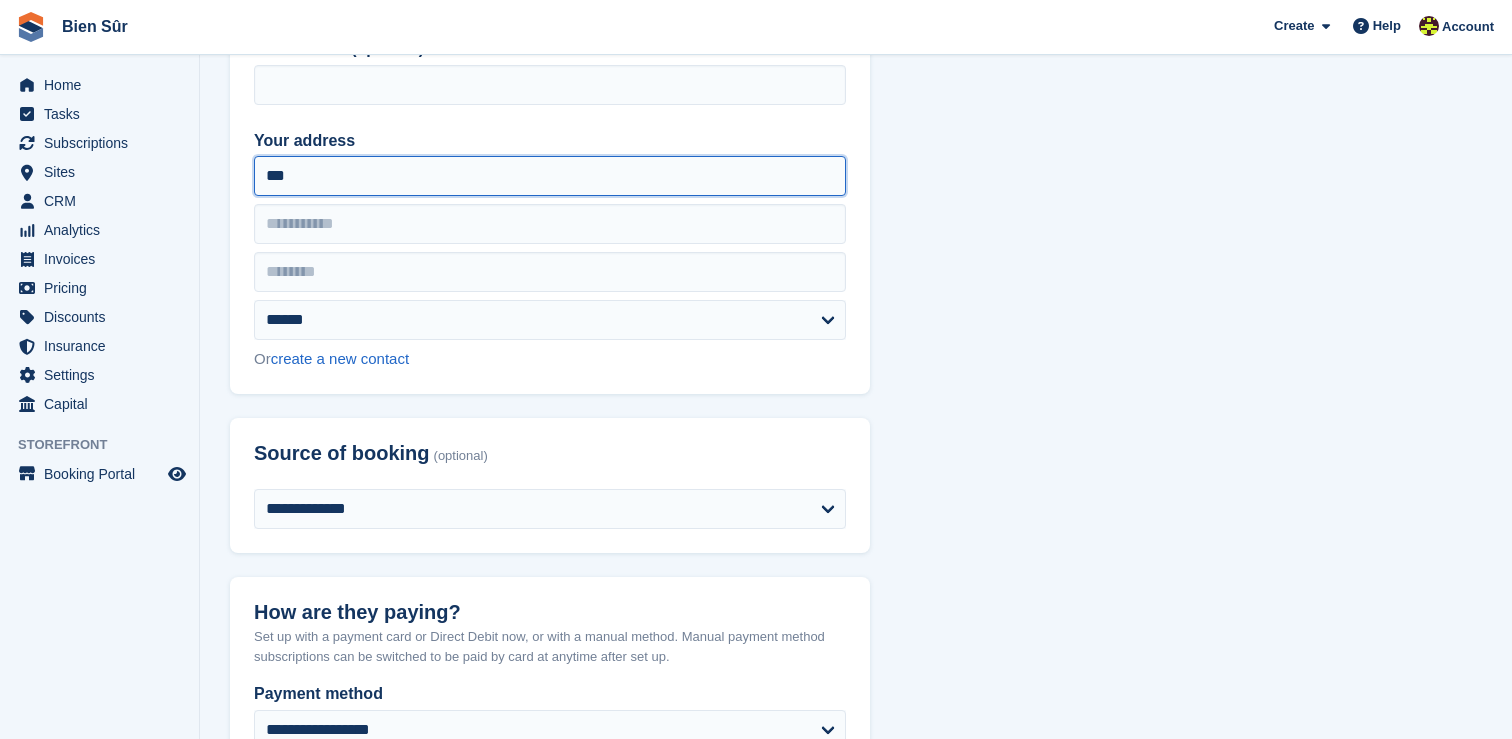 click on "***" at bounding box center (550, 176) 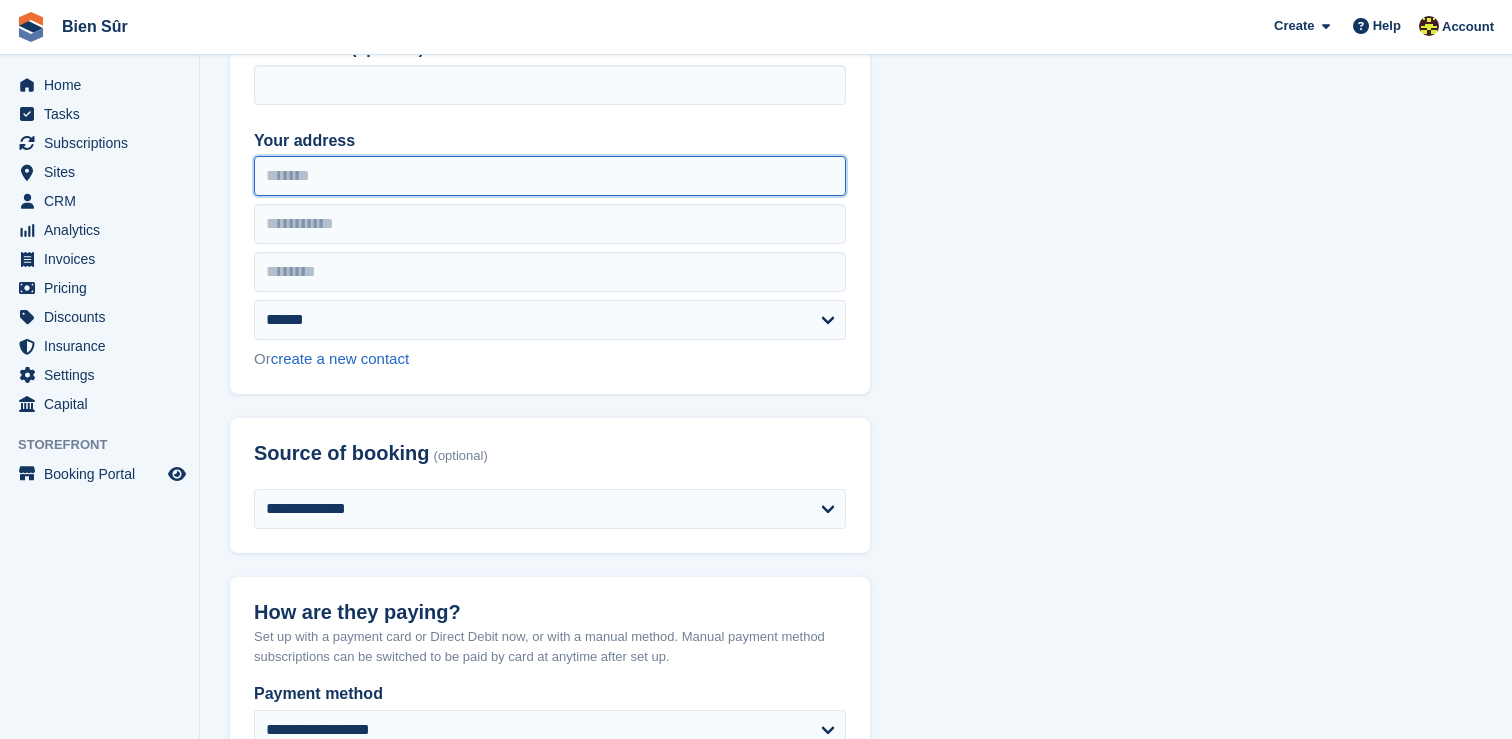 type 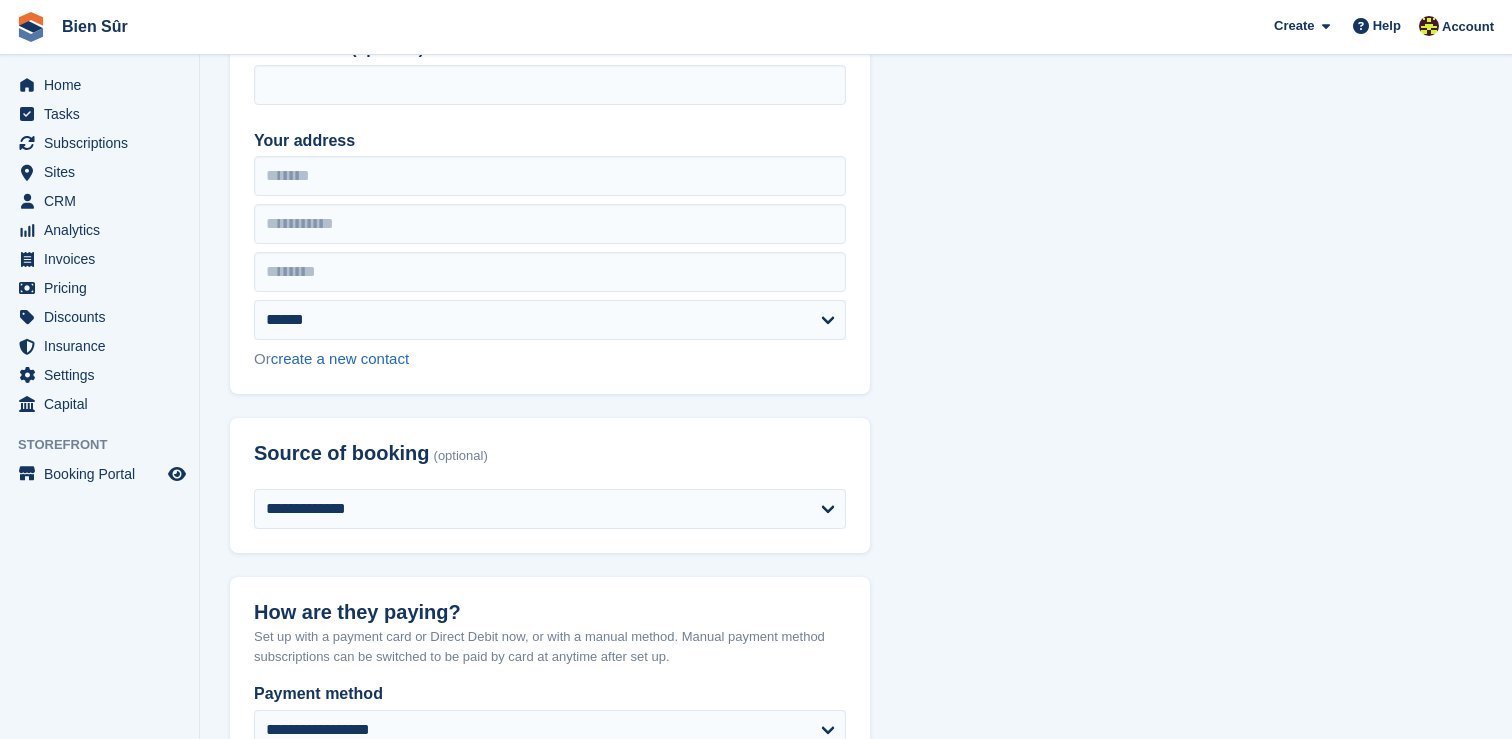 click on "**********" at bounding box center (856, 1127) 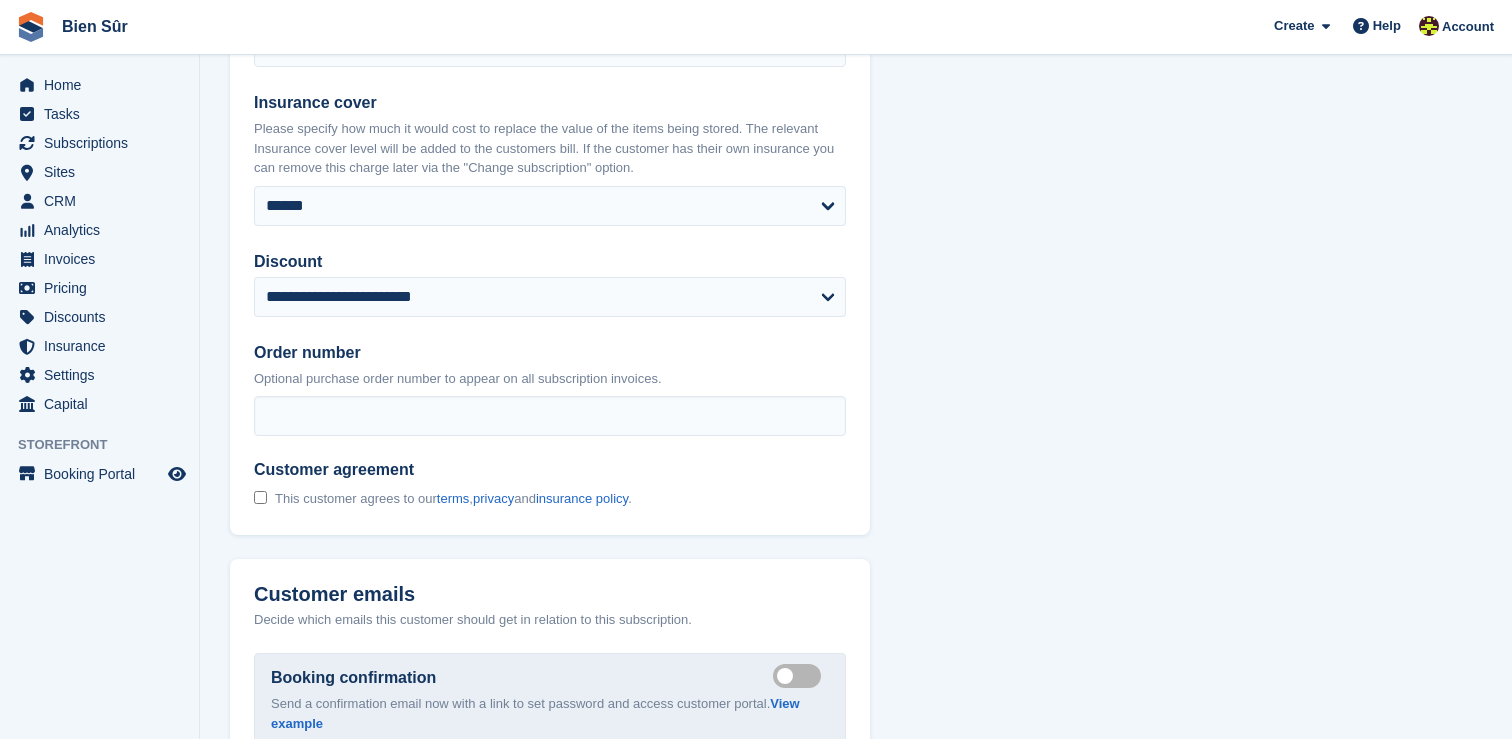 scroll, scrollTop: 2542, scrollLeft: 0, axis: vertical 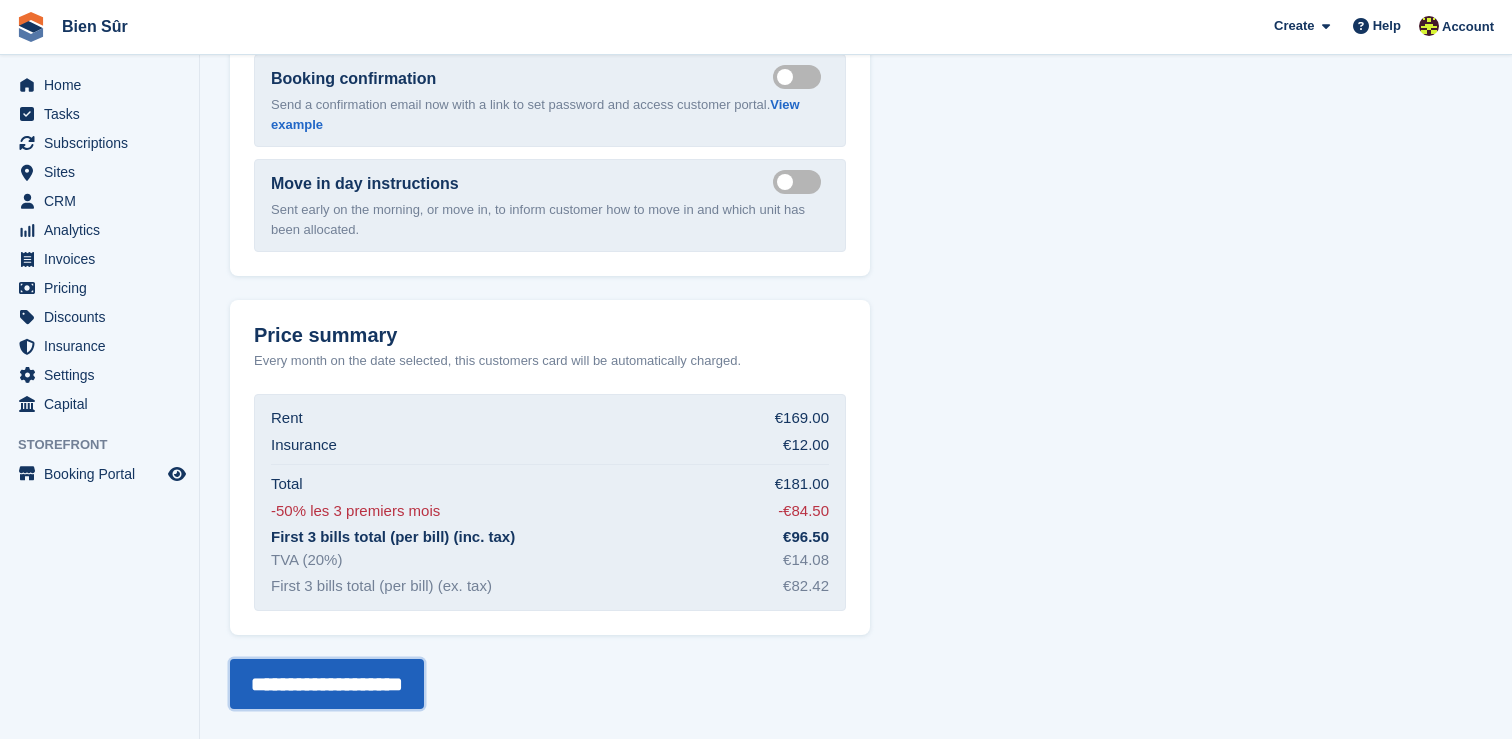 click on "**********" at bounding box center [327, 684] 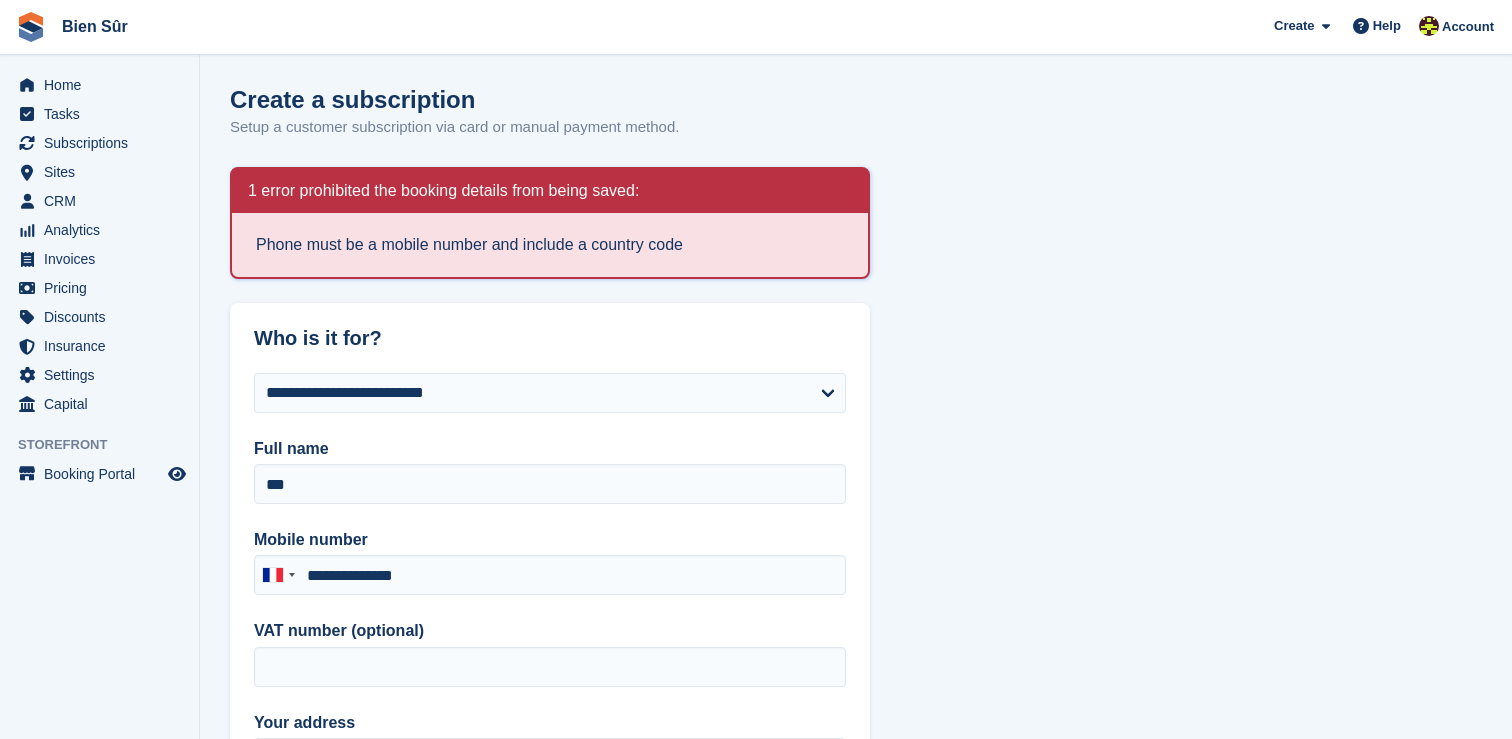 scroll, scrollTop: 0, scrollLeft: 0, axis: both 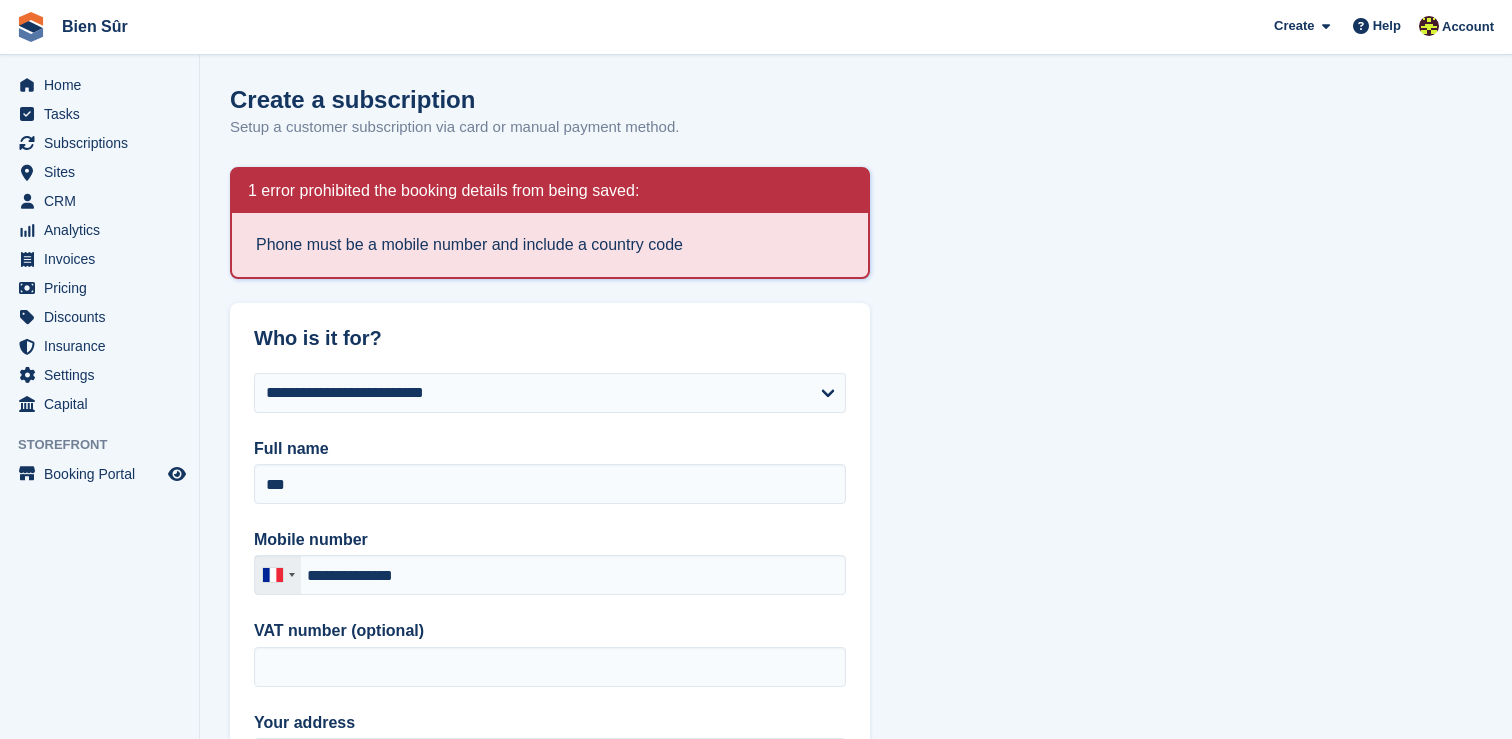 click at bounding box center (292, 575) 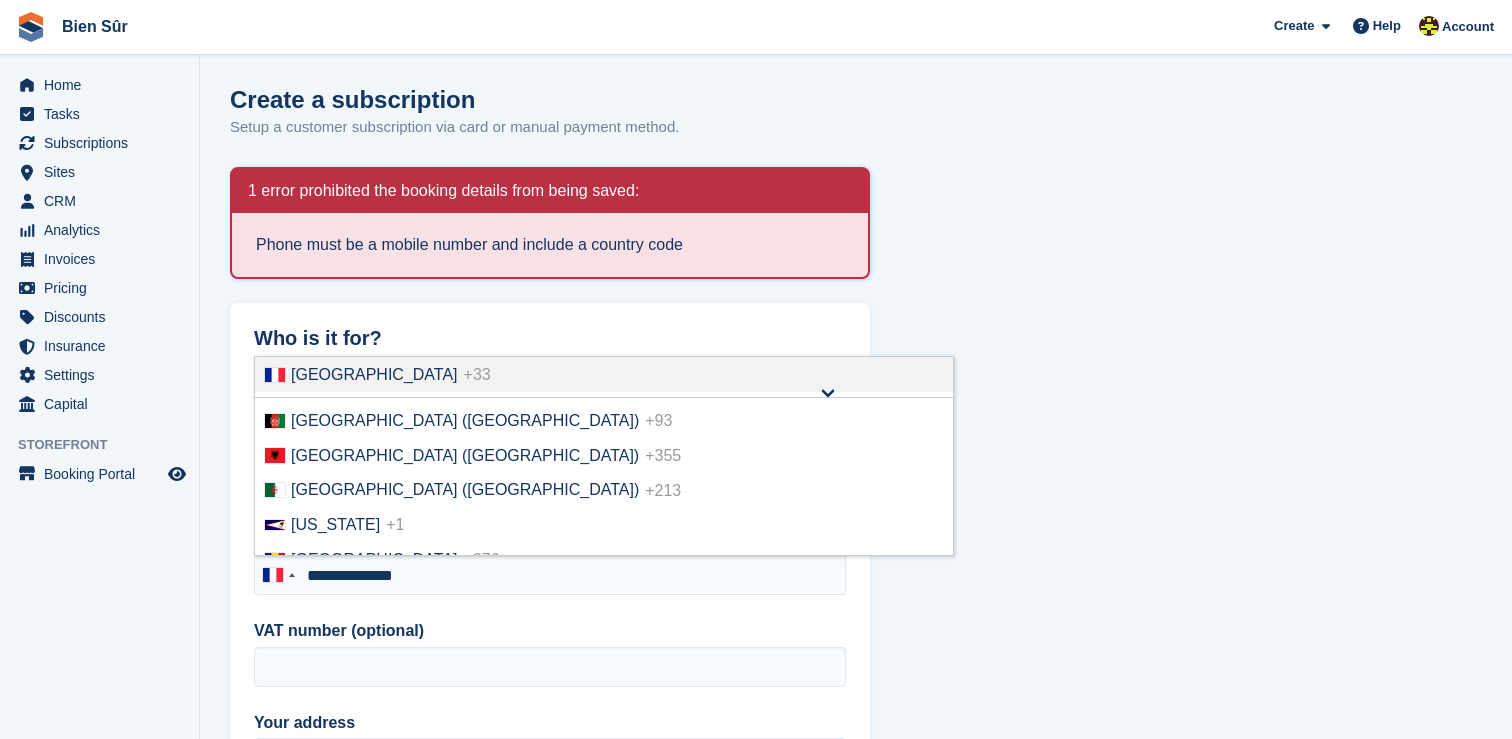 click on "**********" at bounding box center (856, 1709) 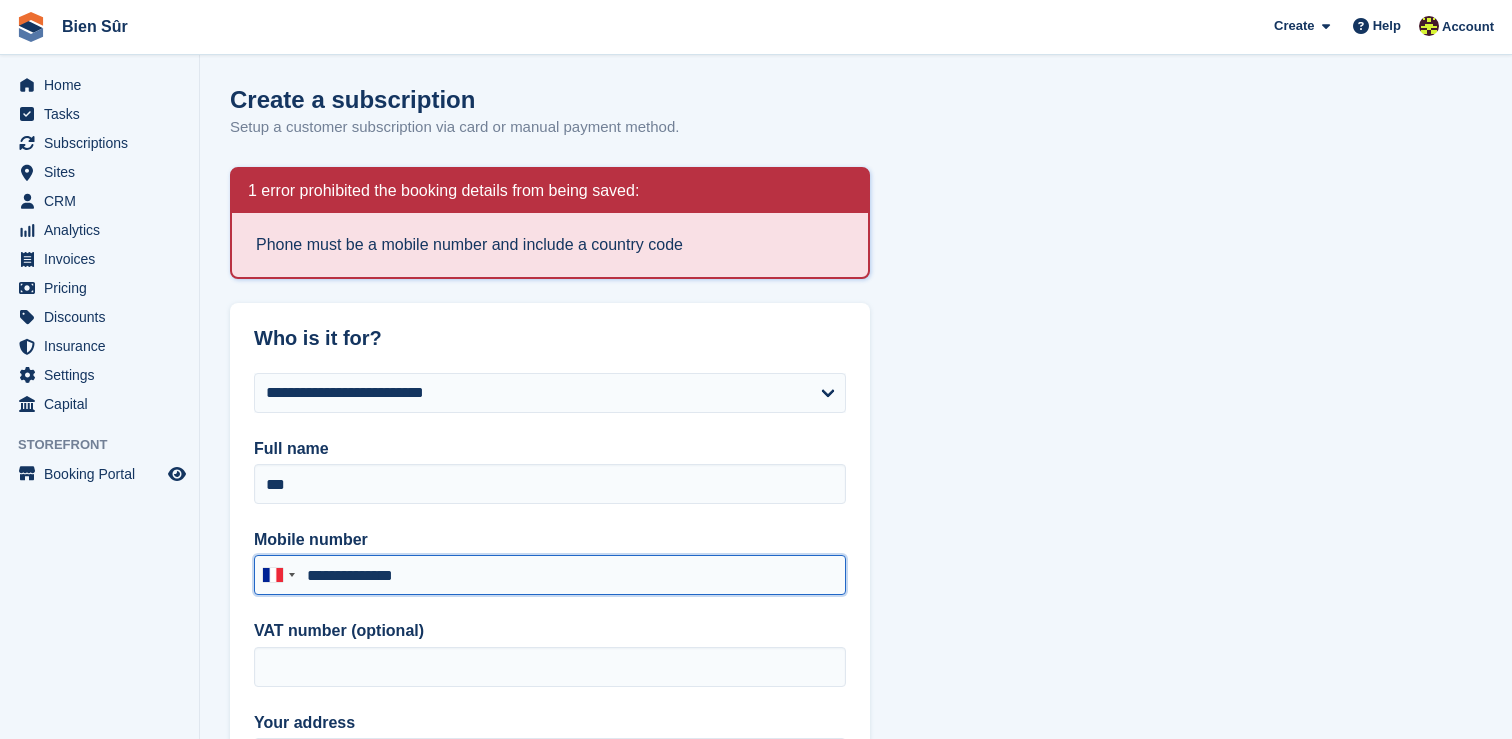click on "**********" at bounding box center [550, 575] 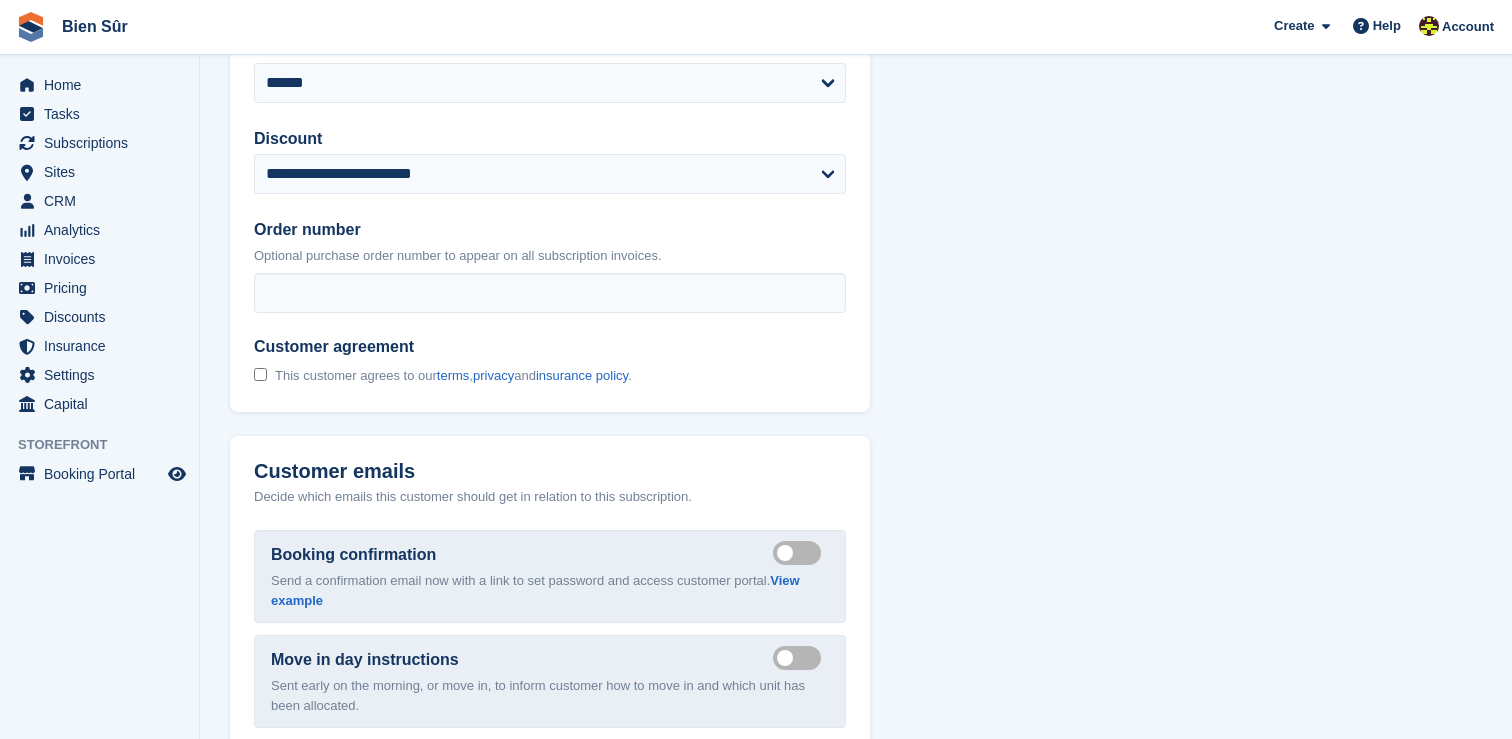 scroll, scrollTop: 2542, scrollLeft: 0, axis: vertical 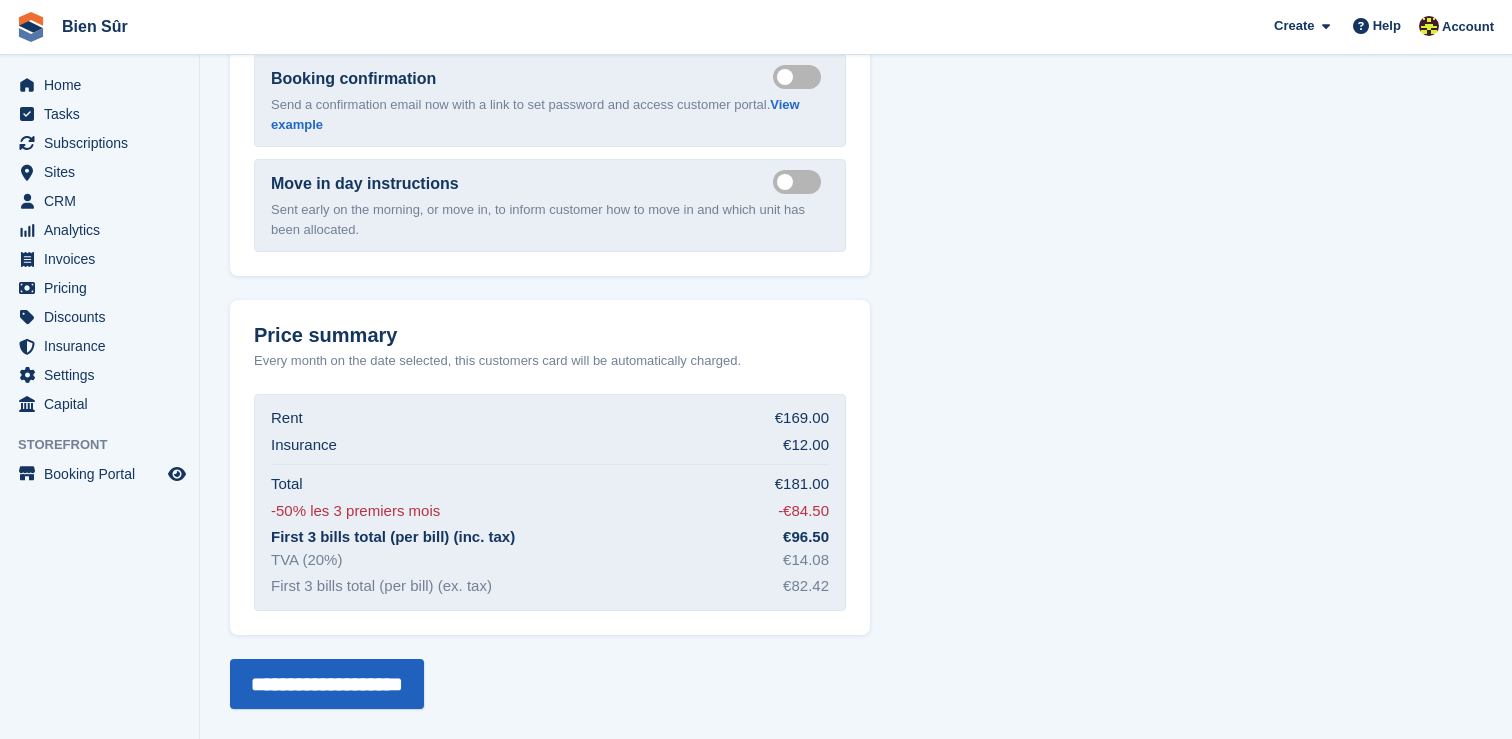 type on "**********" 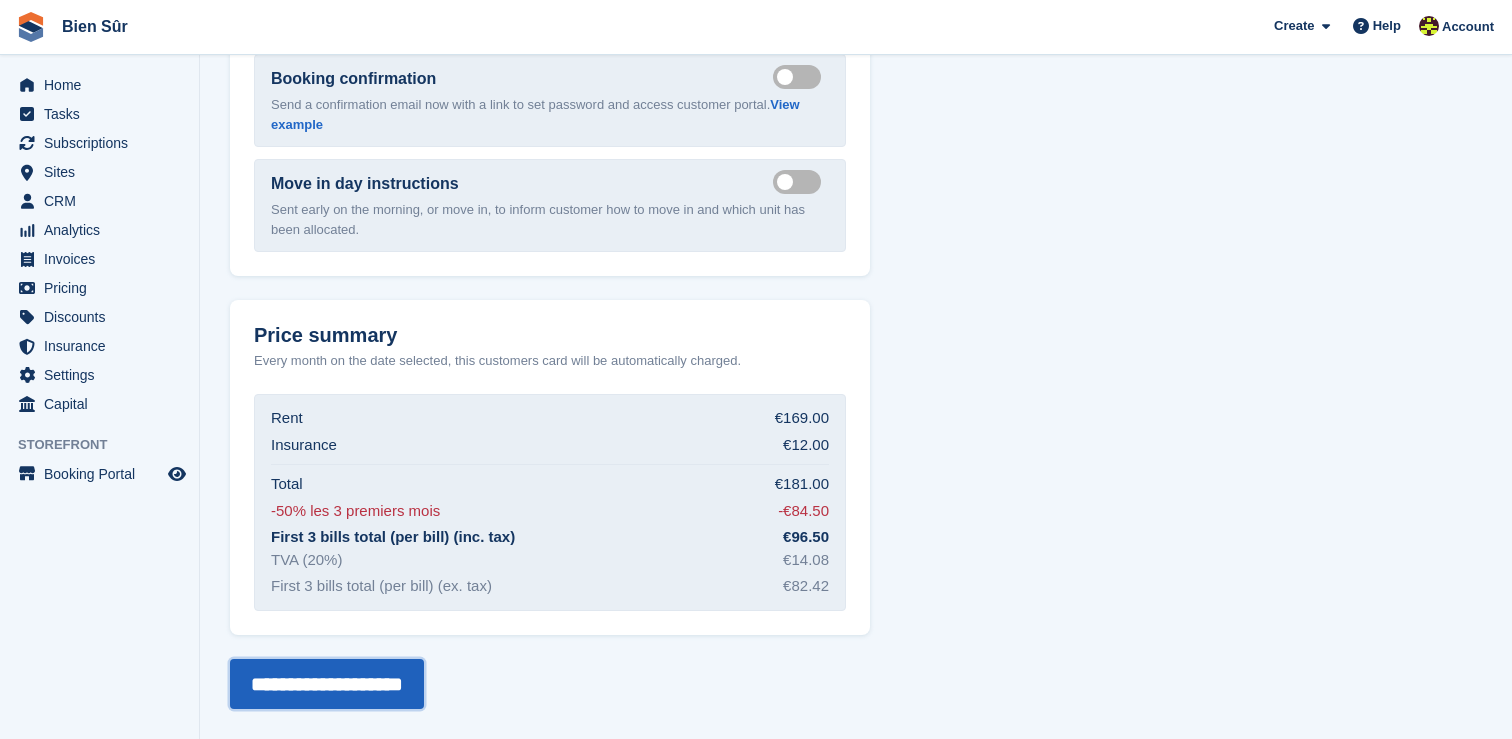 click on "**********" at bounding box center [327, 684] 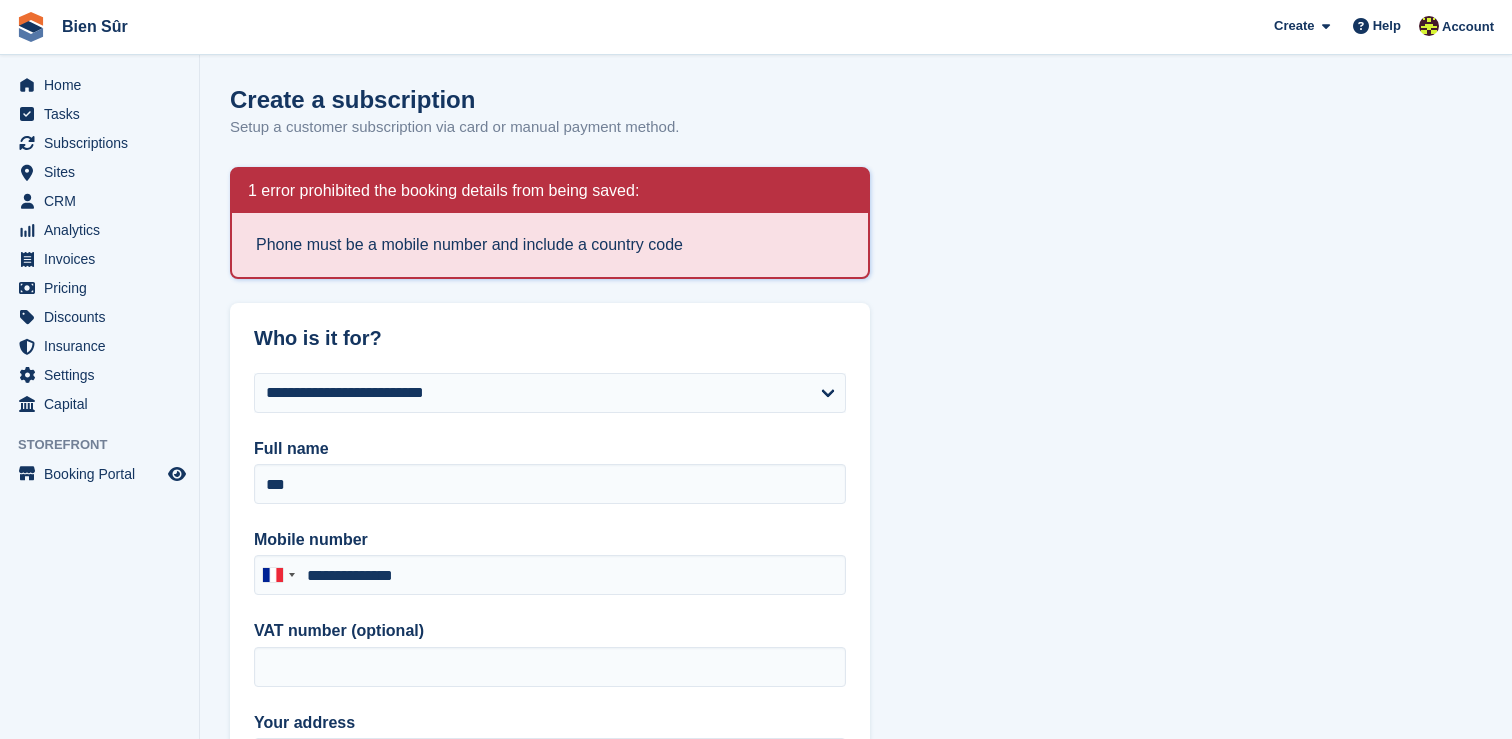 scroll, scrollTop: 0, scrollLeft: 0, axis: both 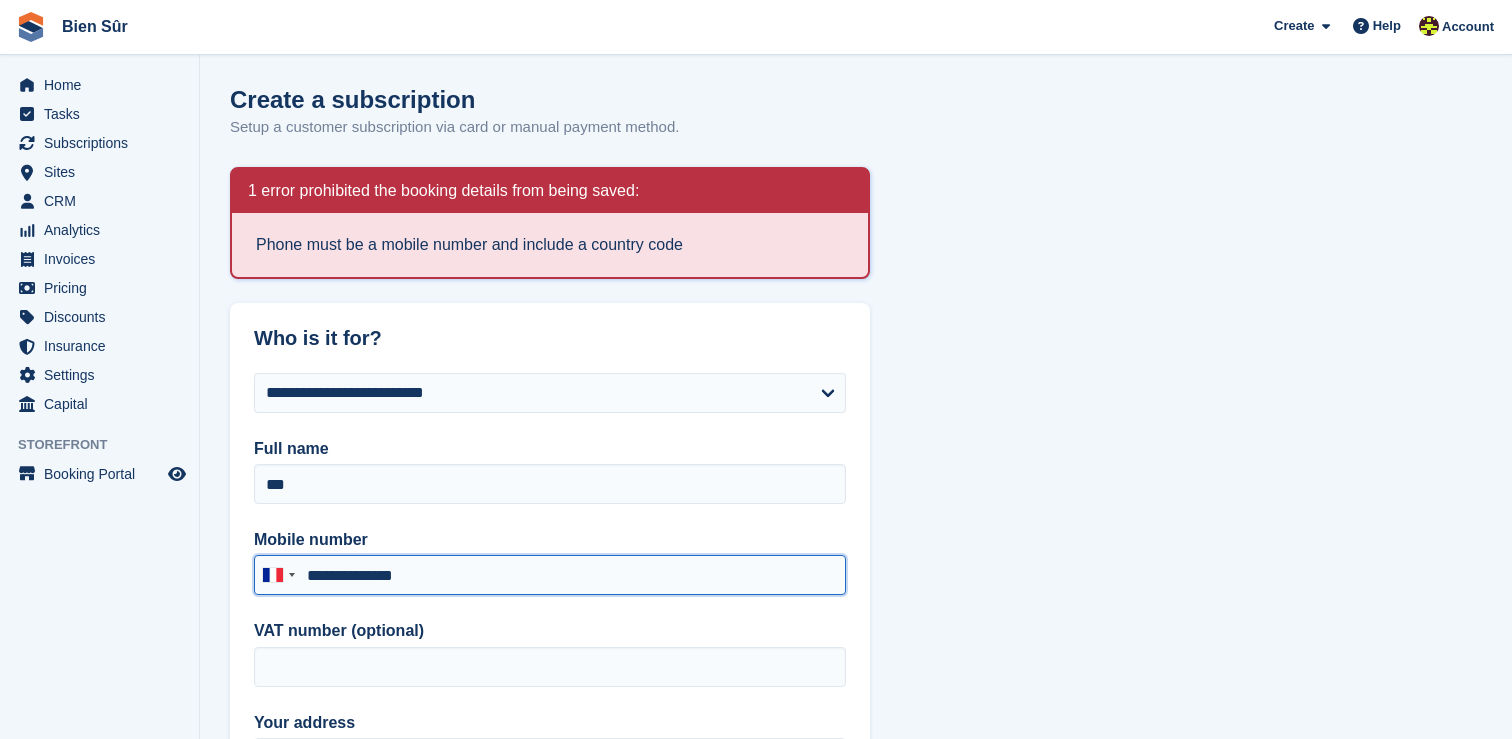 click on "**********" at bounding box center (550, 575) 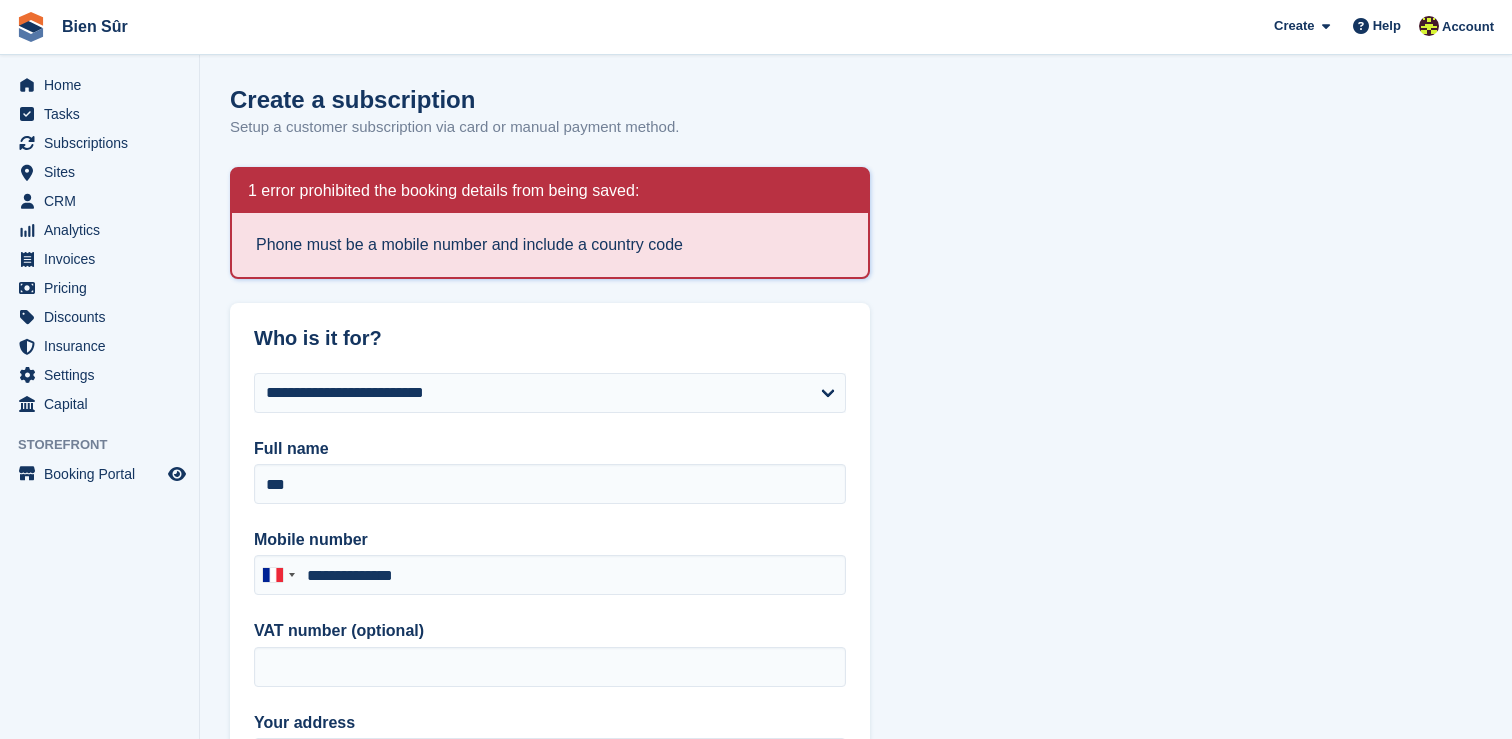 click on "**********" at bounding box center (856, 1709) 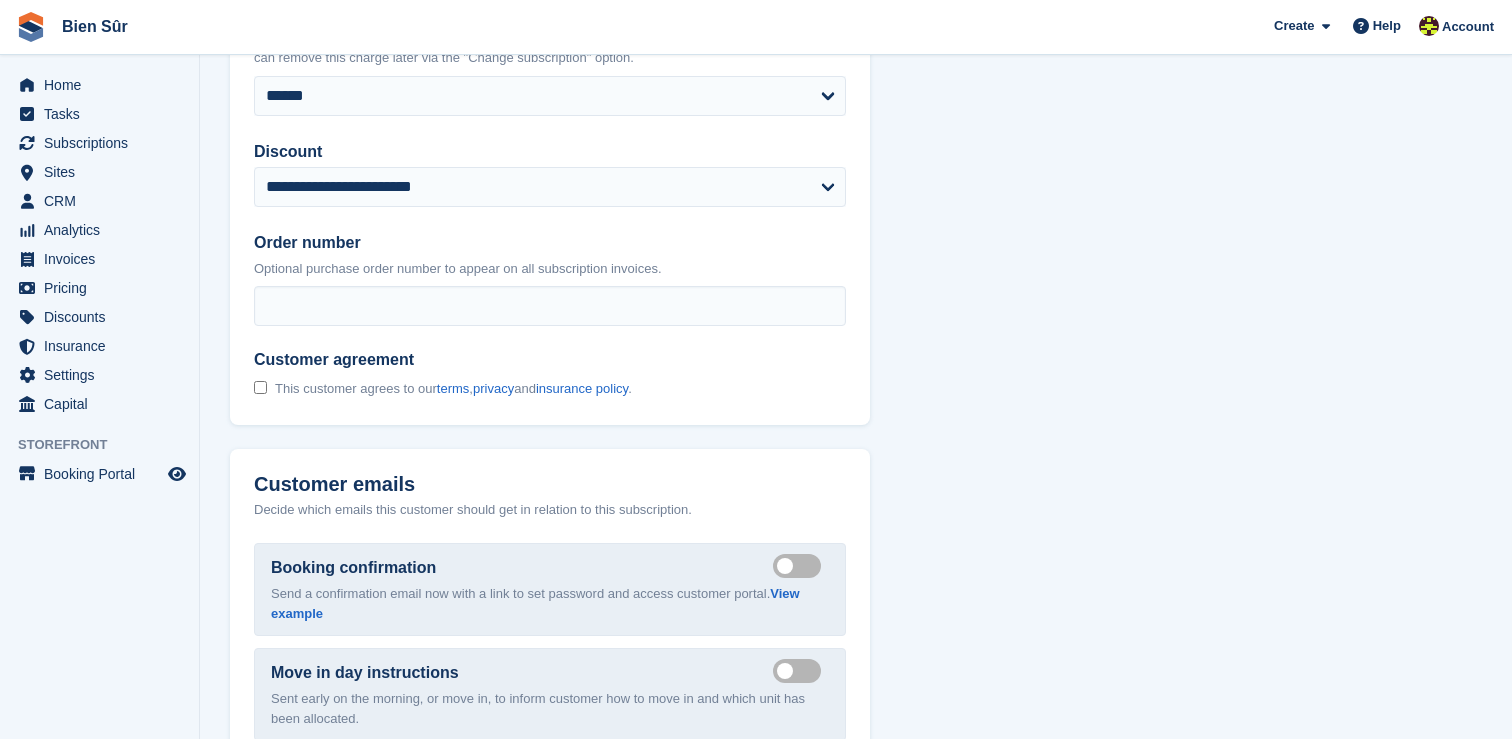 scroll, scrollTop: 2542, scrollLeft: 0, axis: vertical 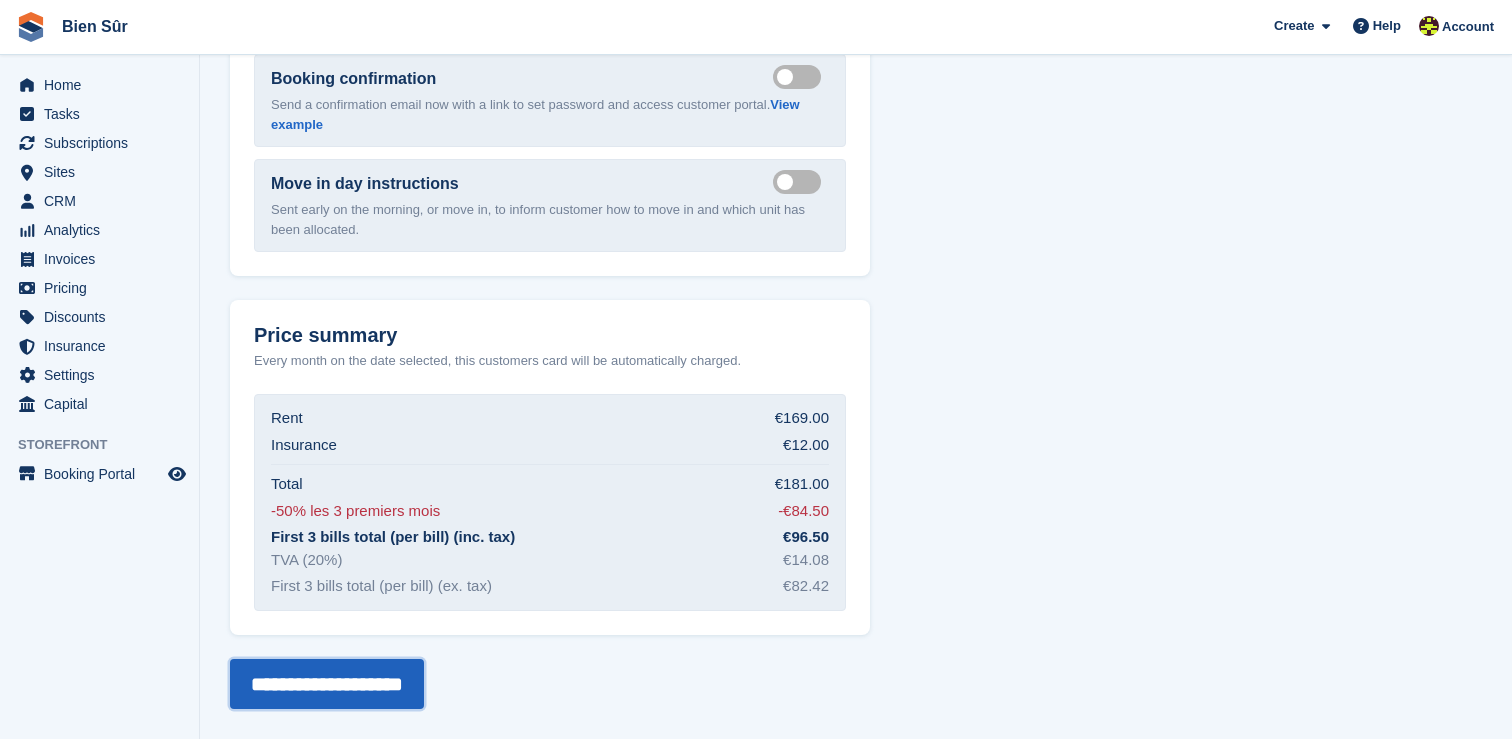 click on "**********" at bounding box center [327, 684] 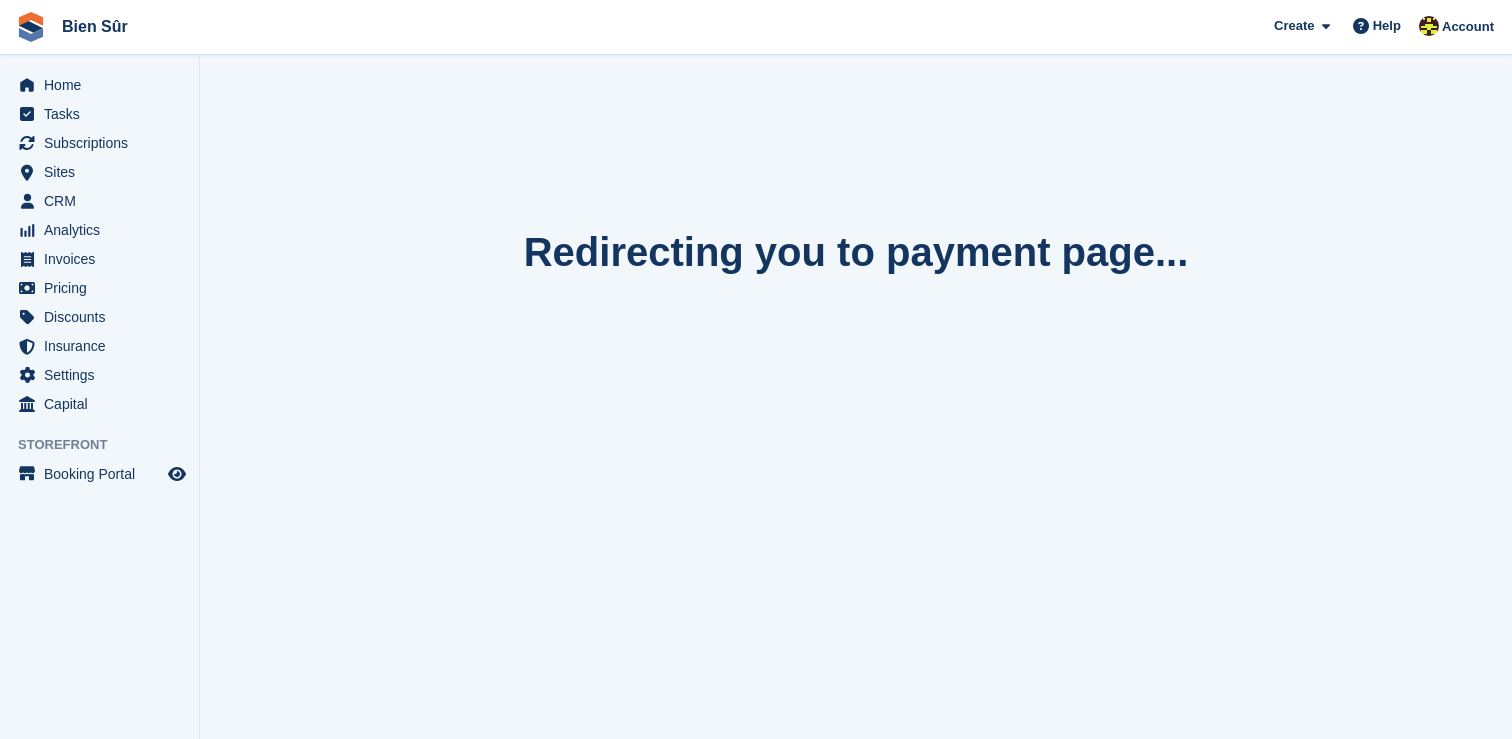 scroll, scrollTop: 0, scrollLeft: 0, axis: both 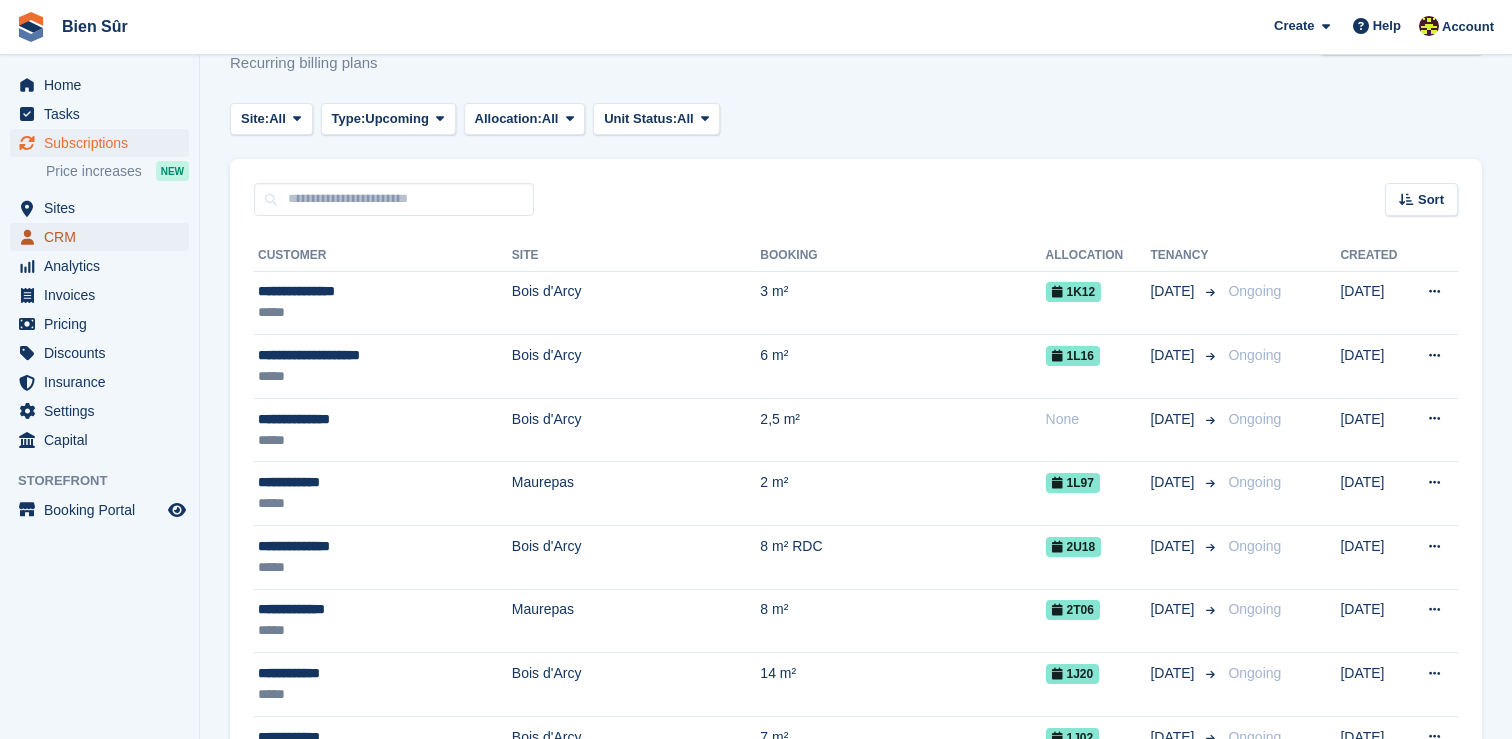 click on "CRM" at bounding box center [104, 237] 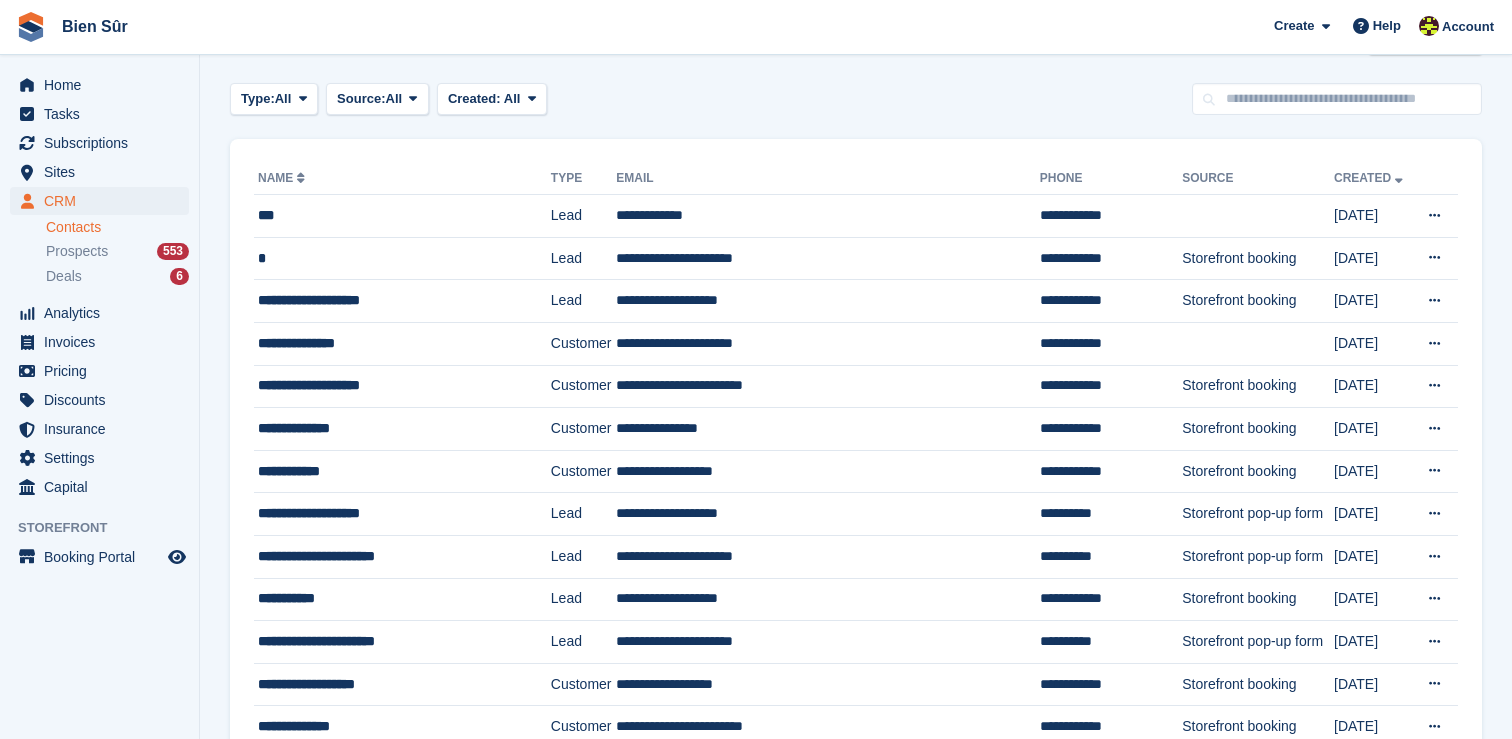 scroll, scrollTop: 0, scrollLeft: 0, axis: both 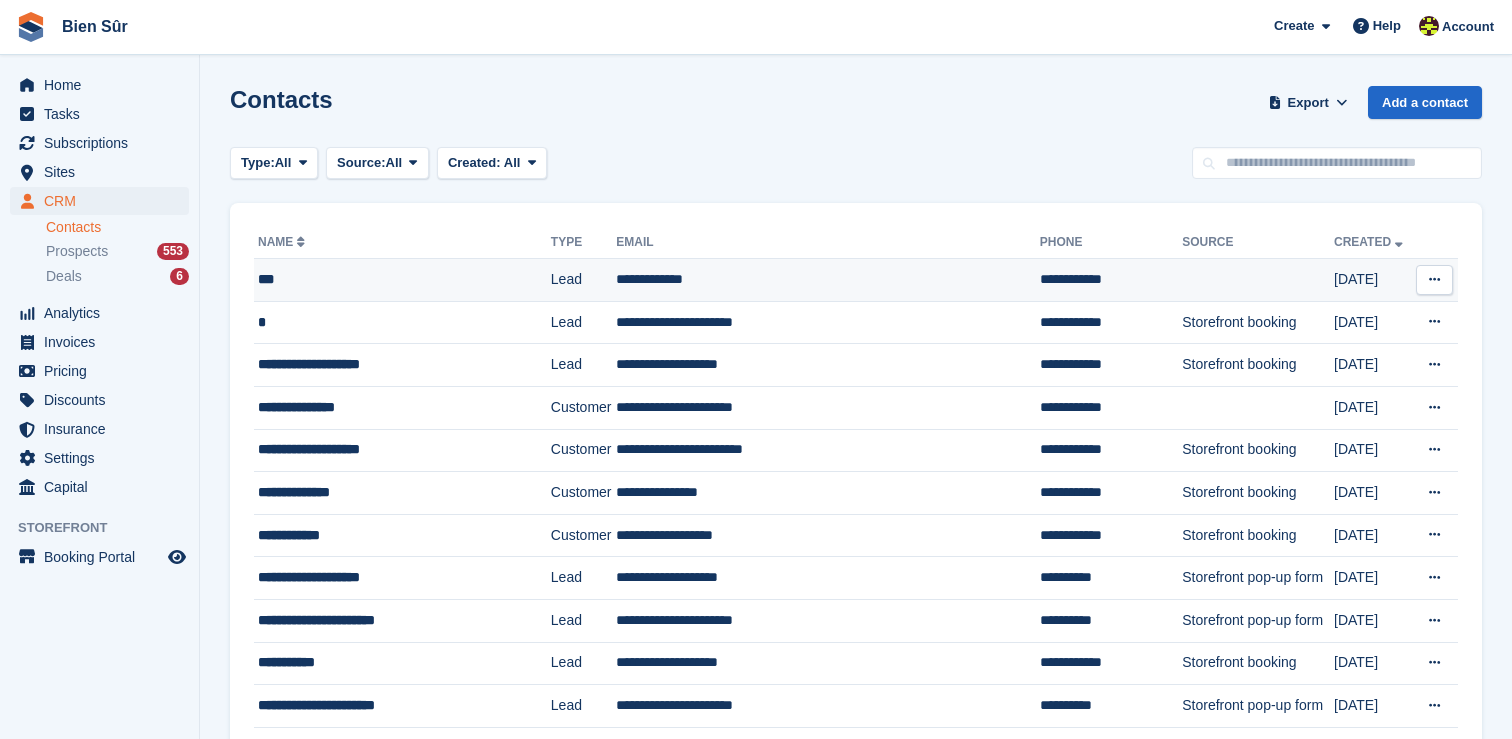 click on "***" at bounding box center (393, 279) 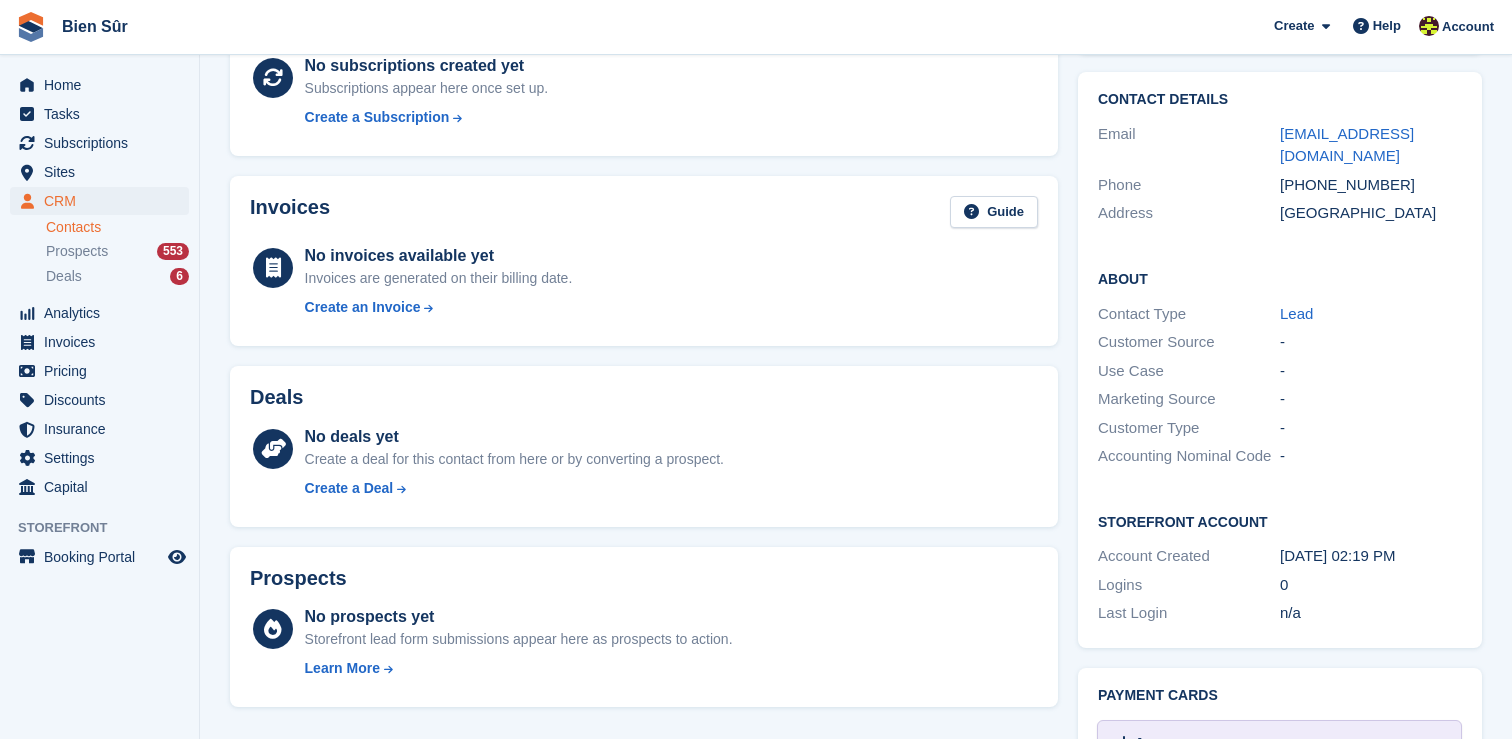 scroll, scrollTop: 0, scrollLeft: 0, axis: both 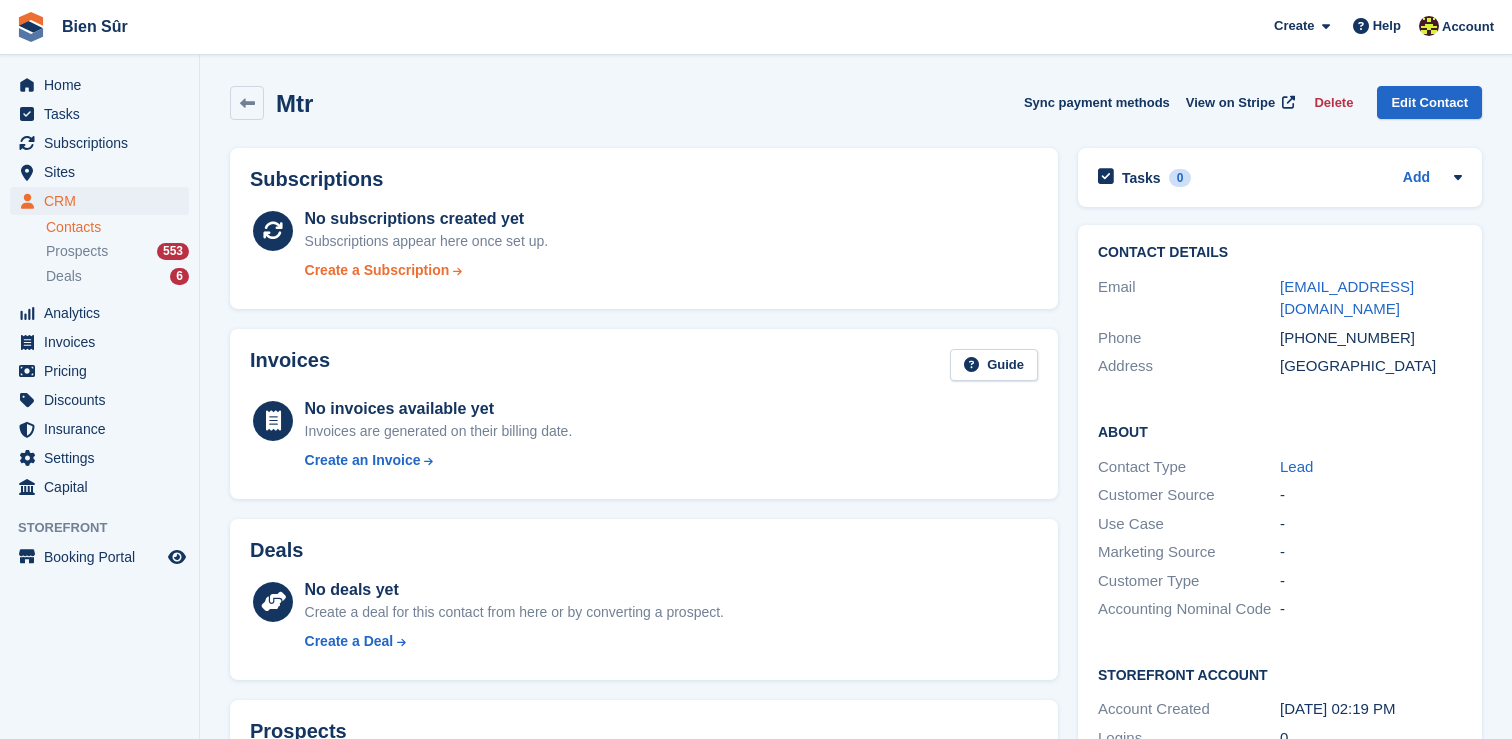 click on "Create a Subscription" at bounding box center [377, 270] 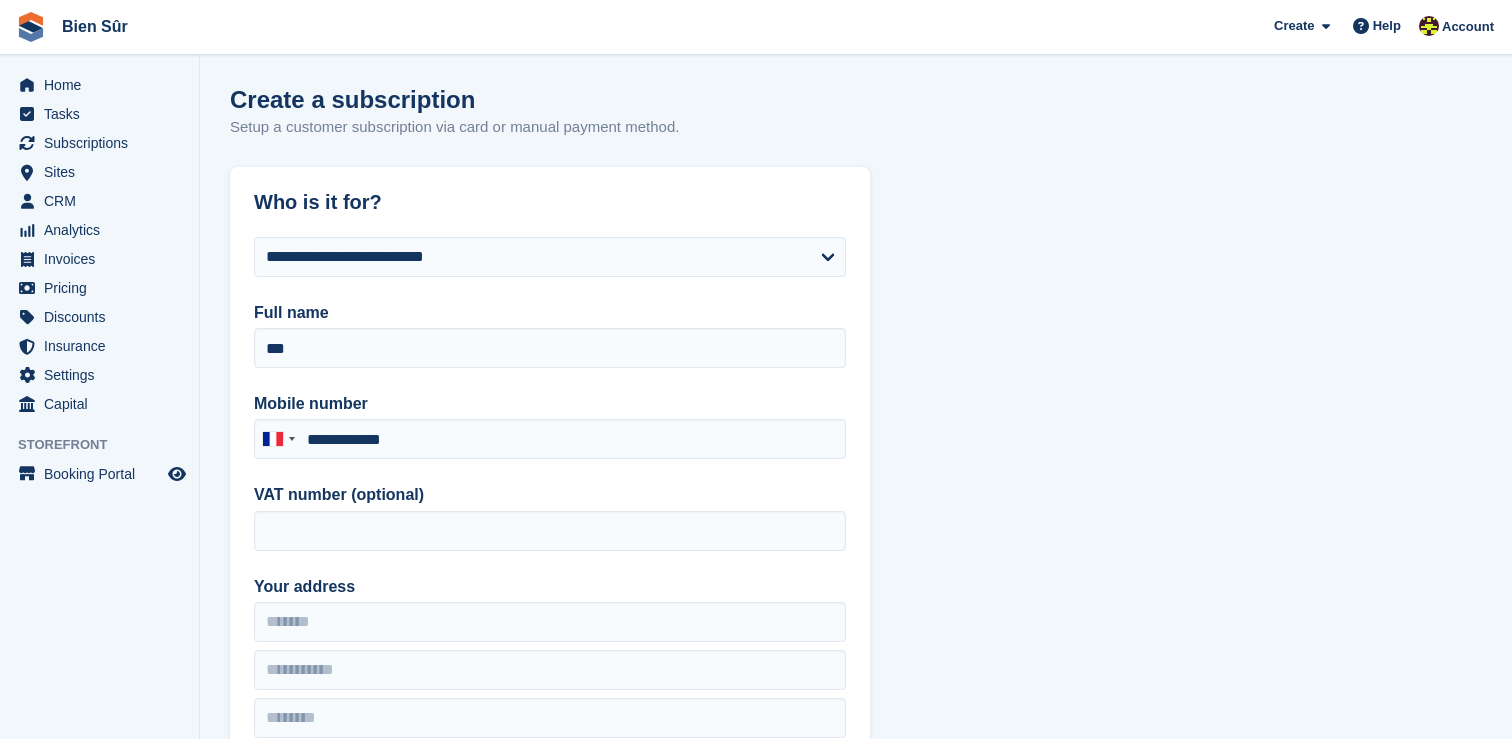 type on "**********" 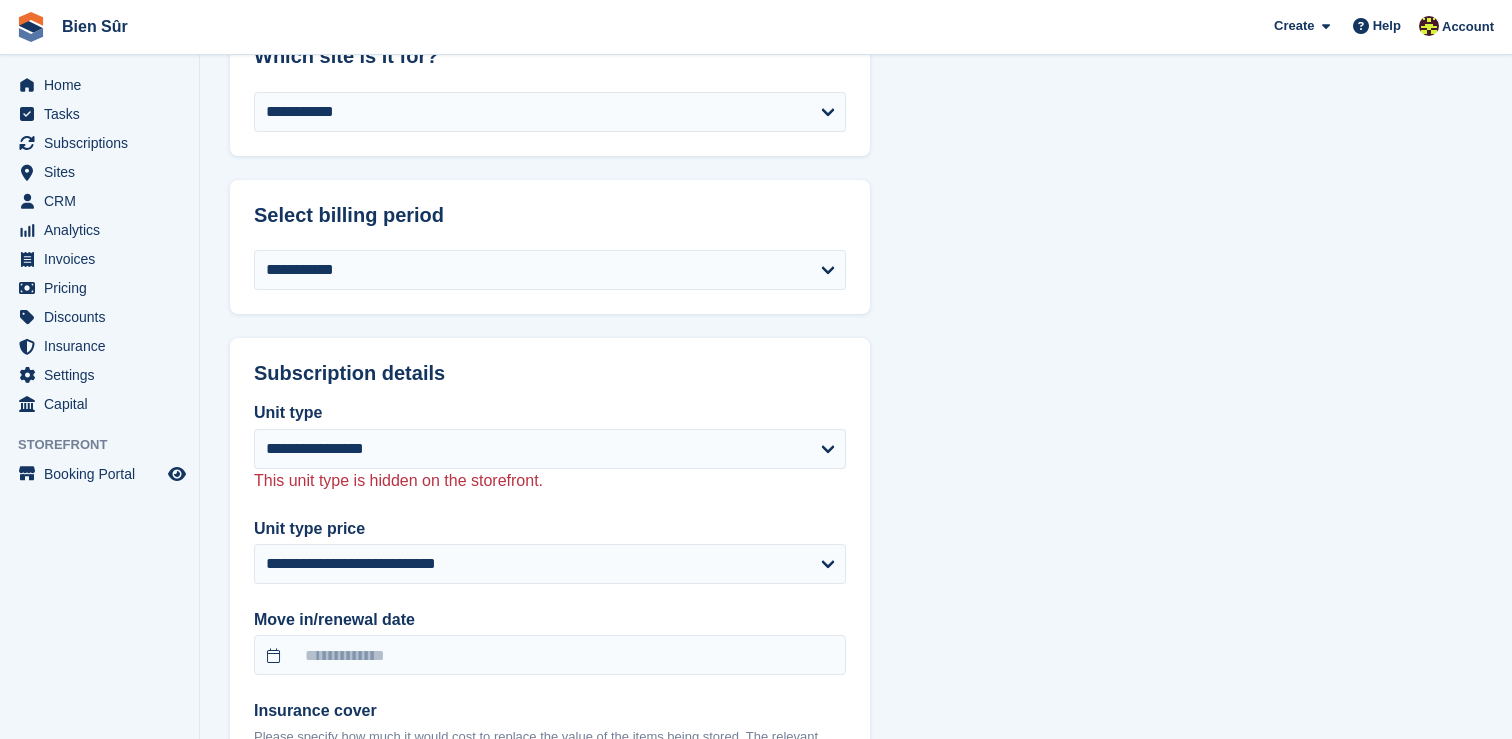 scroll, scrollTop: 1192, scrollLeft: 0, axis: vertical 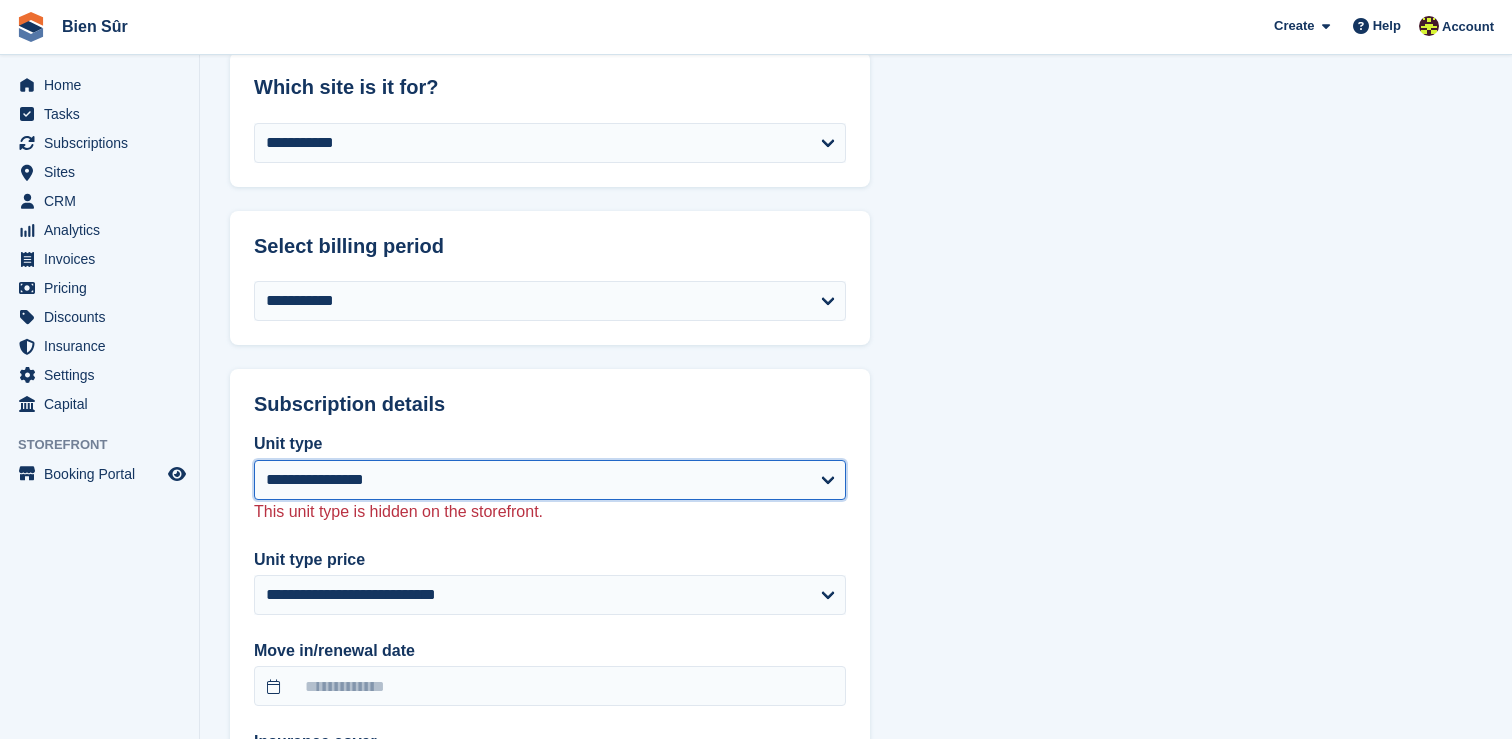 click on "**********" at bounding box center (550, 480) 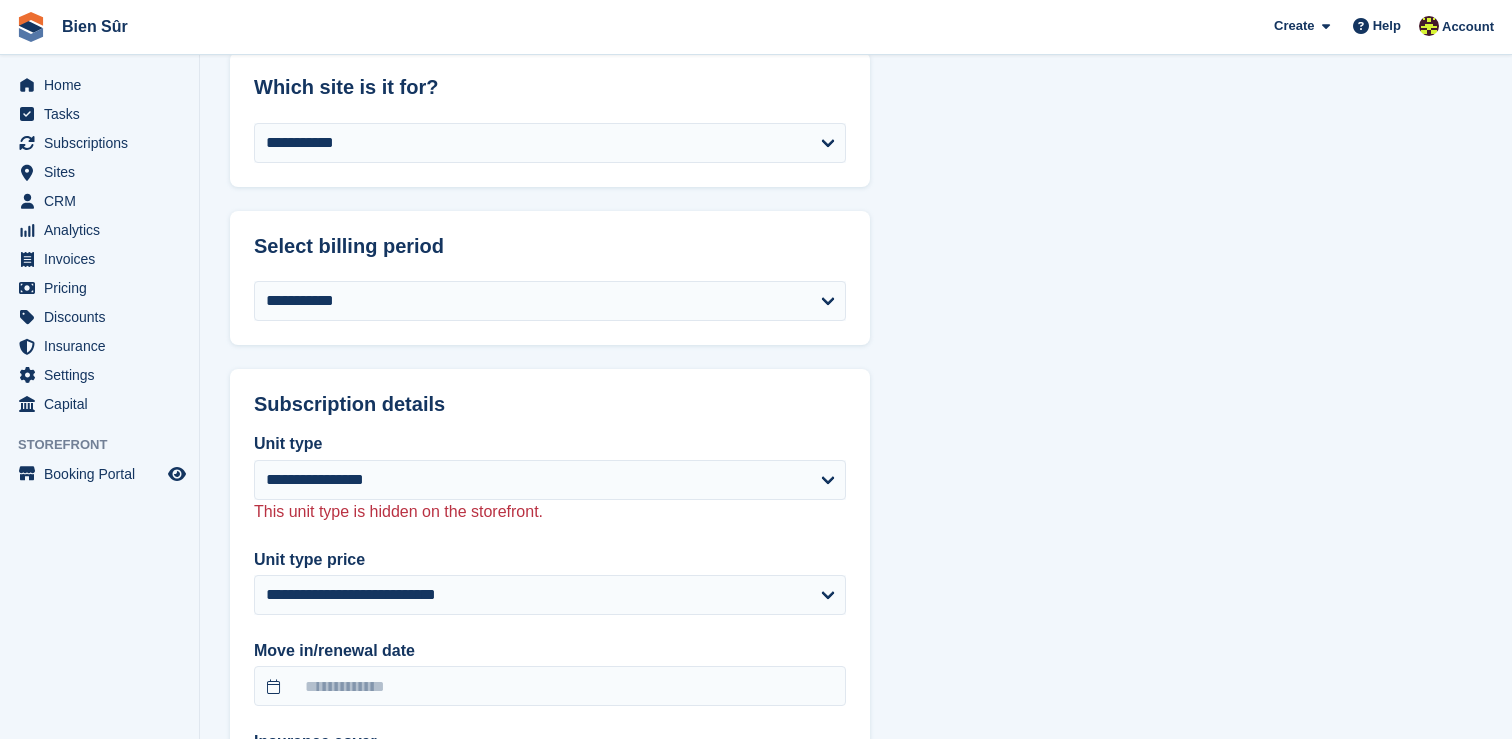 click on "**********" at bounding box center [856, 423] 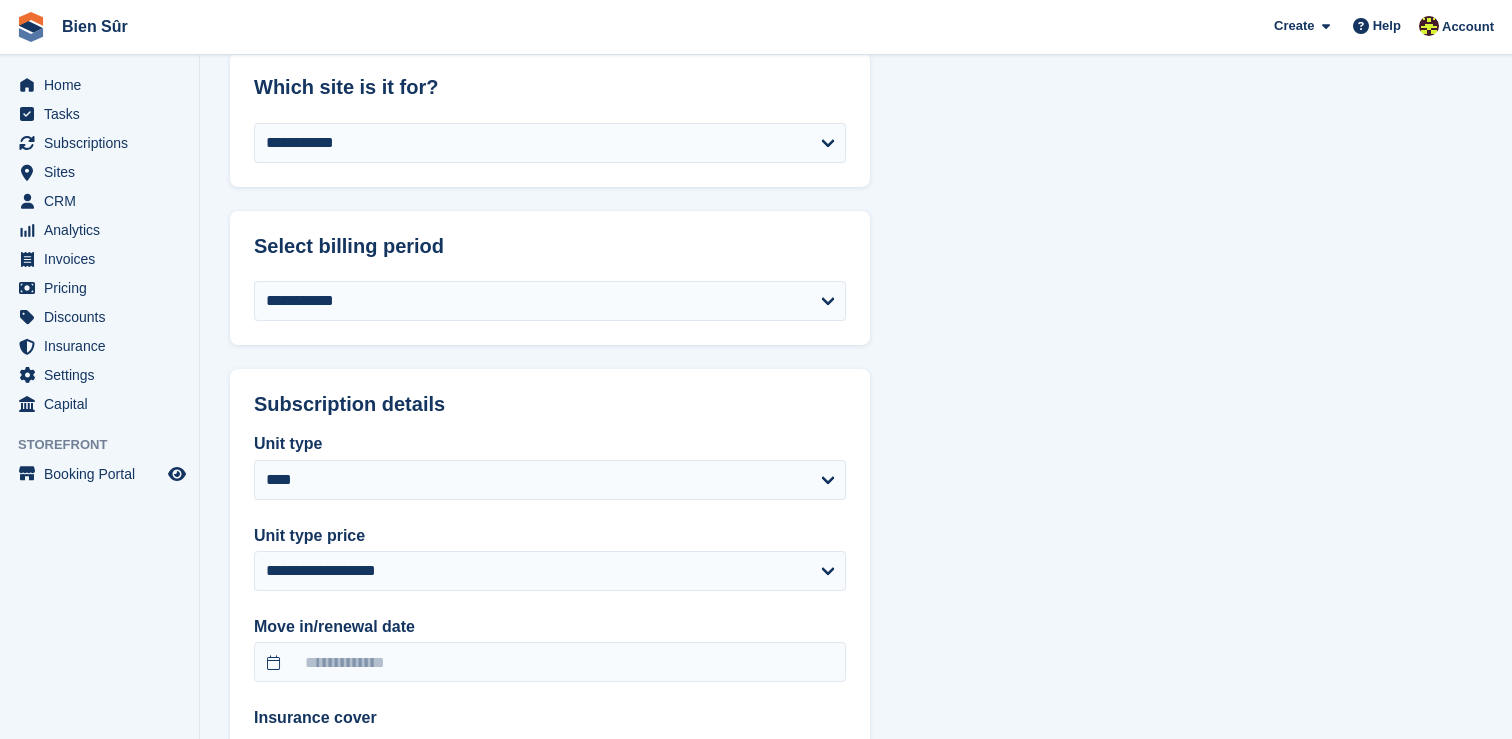 type on "**********" 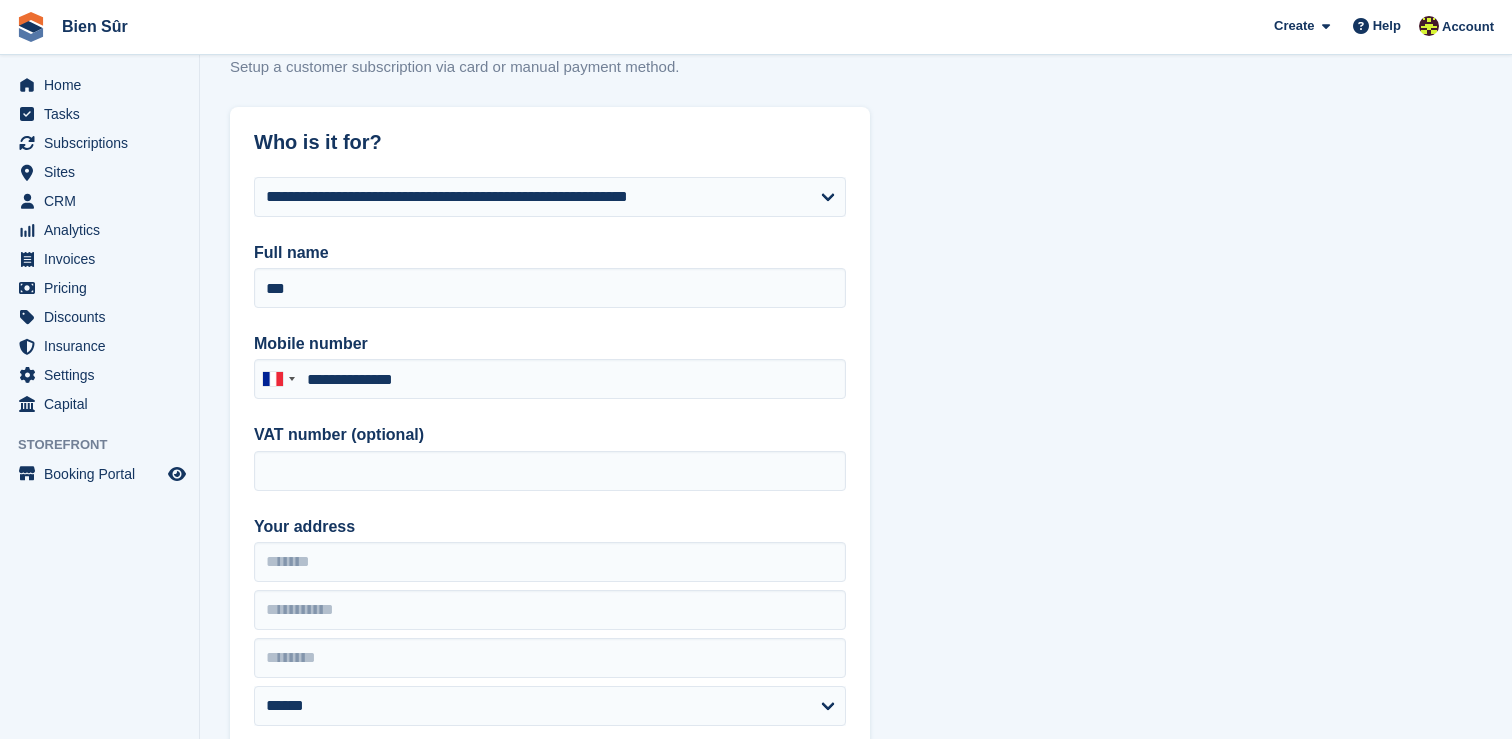 scroll, scrollTop: 0, scrollLeft: 0, axis: both 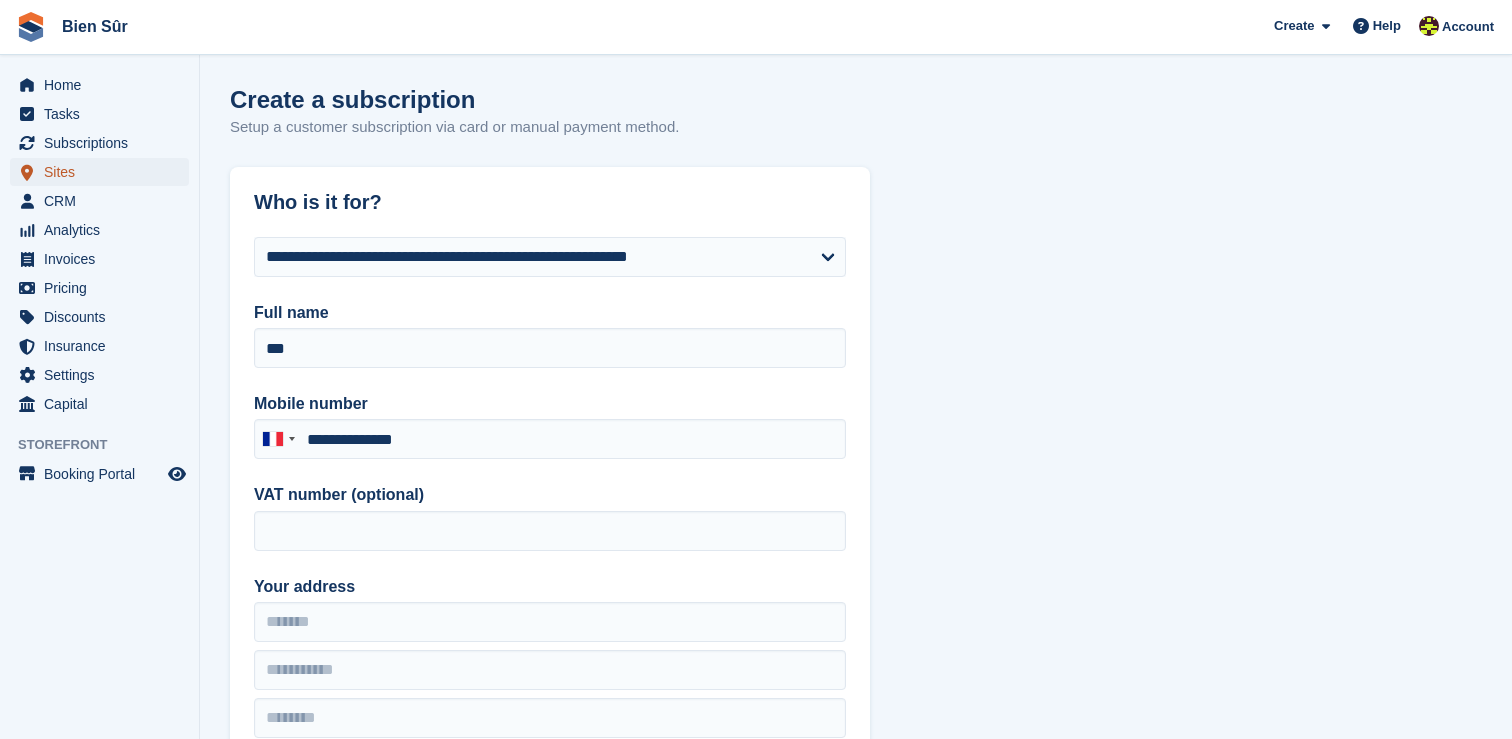 click on "Sites" at bounding box center [104, 172] 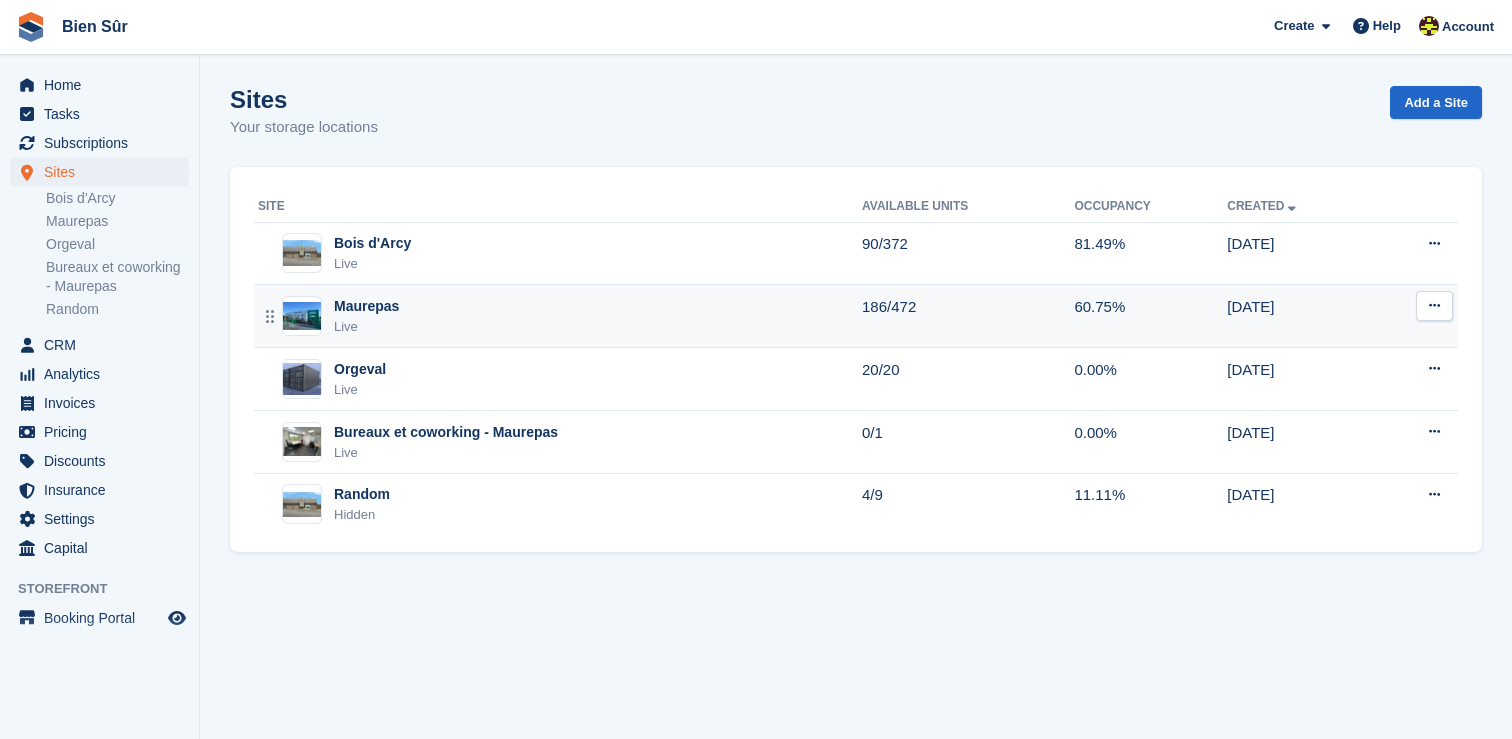 click on "Maurepas" at bounding box center [366, 306] 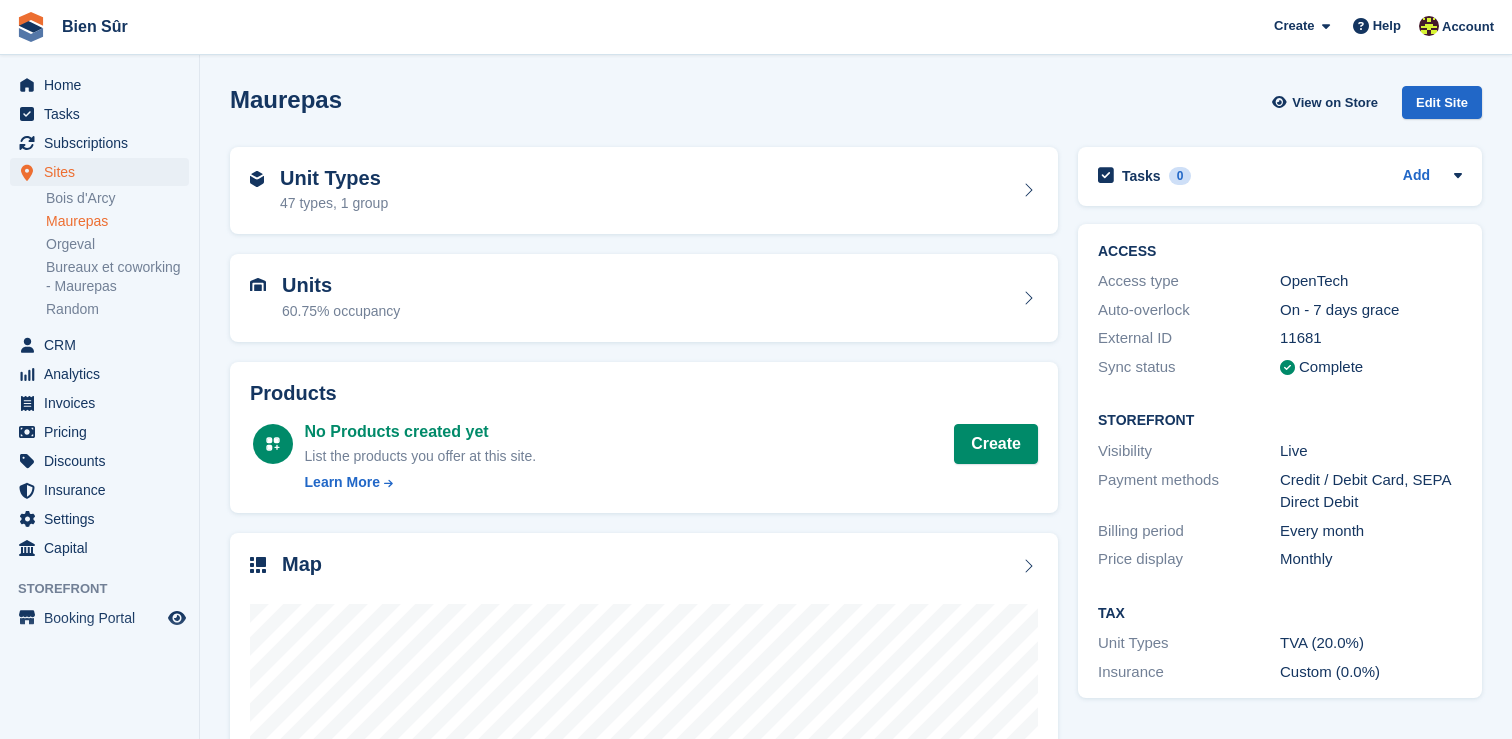 scroll, scrollTop: 0, scrollLeft: 0, axis: both 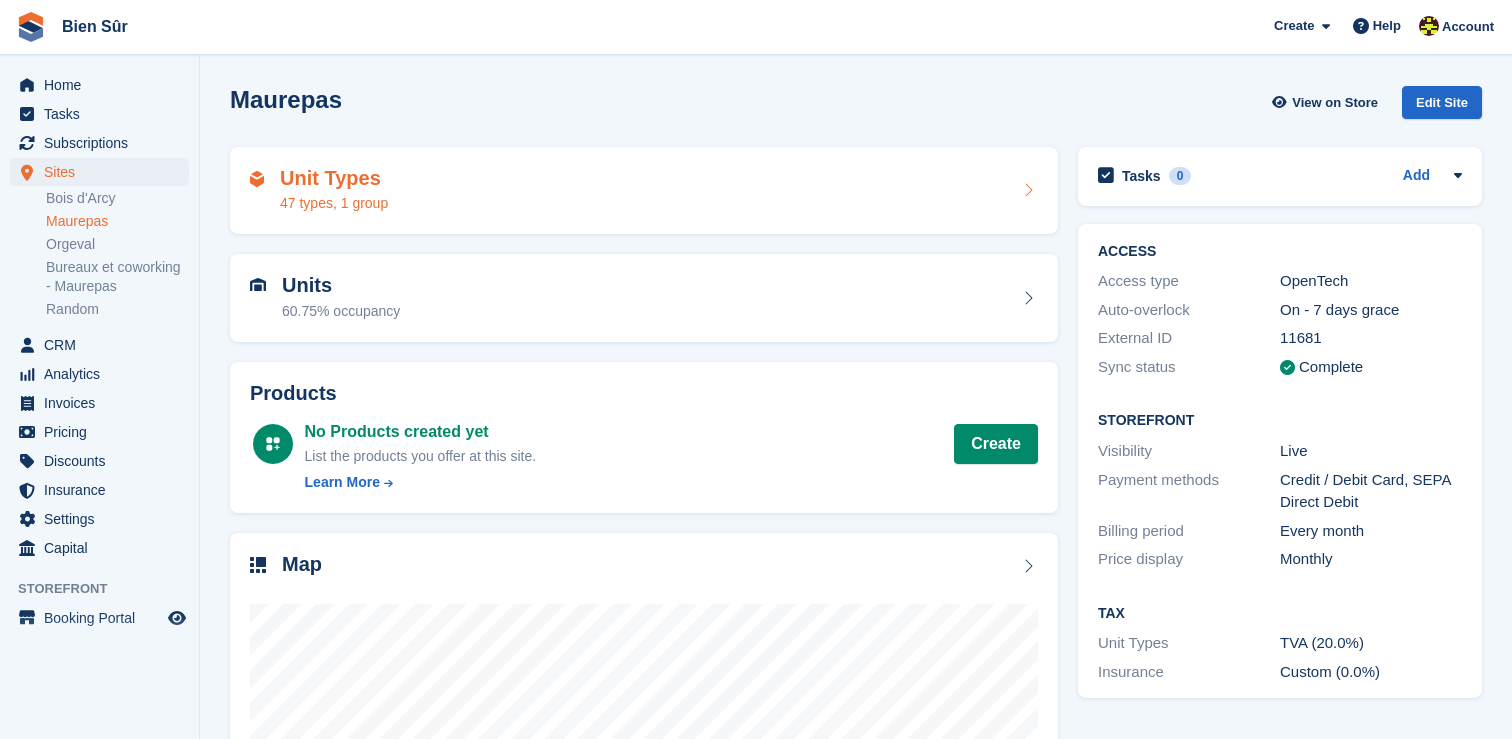 click on "Unit Types" at bounding box center (334, 178) 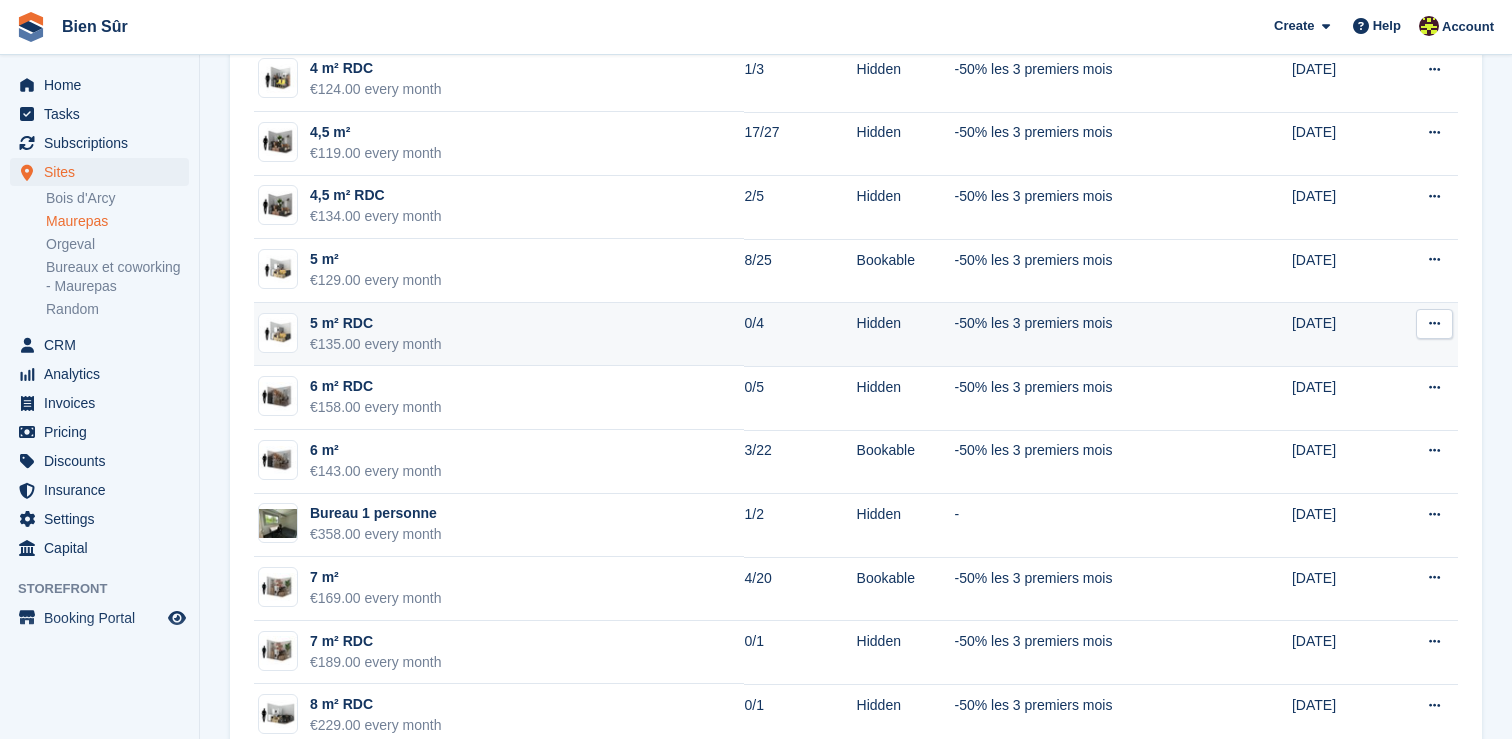 scroll, scrollTop: 1054, scrollLeft: 0, axis: vertical 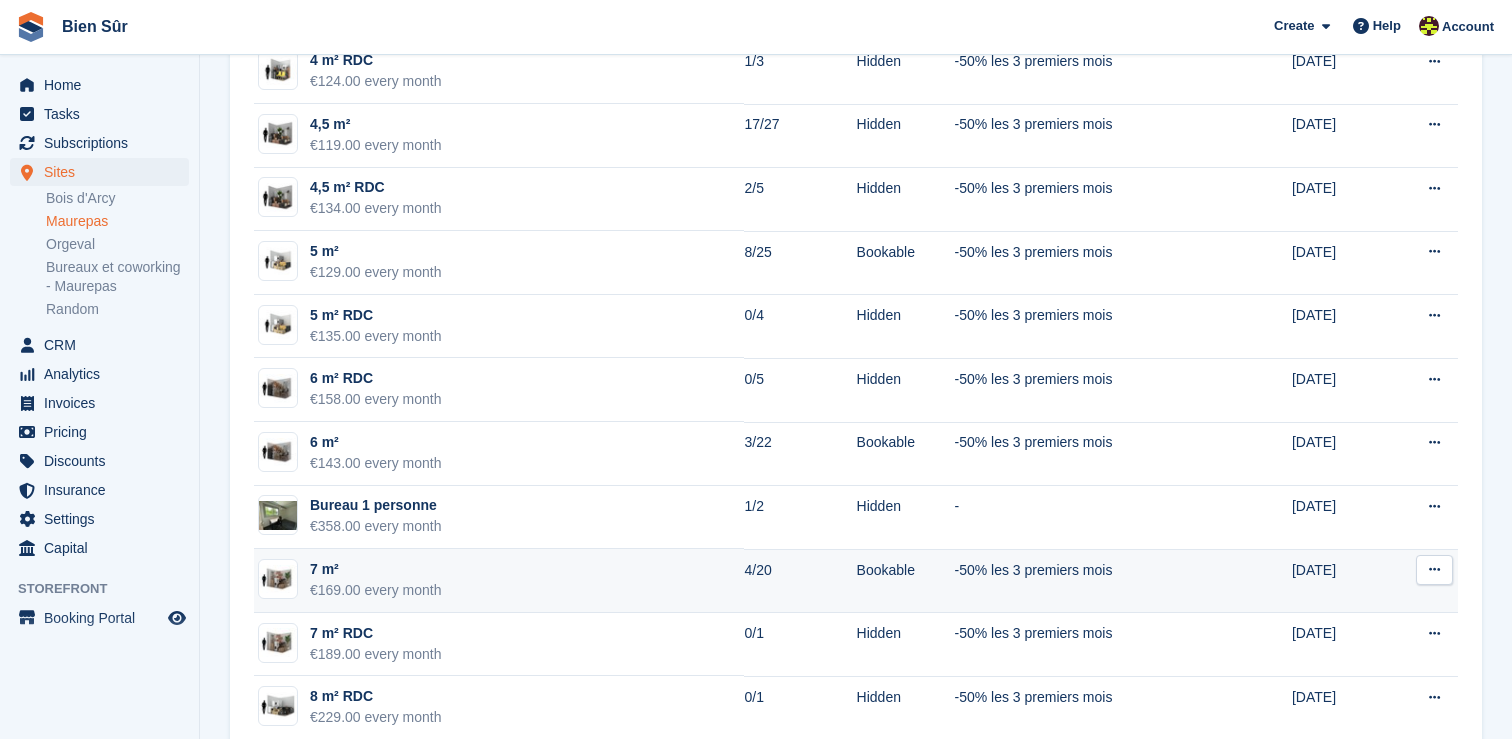 click on "-50% les 3 premiers mois" at bounding box center (1086, 581) 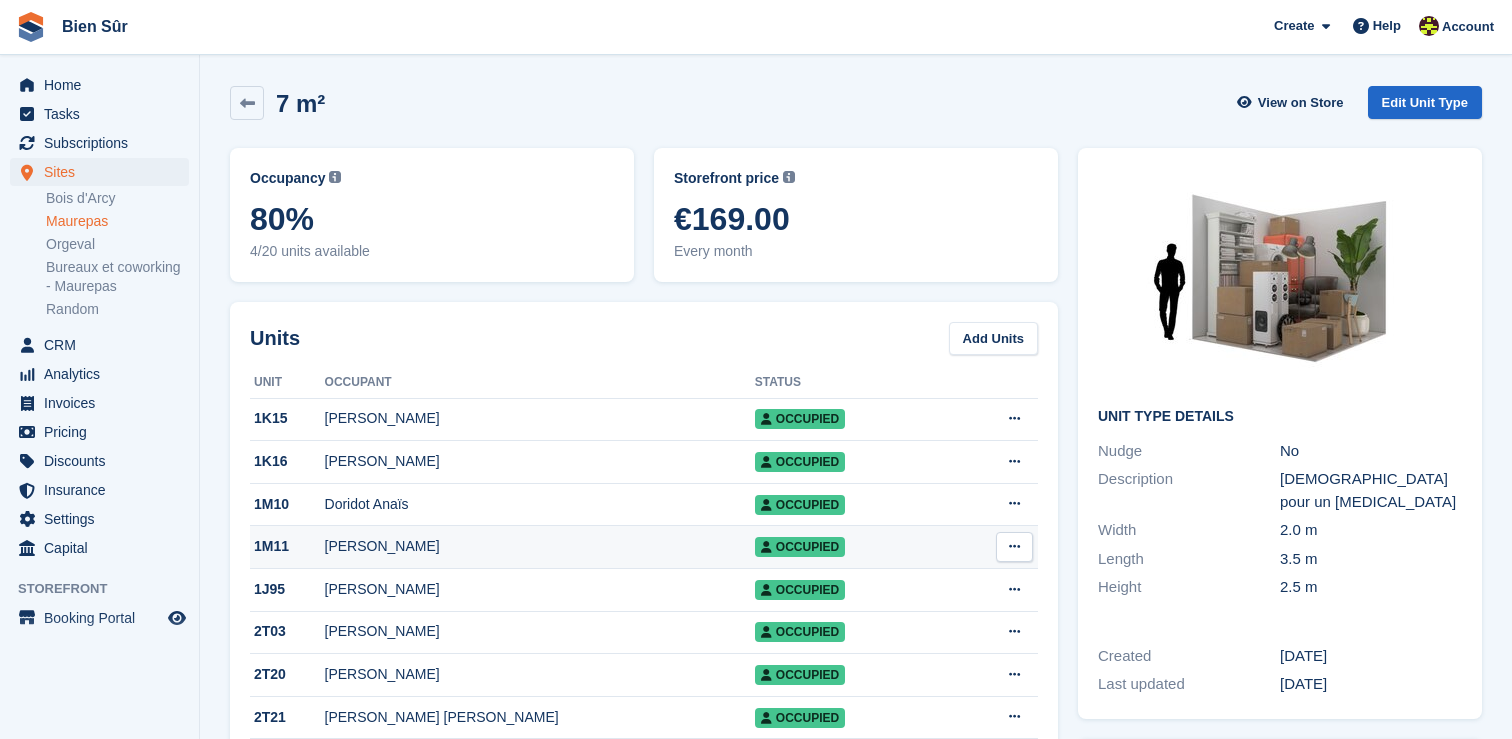 scroll, scrollTop: 0, scrollLeft: 0, axis: both 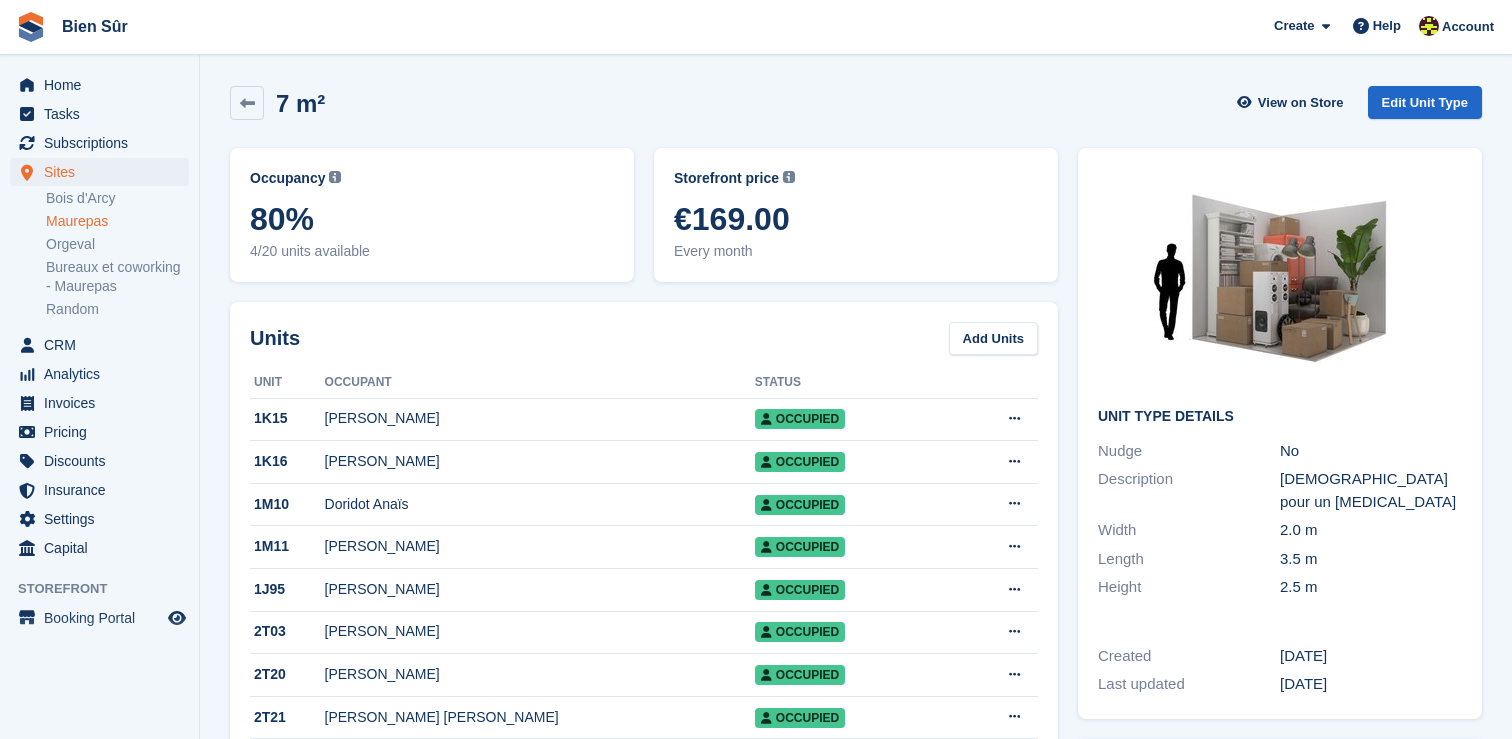 click on "€169.00" at bounding box center [856, 219] 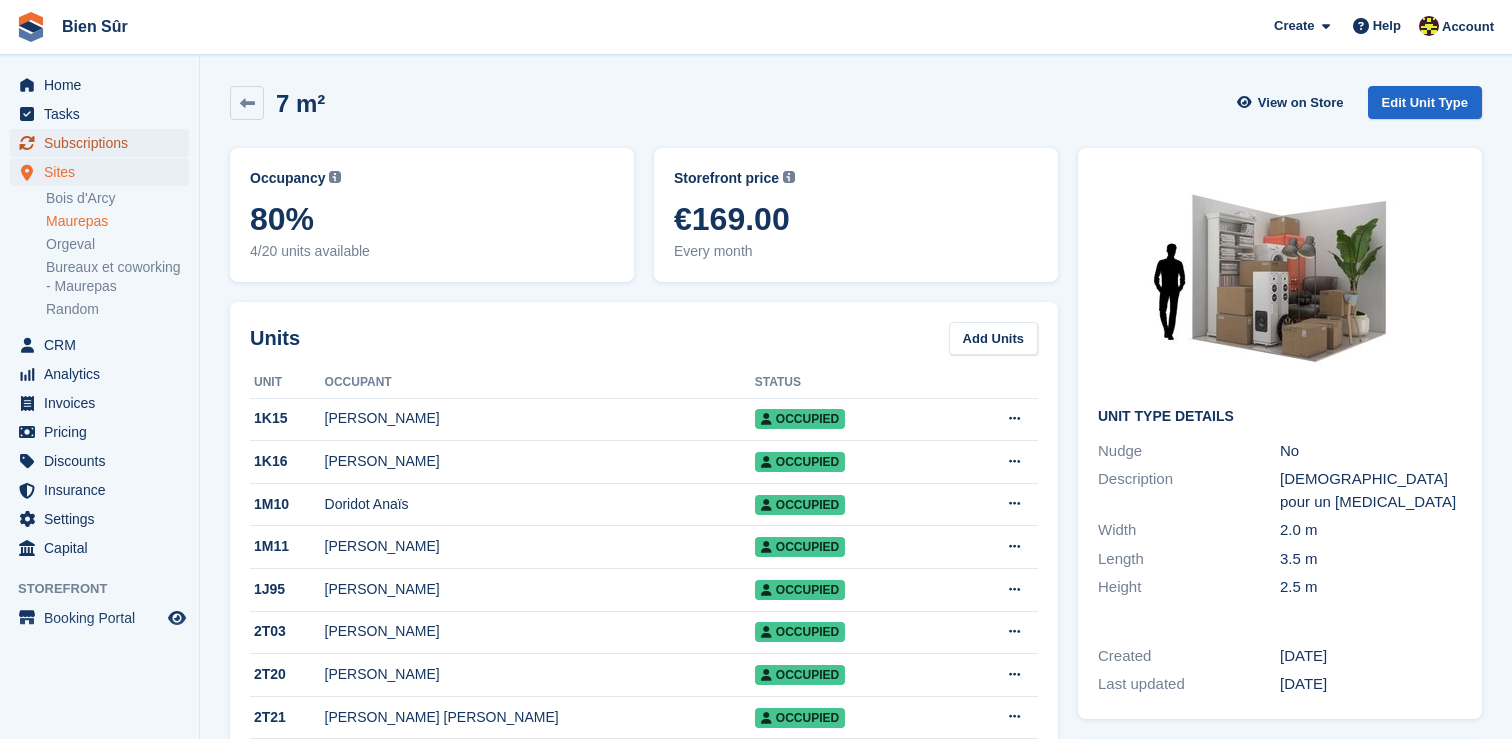 click on "Subscriptions" at bounding box center [104, 143] 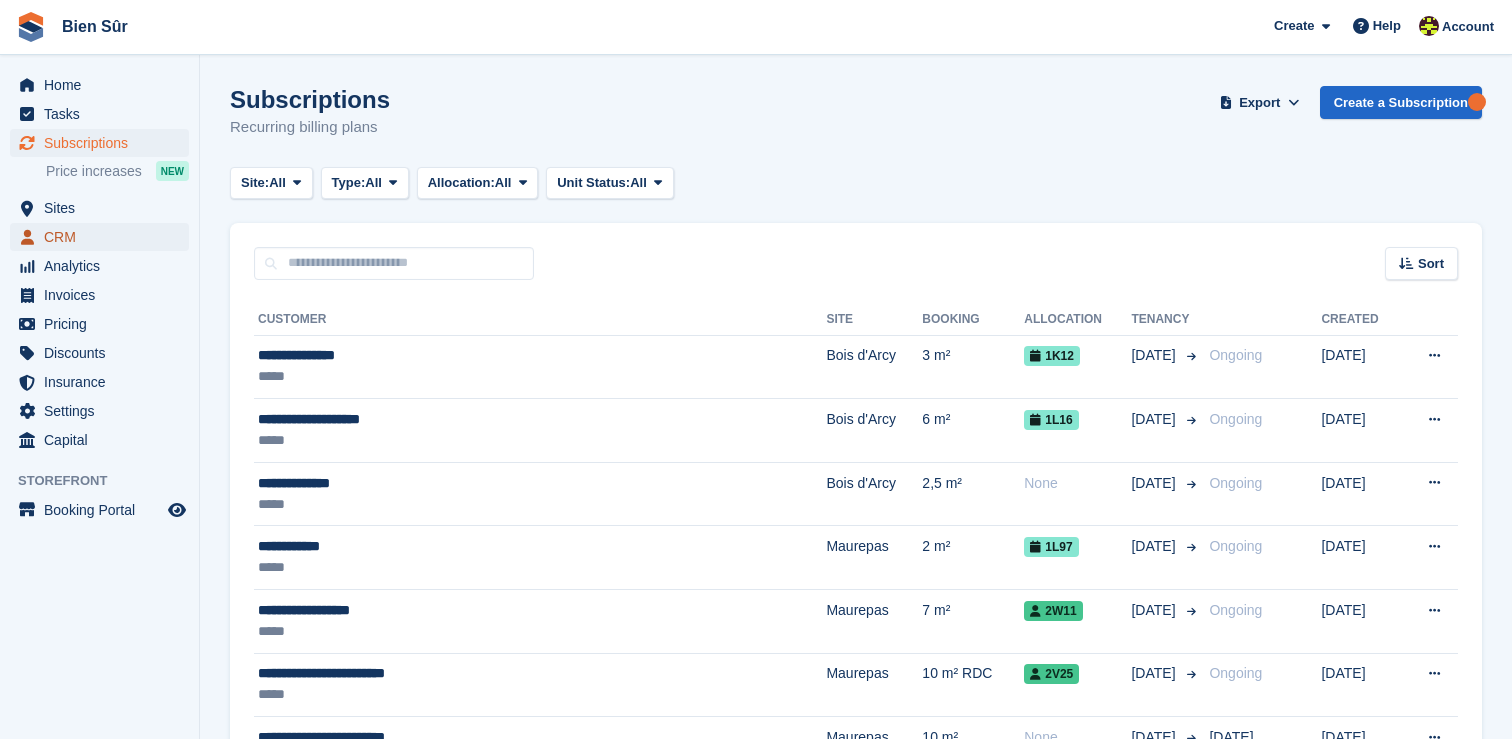 click on "CRM" at bounding box center [104, 237] 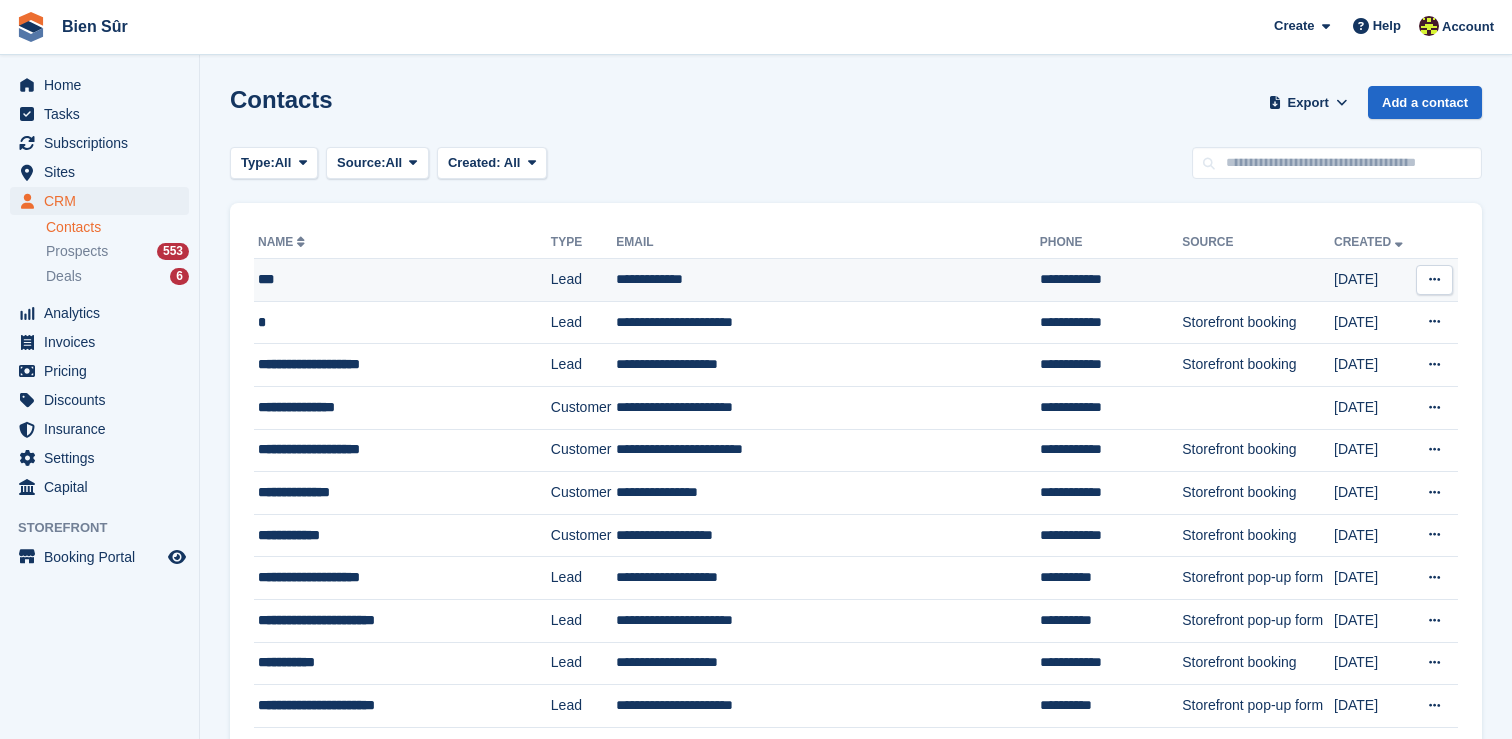 click on "***" at bounding box center [393, 279] 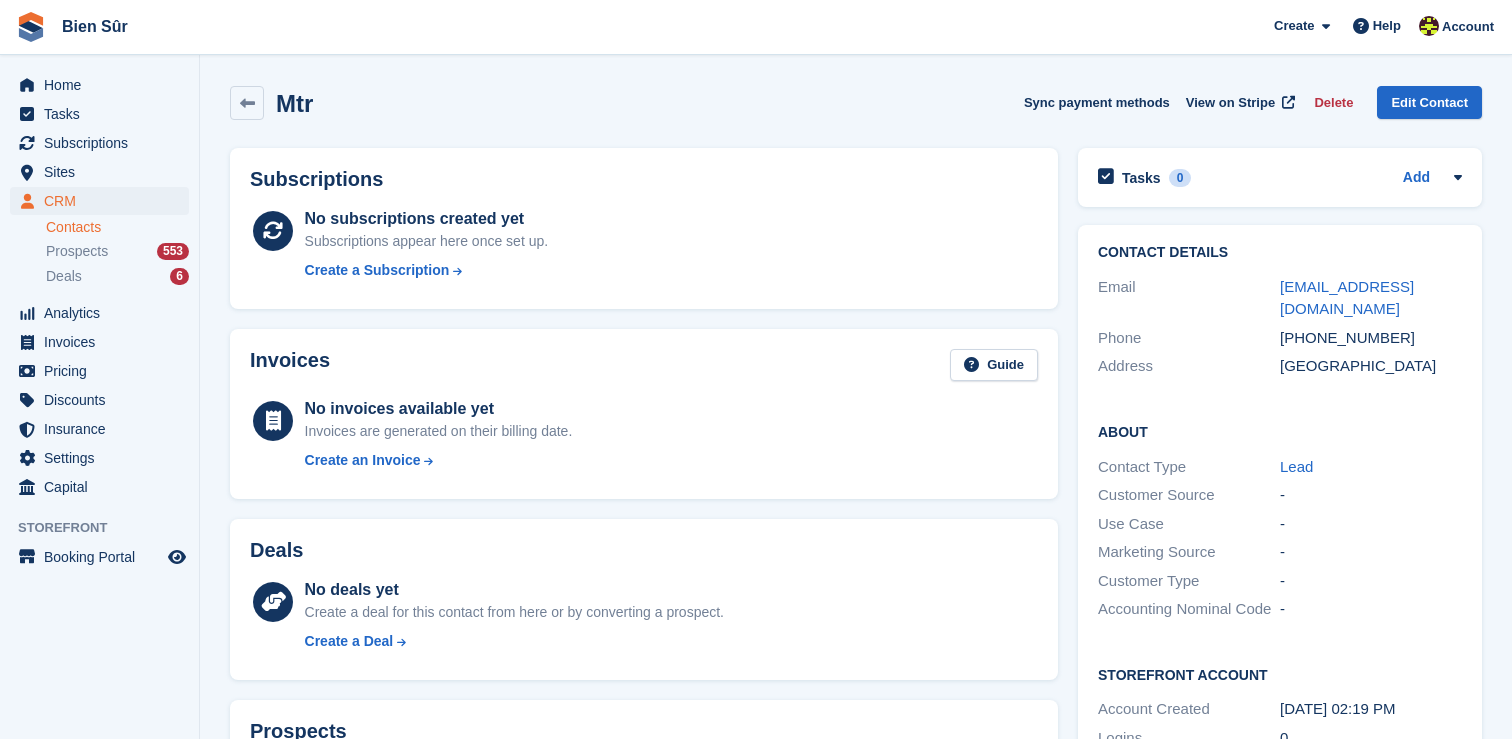 scroll, scrollTop: 0, scrollLeft: 0, axis: both 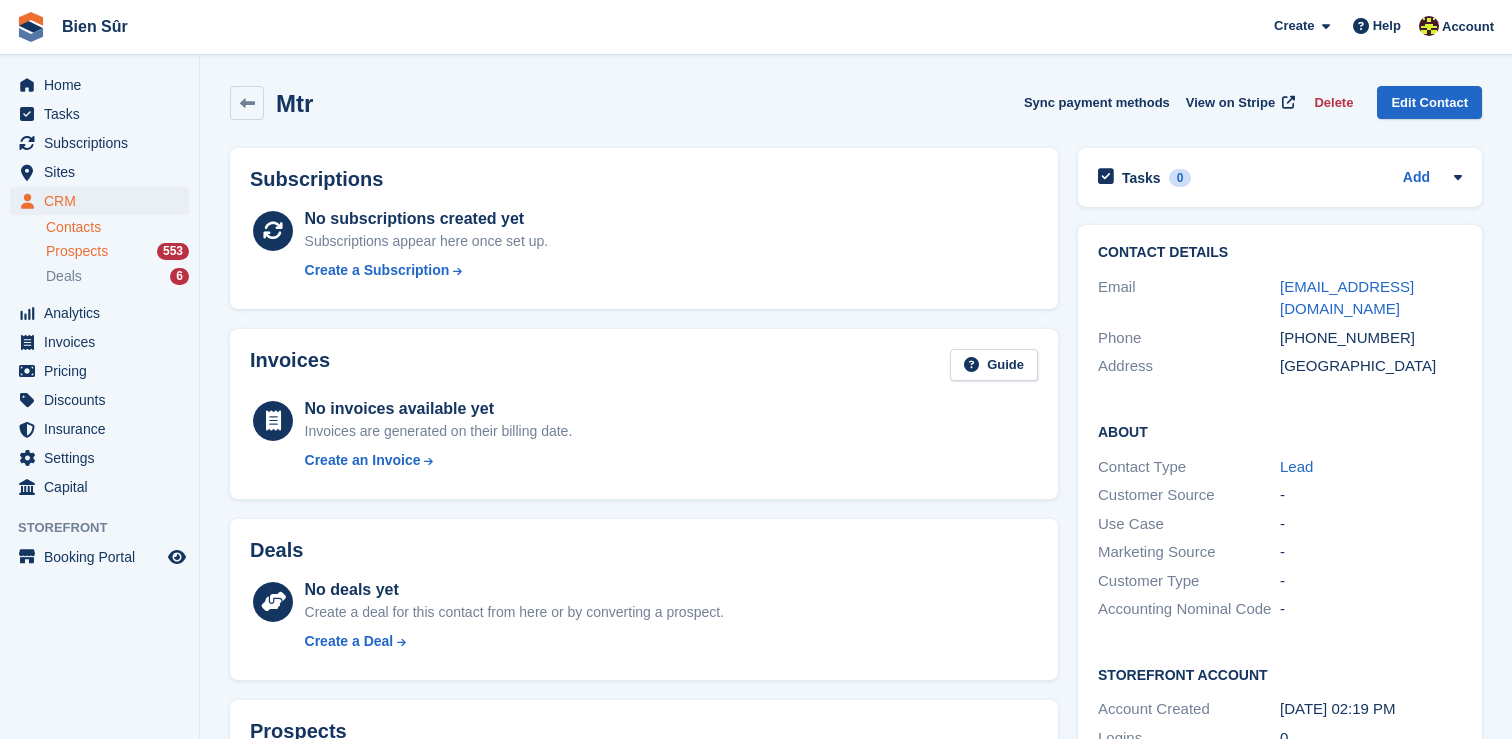 click on "Prospects" at bounding box center (77, 251) 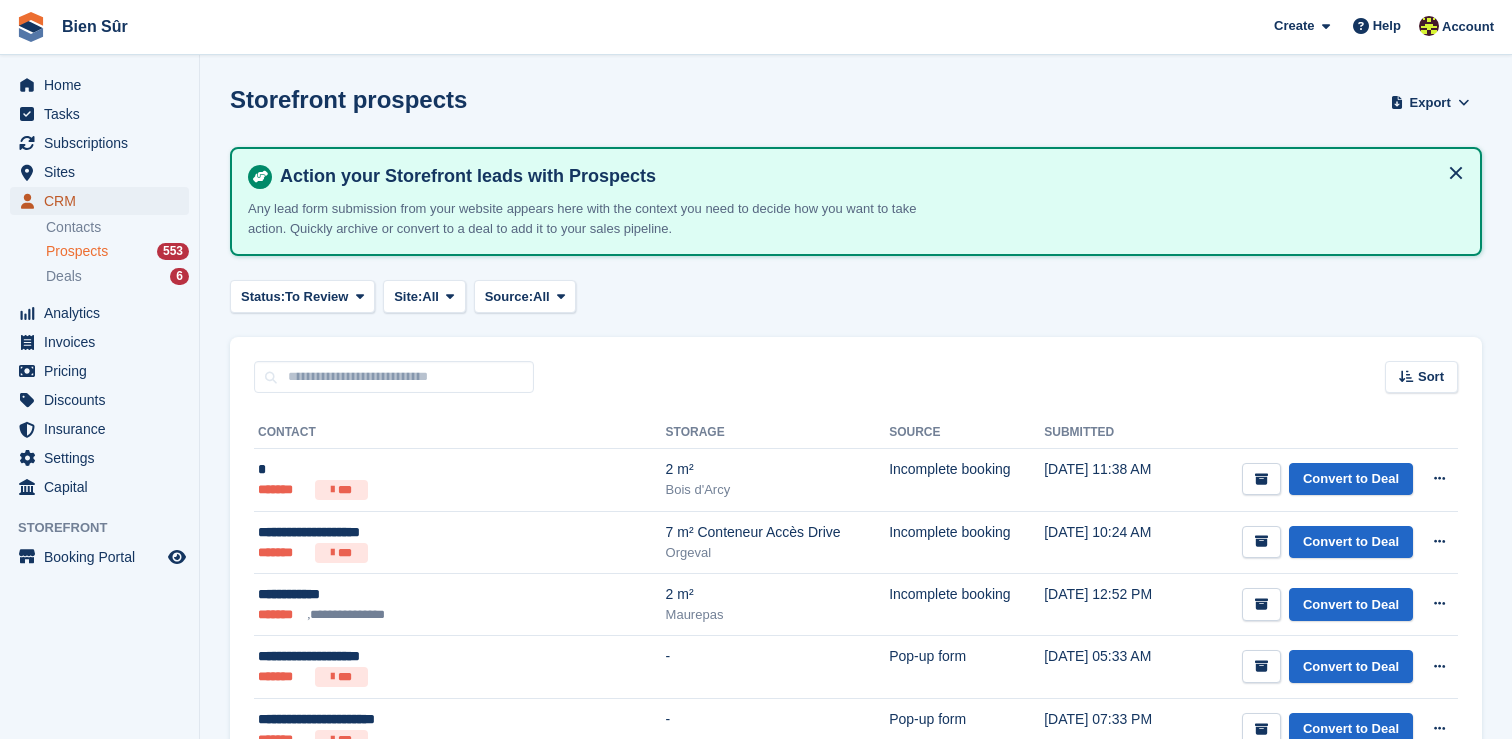 click on "CRM" at bounding box center [104, 201] 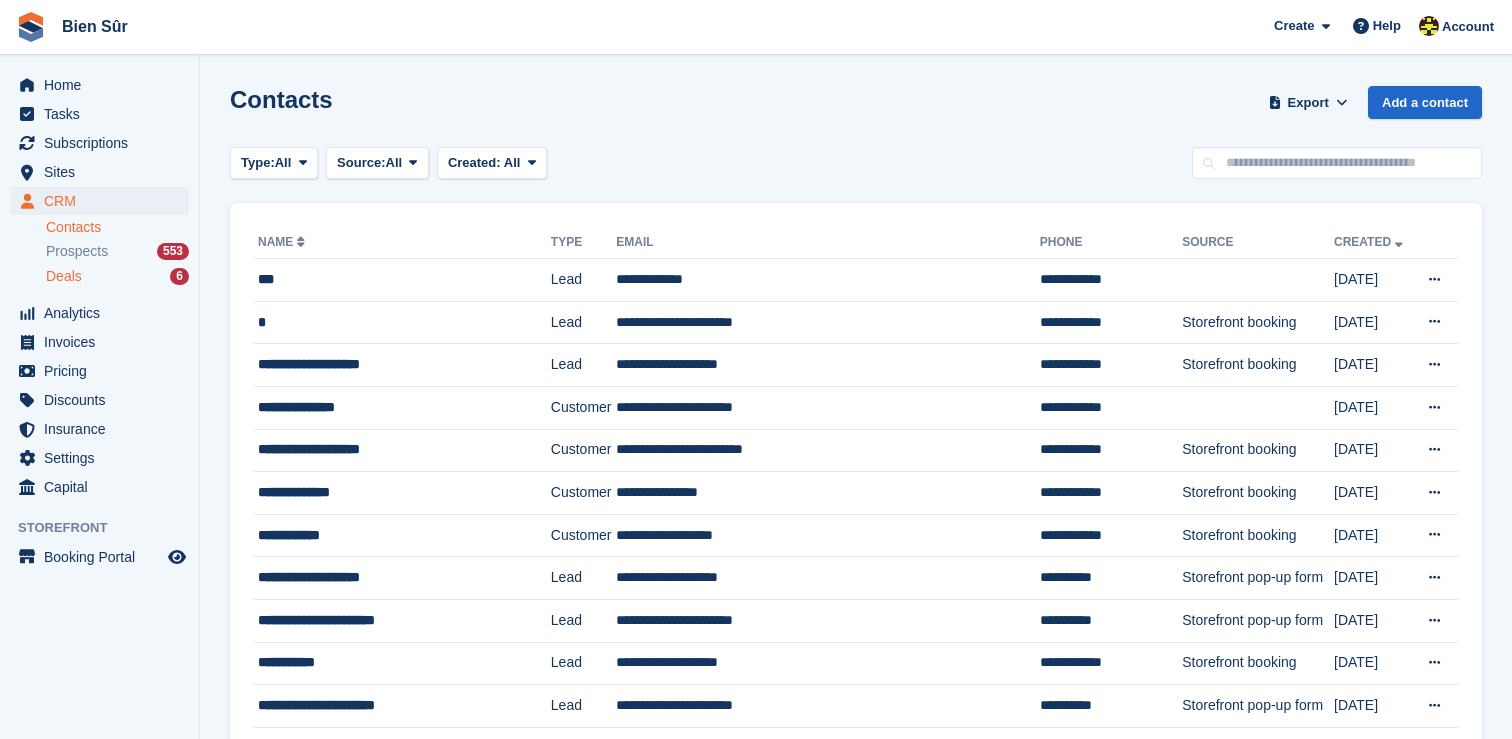 click on "Deals
6" at bounding box center (117, 276) 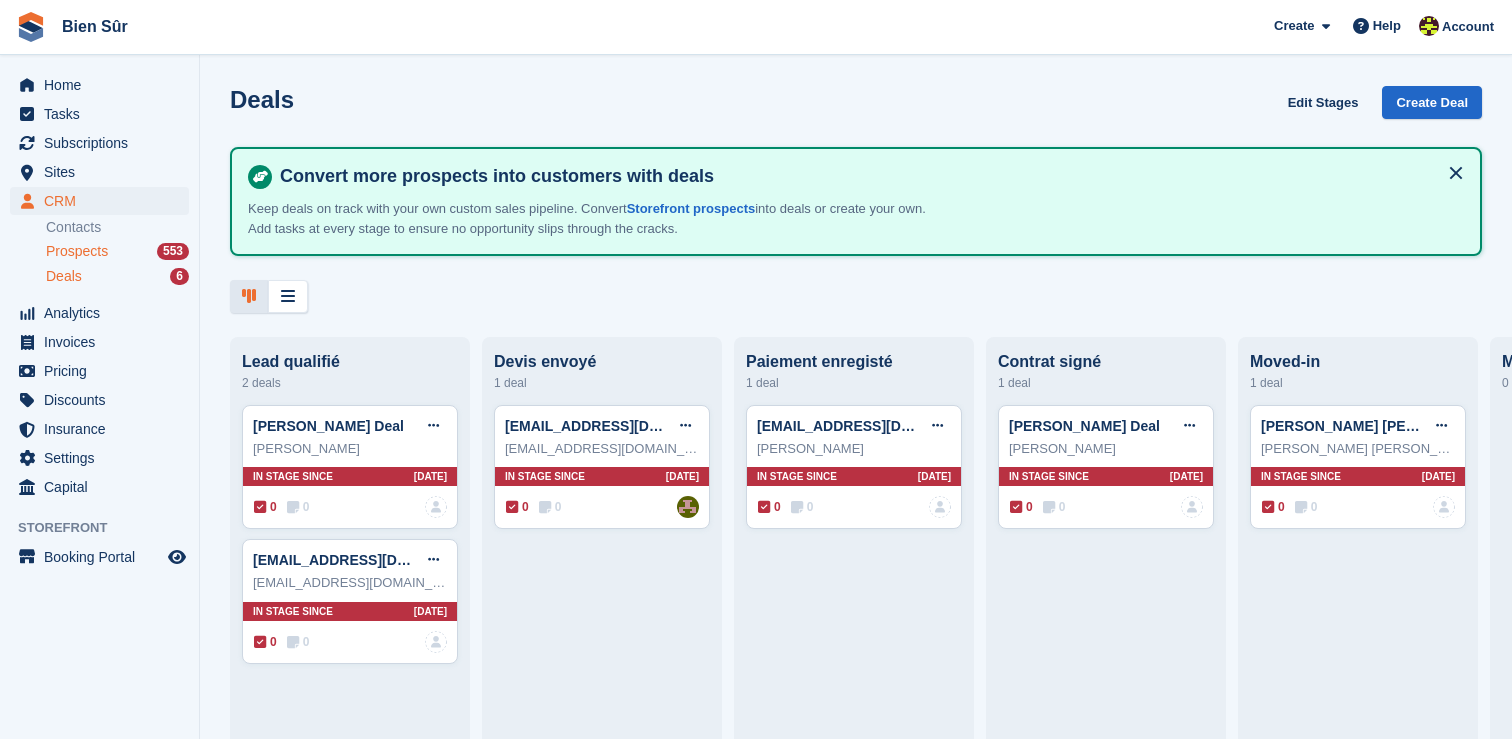 click on "Prospects" at bounding box center (77, 251) 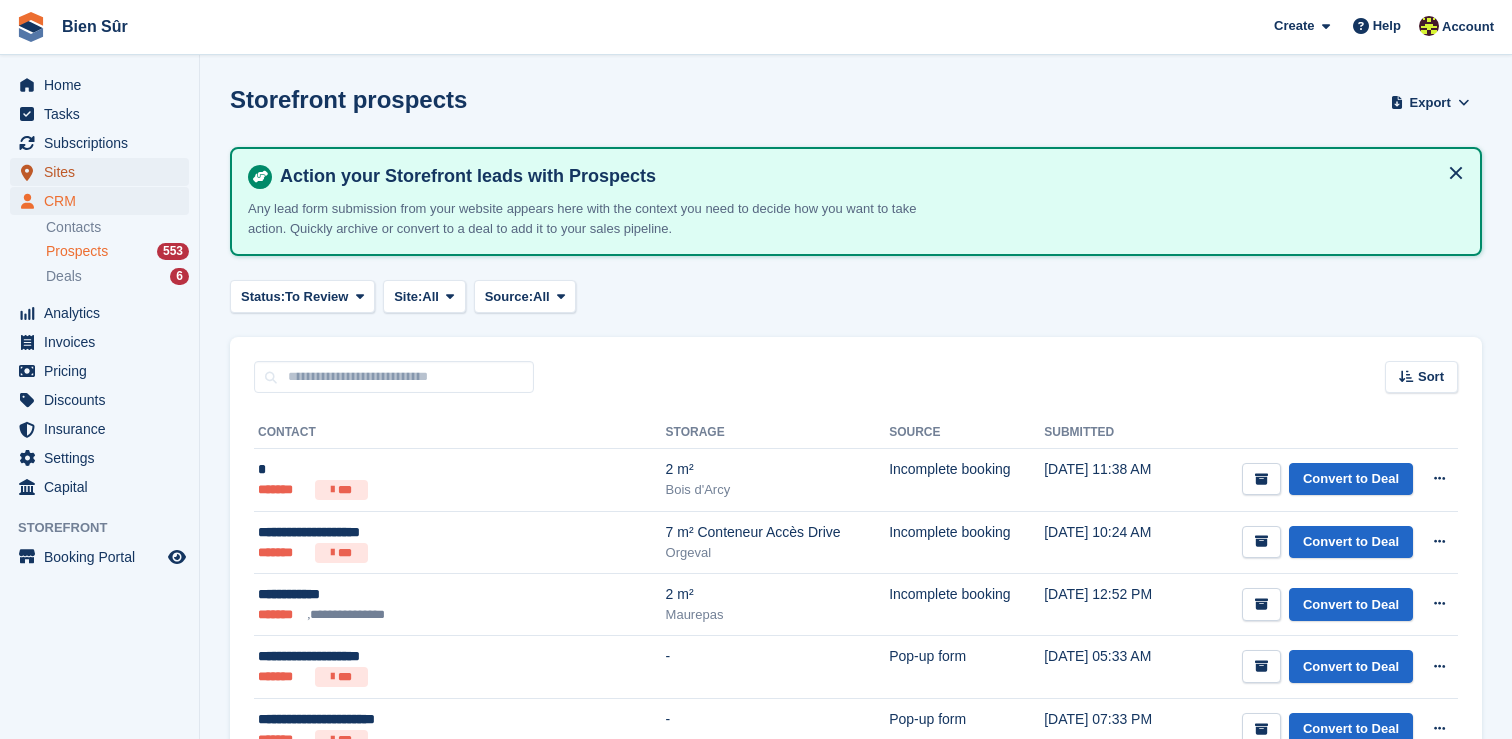 click on "Sites" at bounding box center [104, 172] 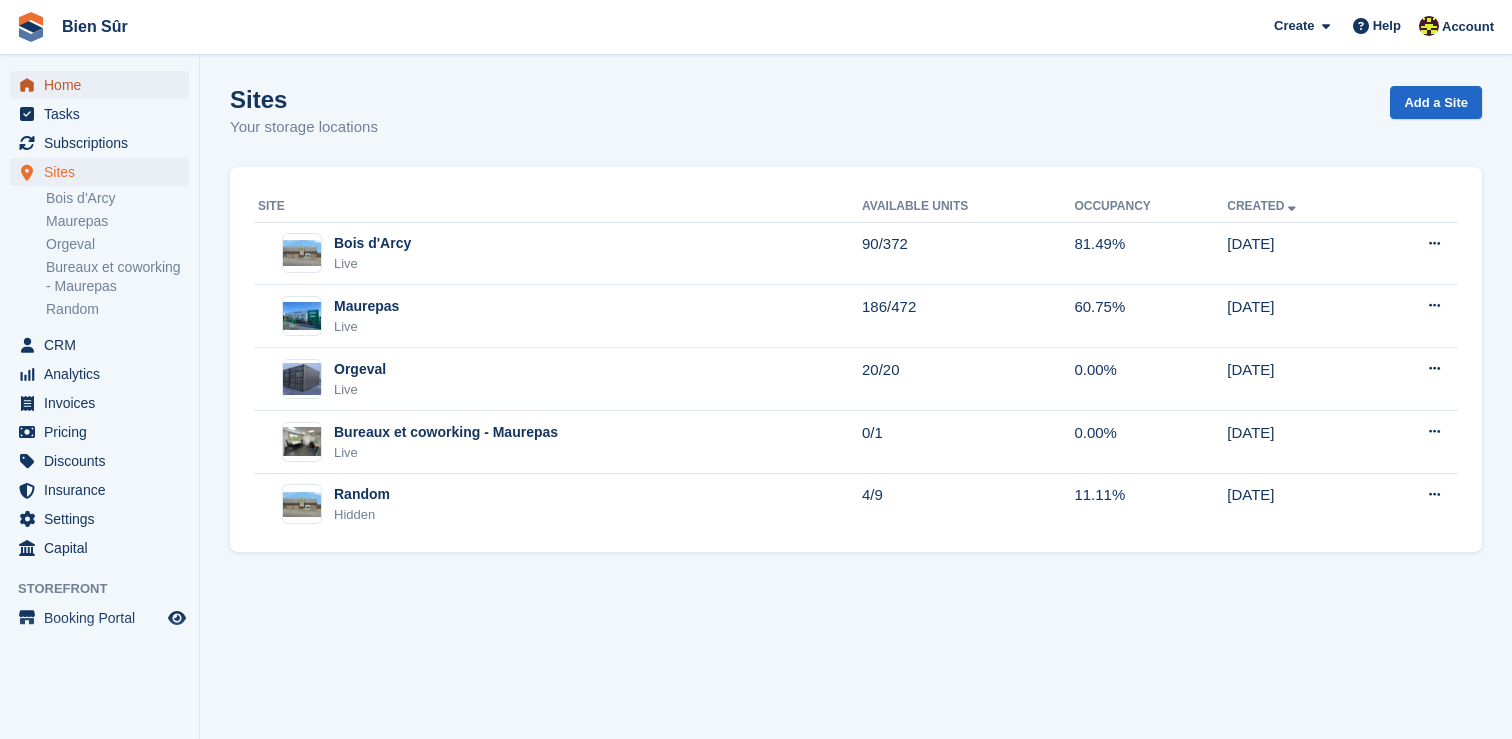 click on "Home" at bounding box center (104, 85) 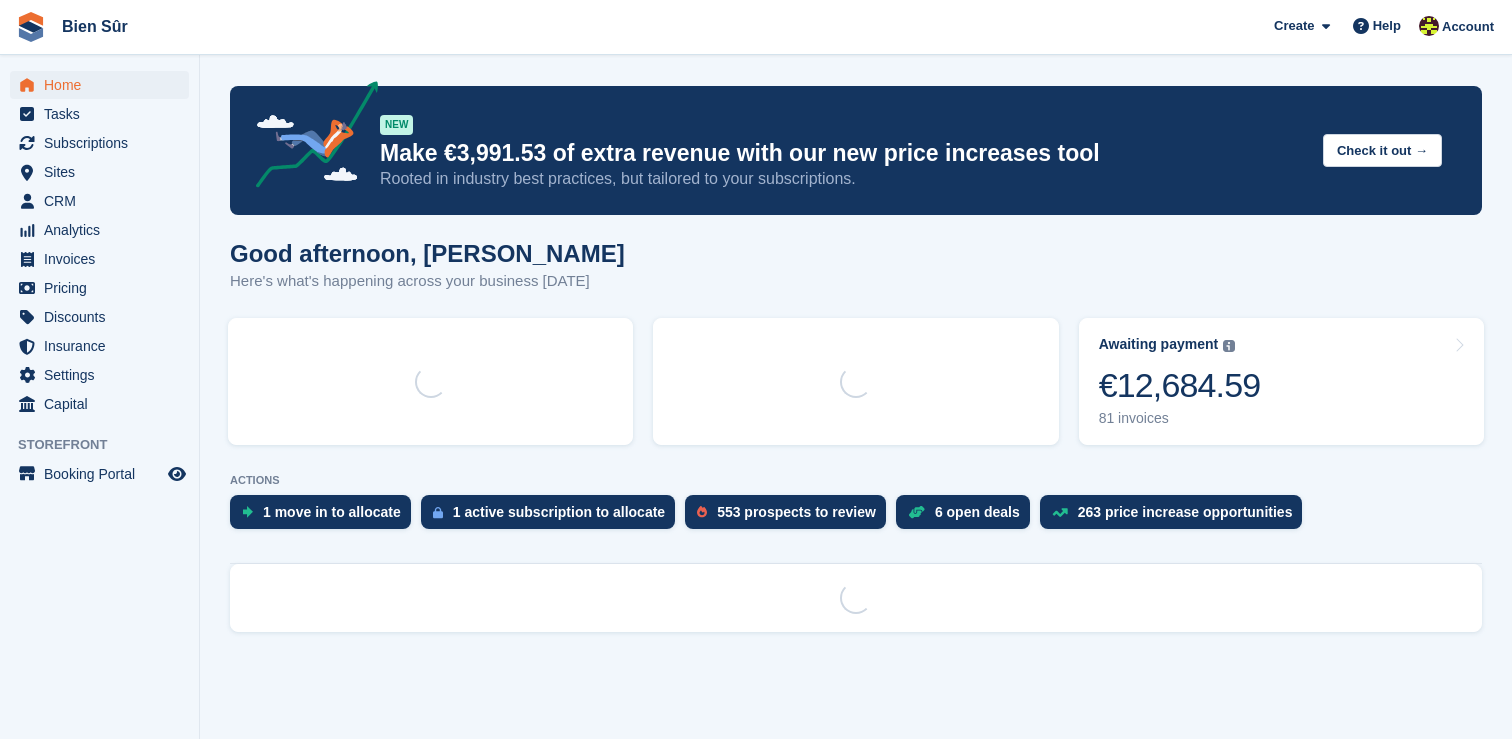 scroll, scrollTop: 0, scrollLeft: 0, axis: both 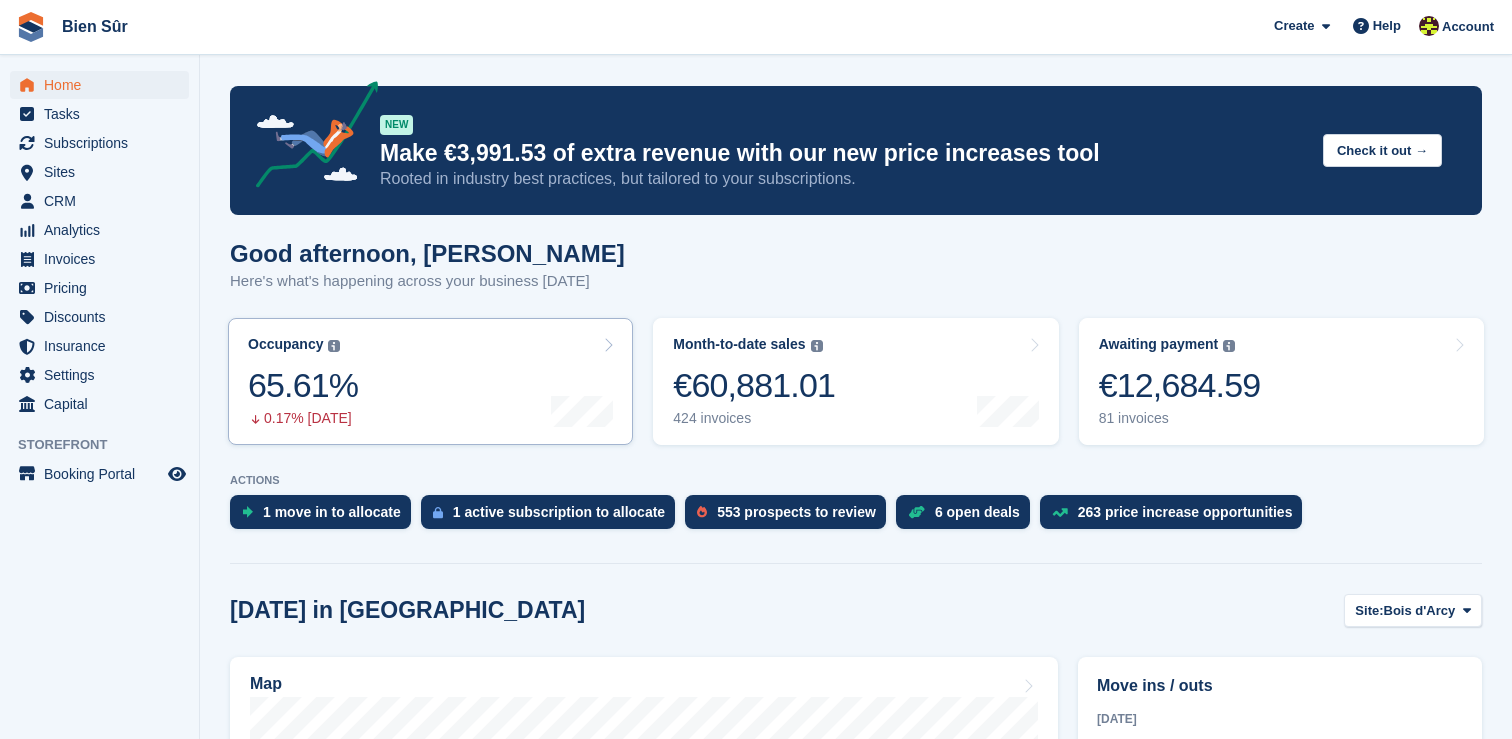 click on "65.61%" at bounding box center (303, 385) 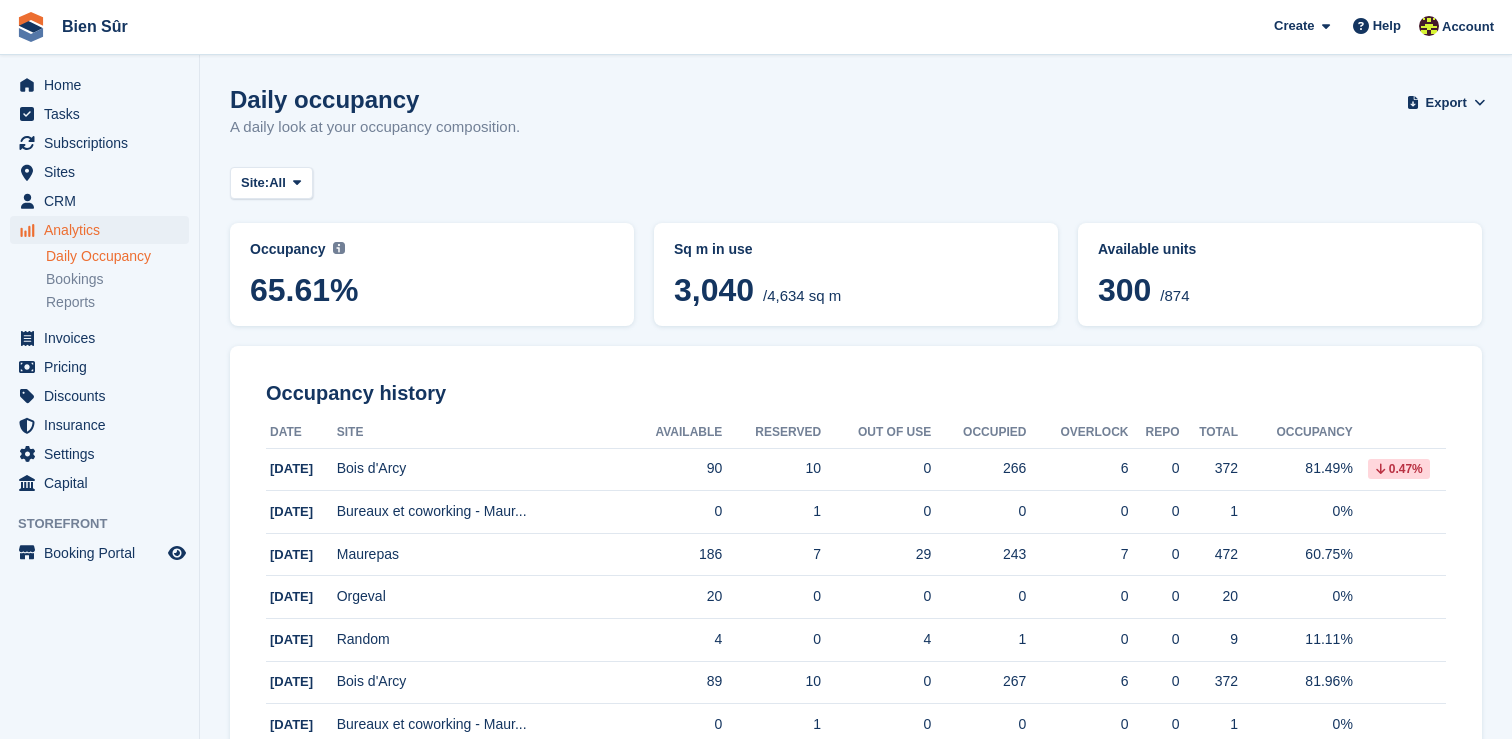 scroll, scrollTop: 0, scrollLeft: 0, axis: both 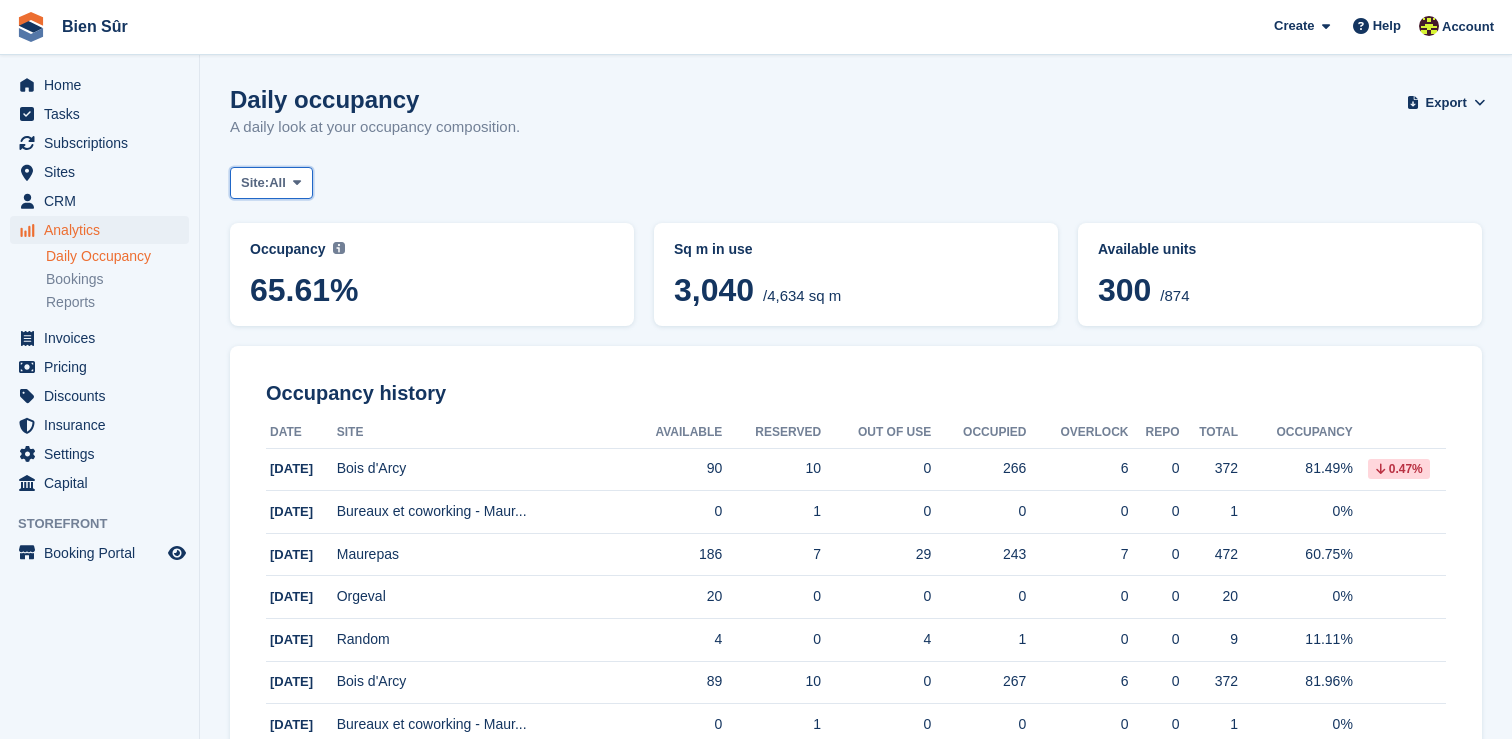 click on "Site:
All" at bounding box center (271, 183) 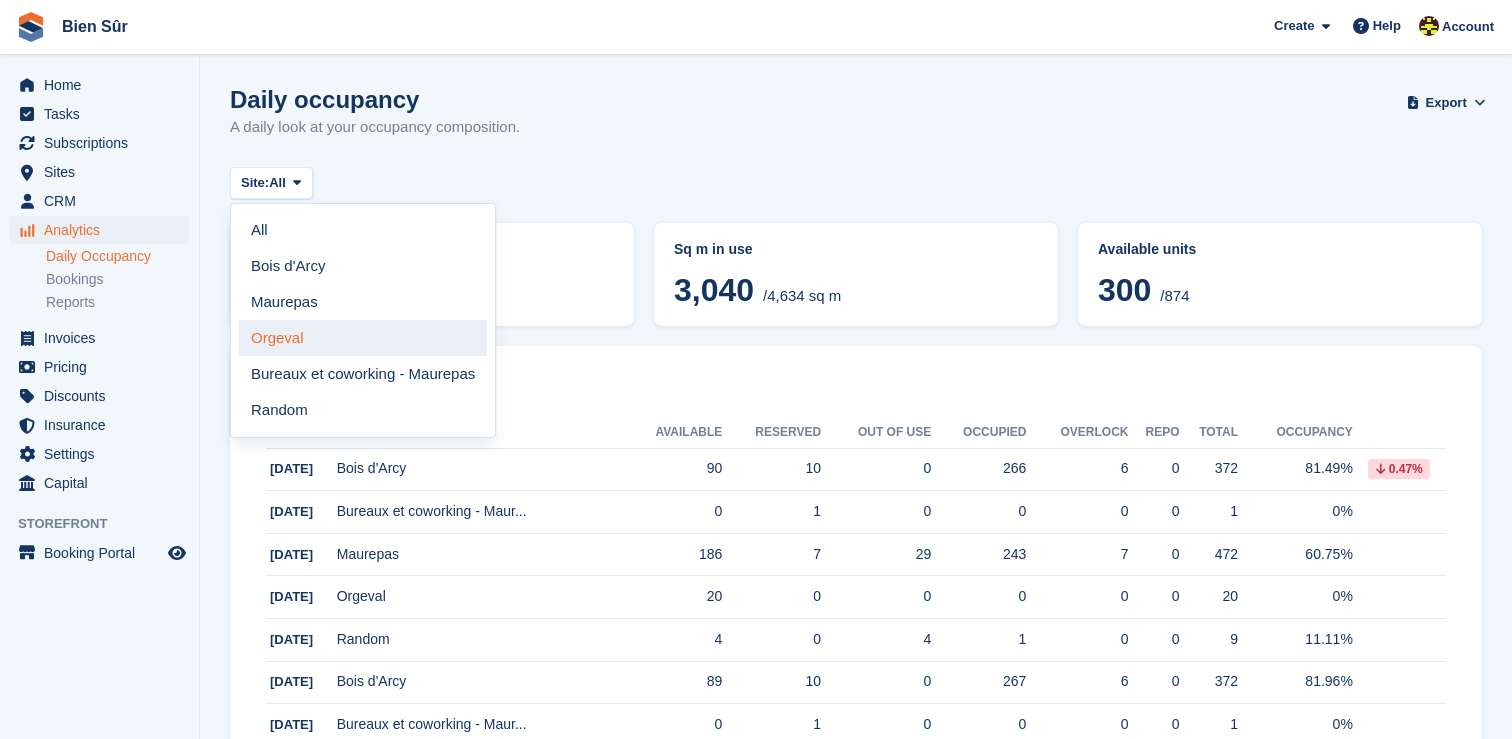 click on "Orgeval" at bounding box center (363, 338) 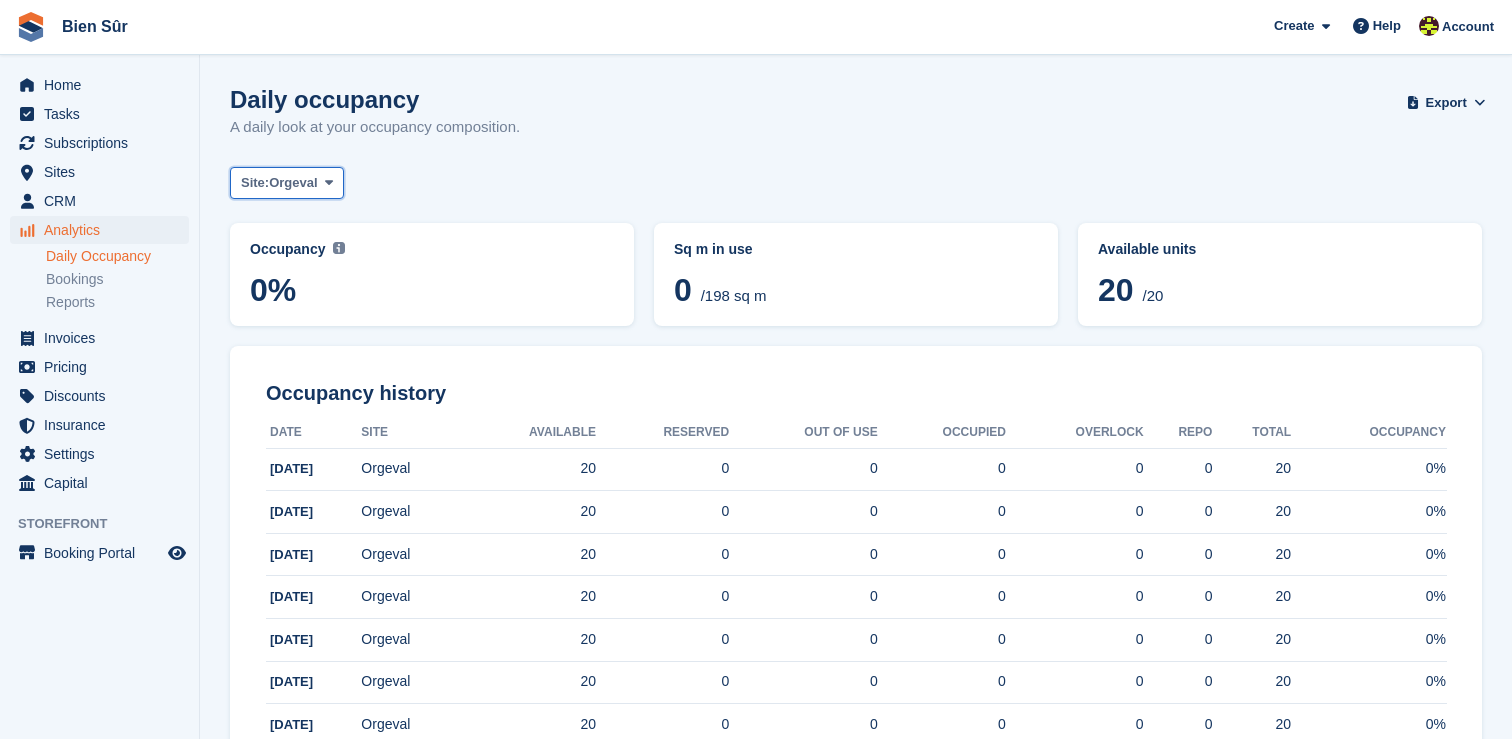 click on "Orgeval" at bounding box center [293, 183] 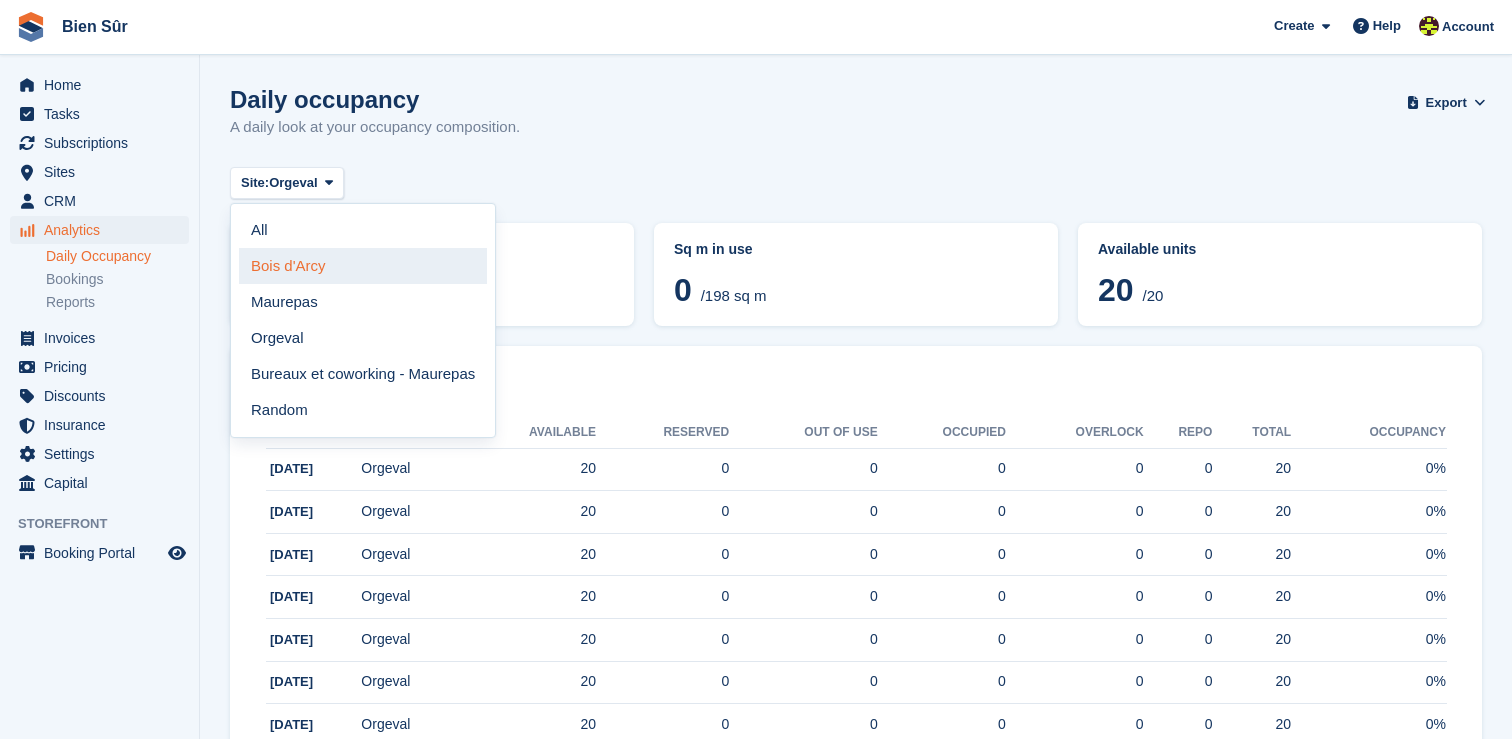 click on "Bois d'Arcy" at bounding box center (363, 266) 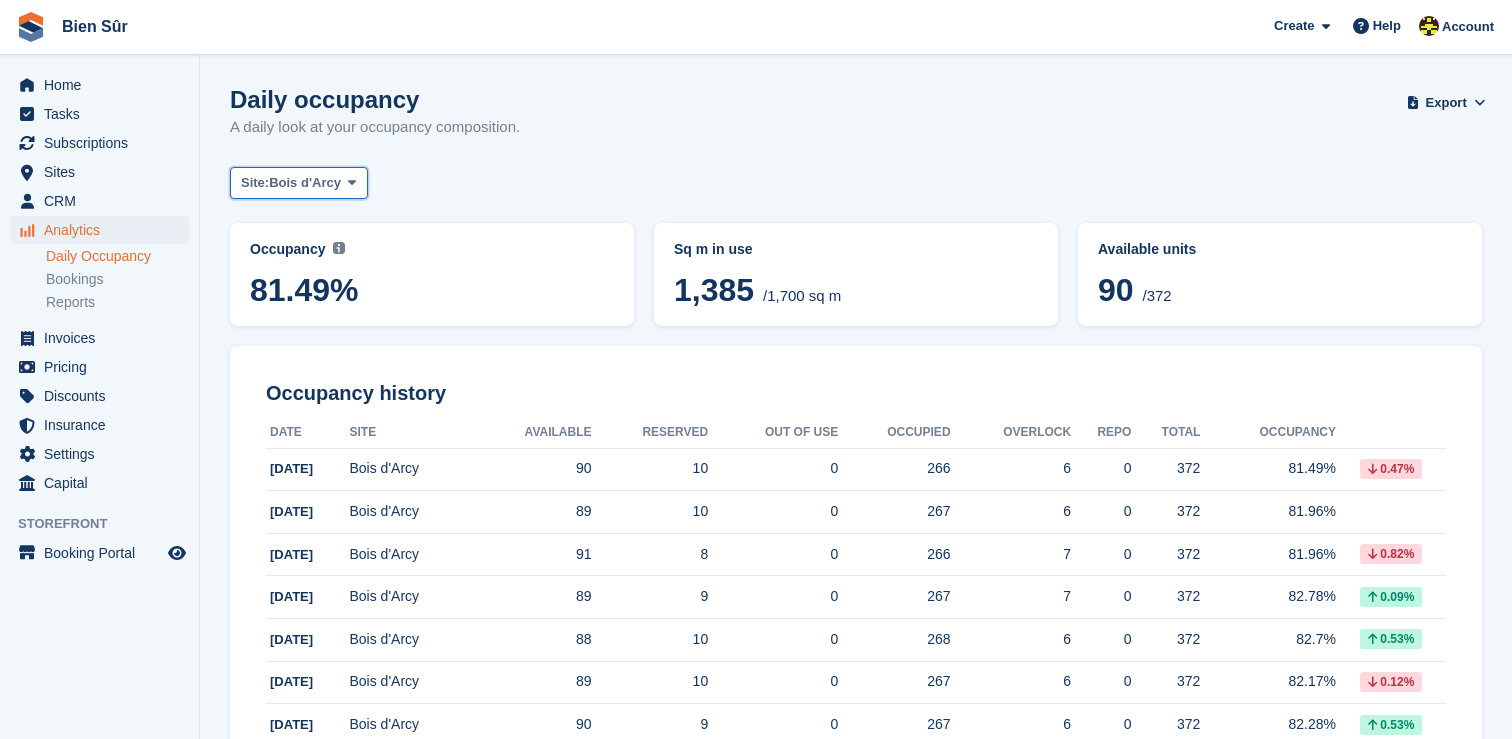 click on "Bois d'Arcy" at bounding box center [305, 183] 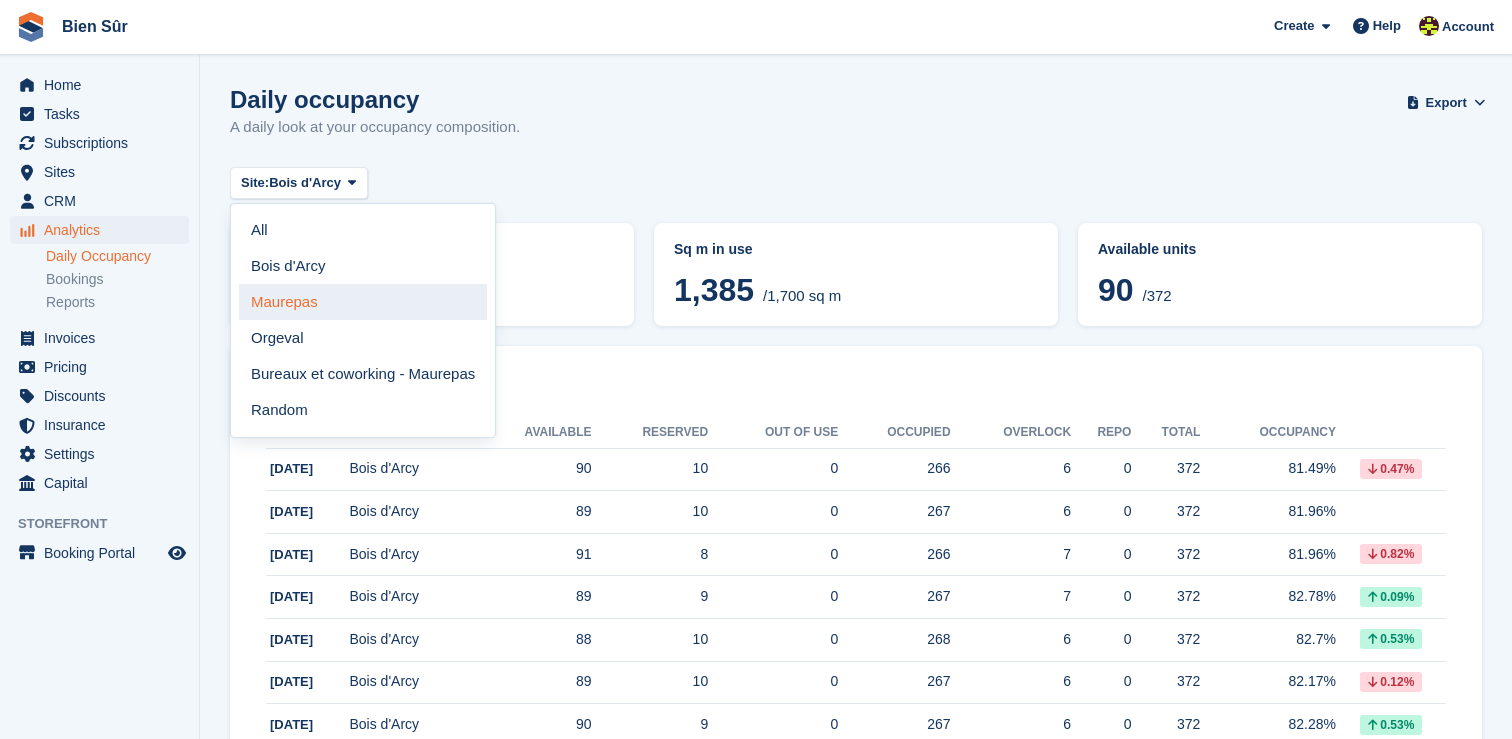 click on "Maurepas" at bounding box center (363, 302) 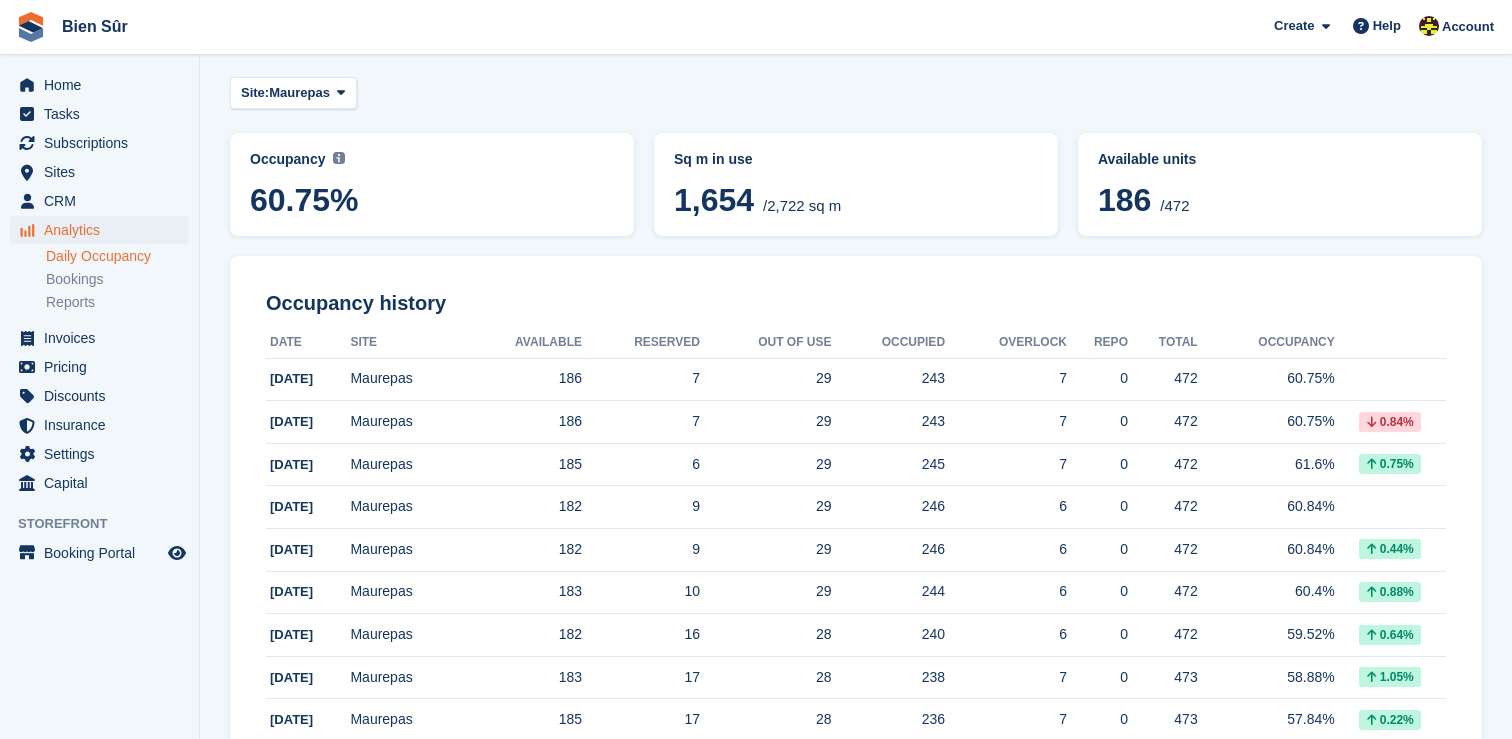scroll, scrollTop: 93, scrollLeft: 0, axis: vertical 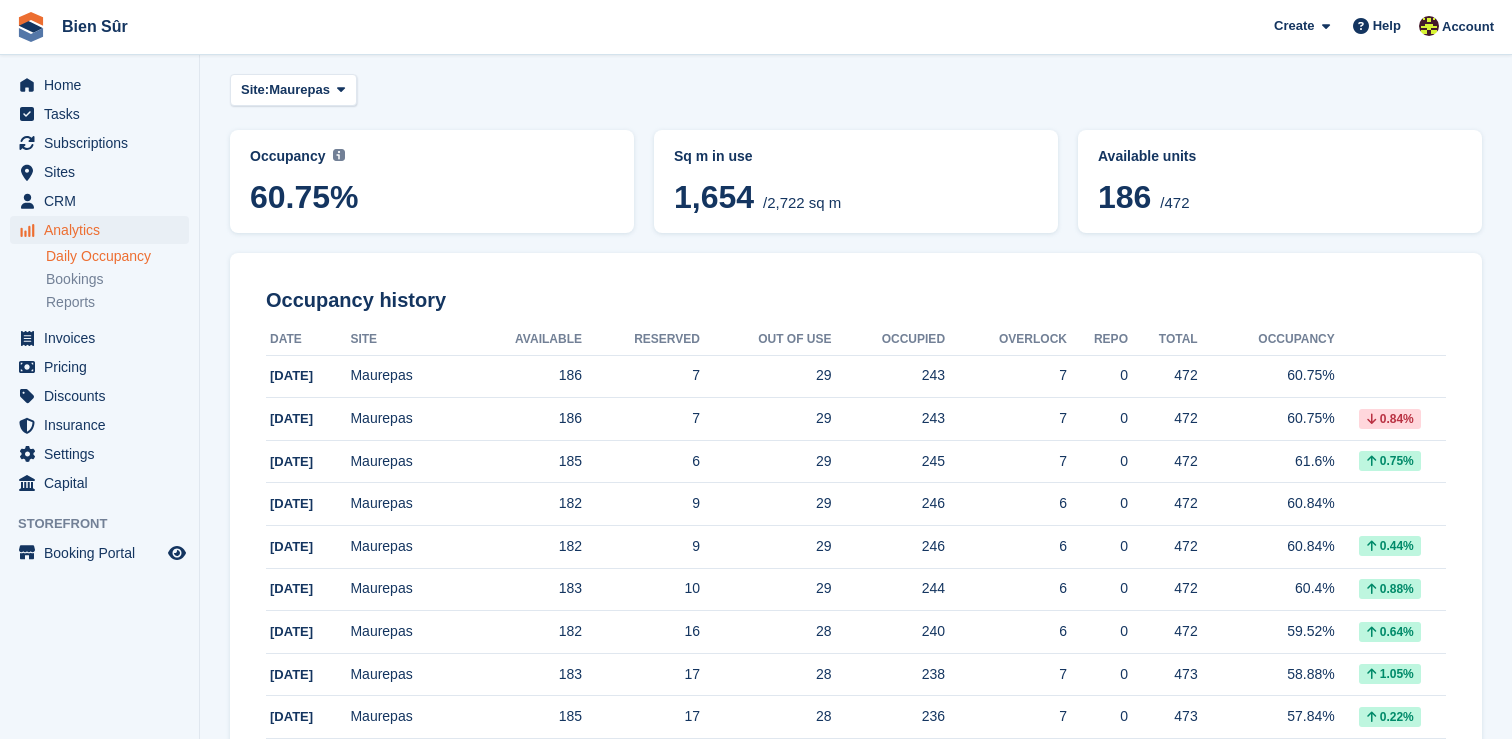 click on "Daily occupancy
A daily look at your occupancy composition.
Export
Export Occupancy Analytics
Export a CSV of all Occupancy Analytics which match the current filters.
Please allow time for large exports.
Start Export
Site:
[GEOGRAPHIC_DATA]
All
Bois d'Arcy
Maurepas
Orgeval
Bureaux et coworking - Maurepas
Random
Occupancy
Current percentage of all currently allocated units in terms of area. Includes units with occupied, repo or overlocked status.
60.75%
Sq m in use" at bounding box center (856, 1243) 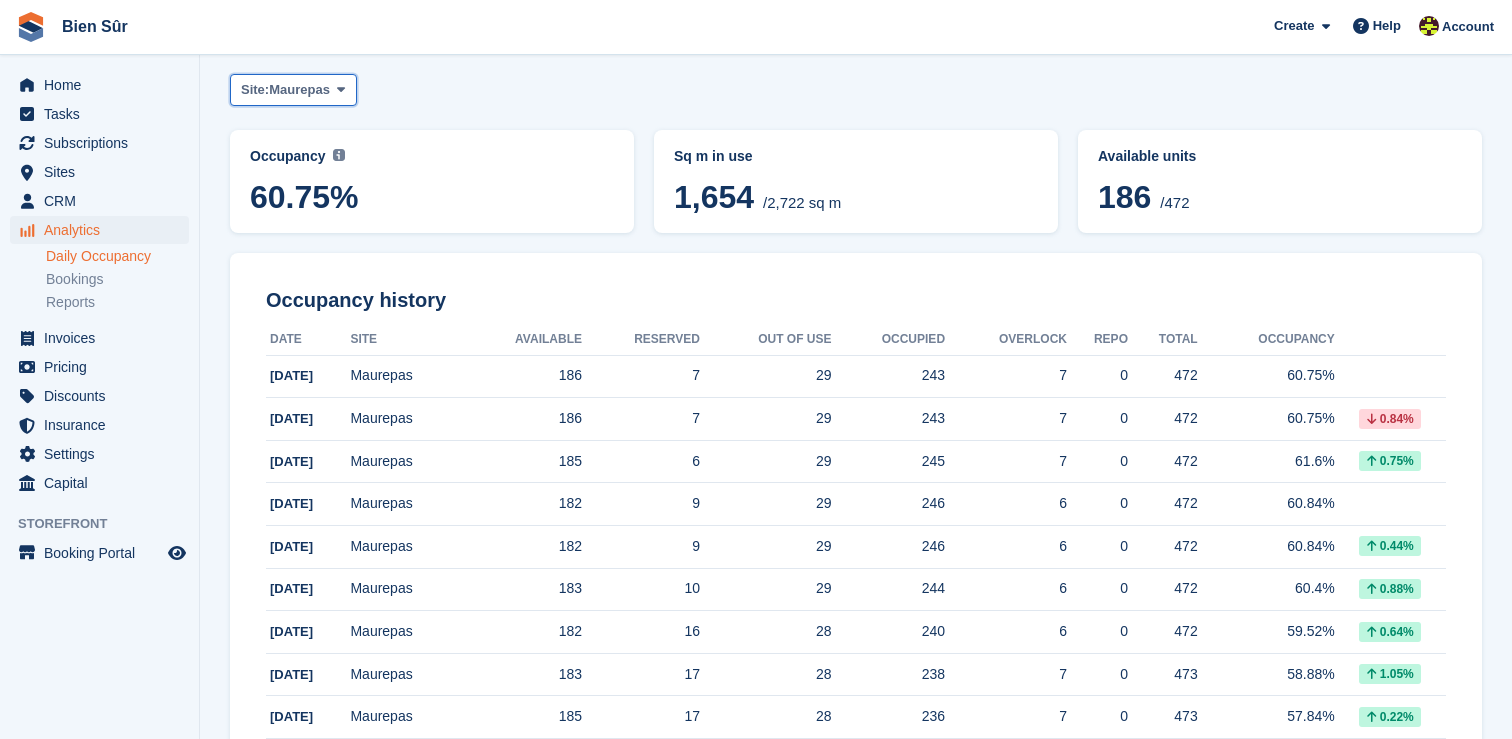 click on "Site:
Maurepas" at bounding box center [293, 90] 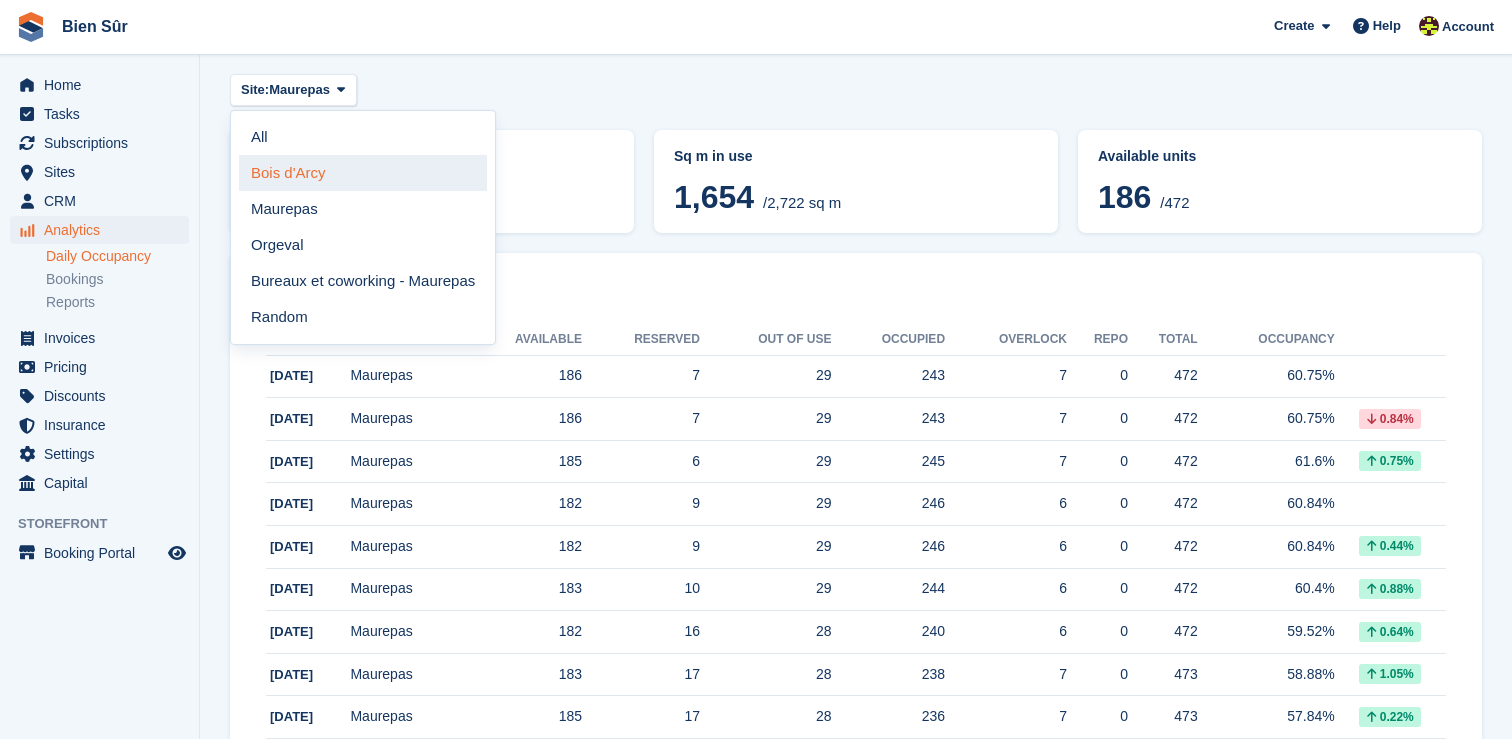 click on "Bois d'Arcy" at bounding box center [363, 173] 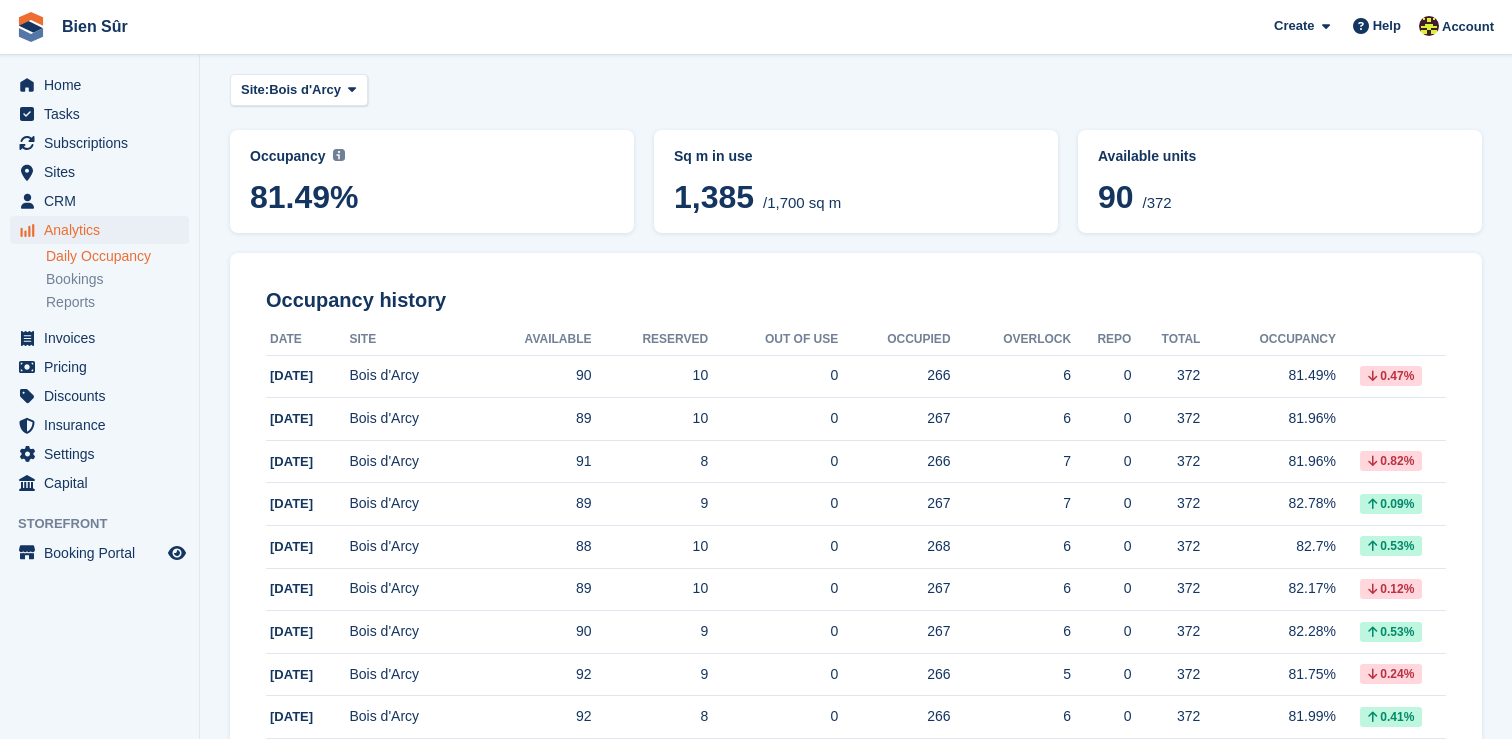 scroll, scrollTop: 0, scrollLeft: 0, axis: both 